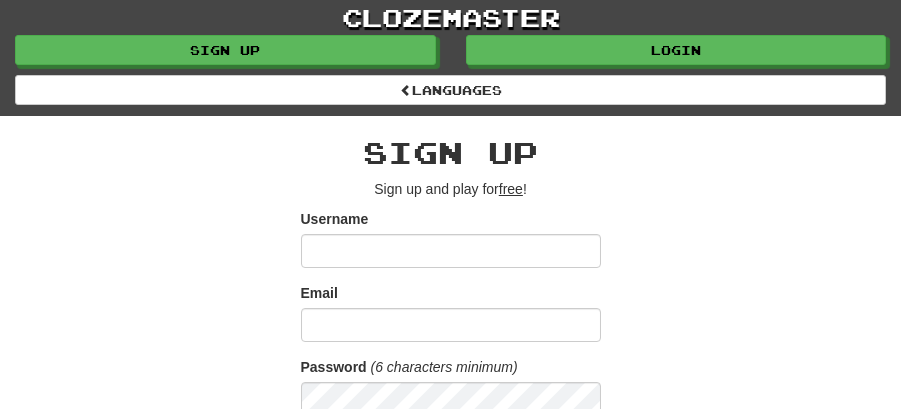 scroll, scrollTop: 0, scrollLeft: 0, axis: both 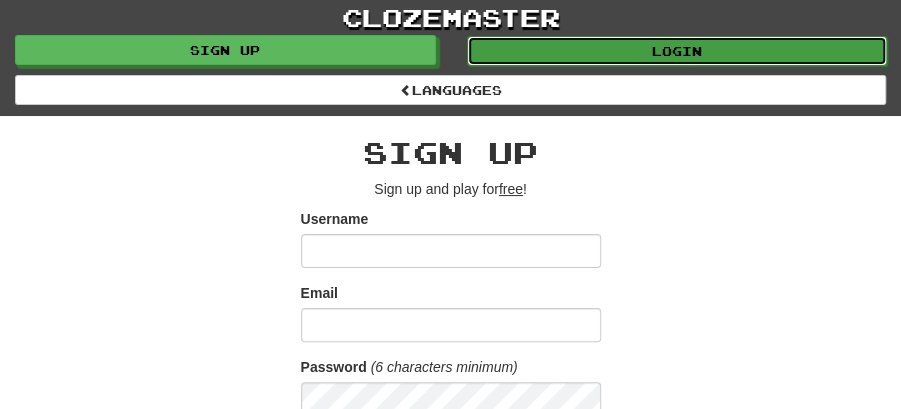 click on "Login" at bounding box center (677, 51) 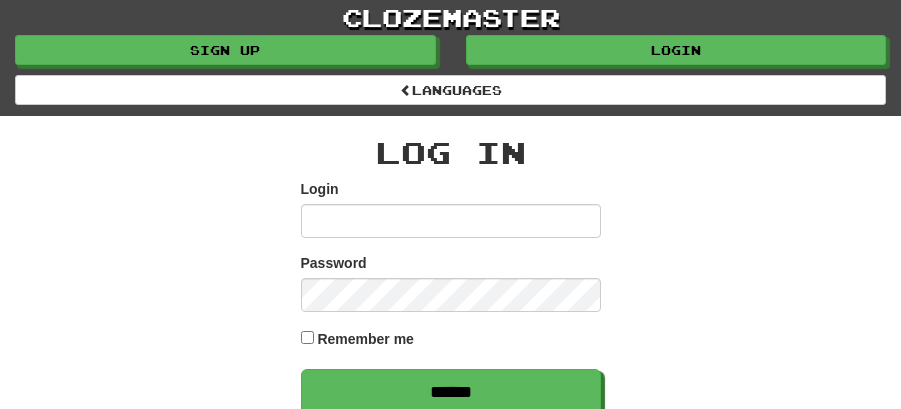 scroll, scrollTop: 0, scrollLeft: 0, axis: both 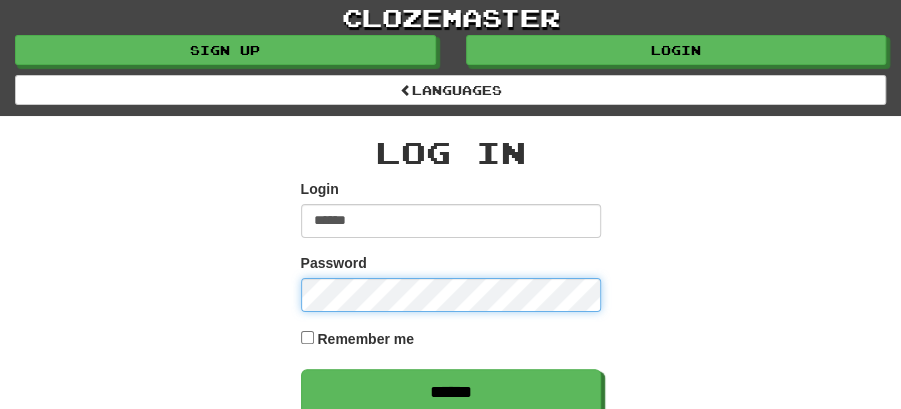 type on "********" 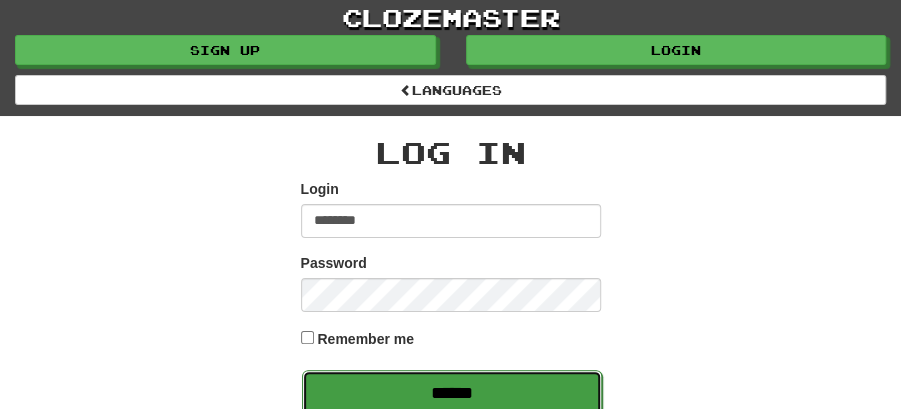 click on "******" at bounding box center (452, 393) 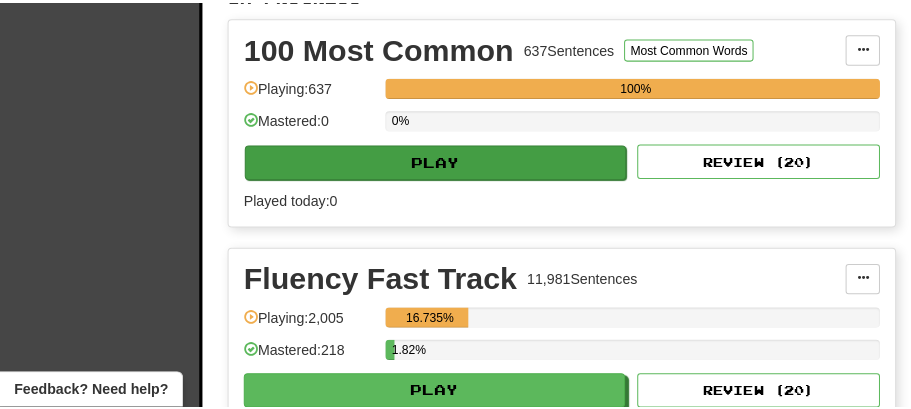 scroll, scrollTop: 600, scrollLeft: 0, axis: vertical 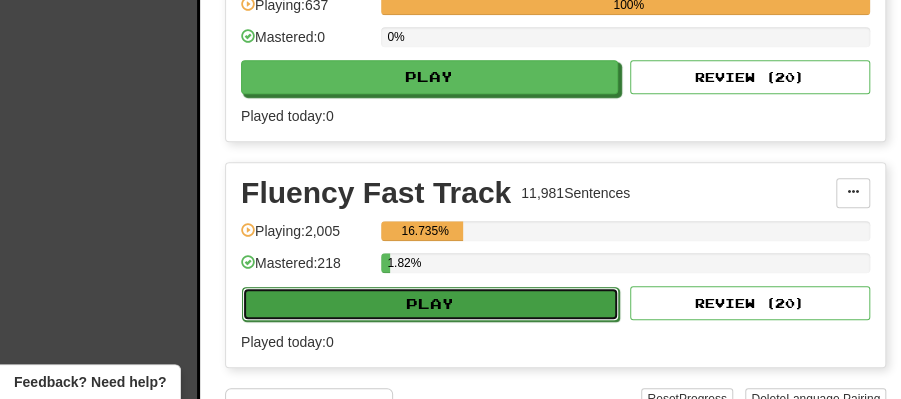click on "Play" at bounding box center (430, 304) 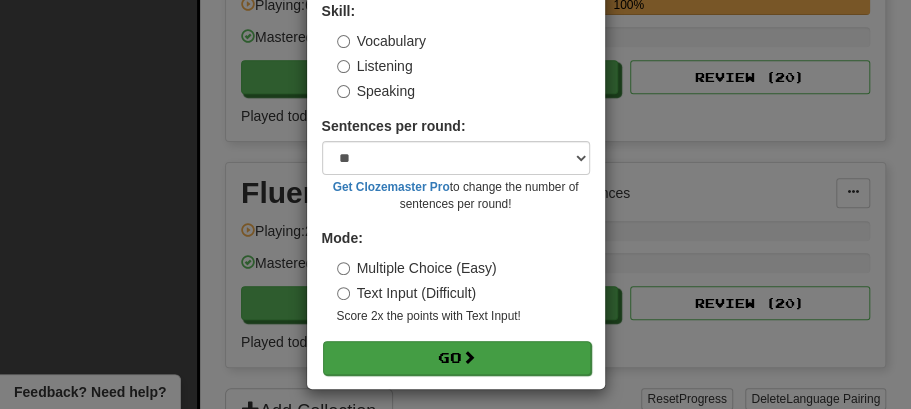 scroll, scrollTop: 136, scrollLeft: 0, axis: vertical 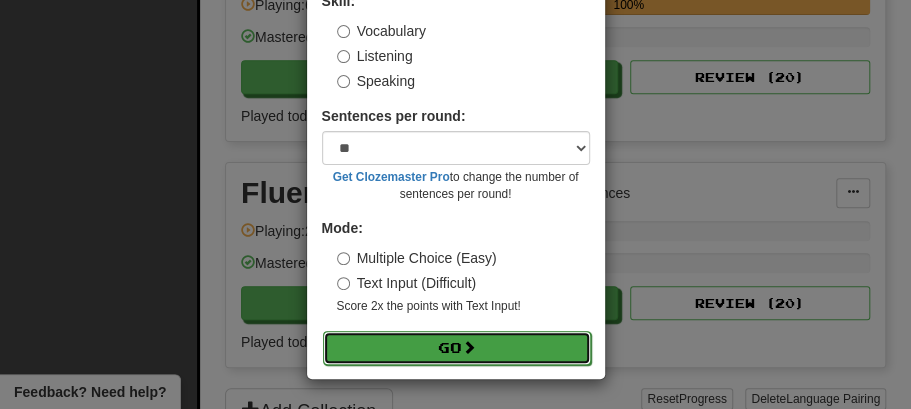 click on "Go" at bounding box center (457, 348) 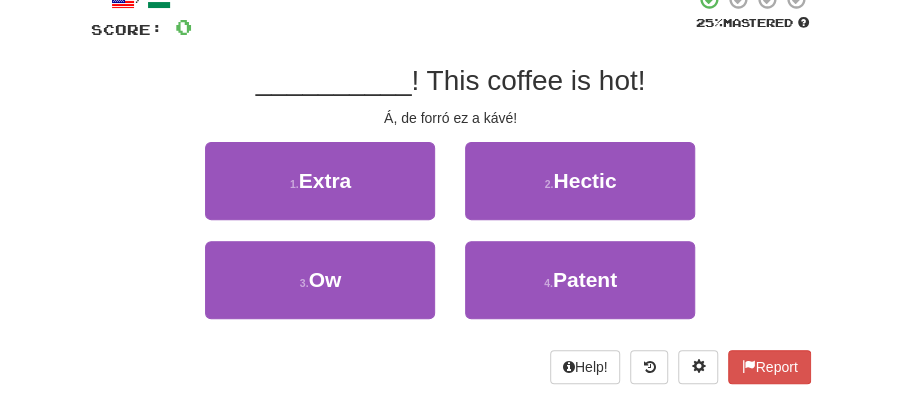 scroll, scrollTop: 133, scrollLeft: 0, axis: vertical 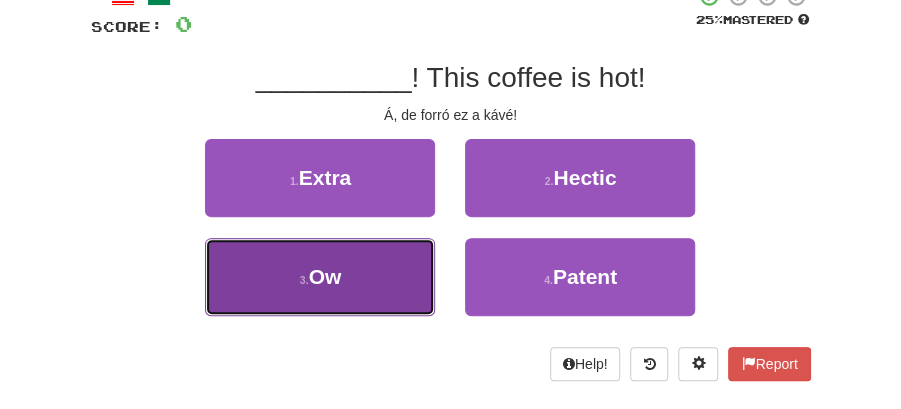 click on "Ow" at bounding box center [325, 276] 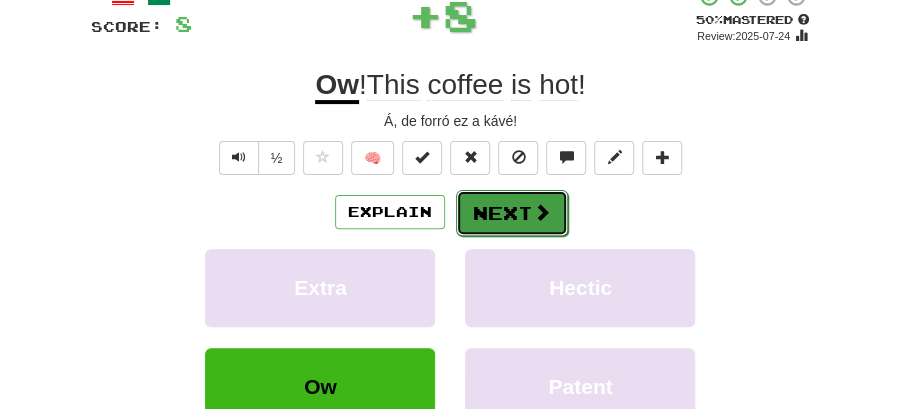 click on "Next" at bounding box center (512, 213) 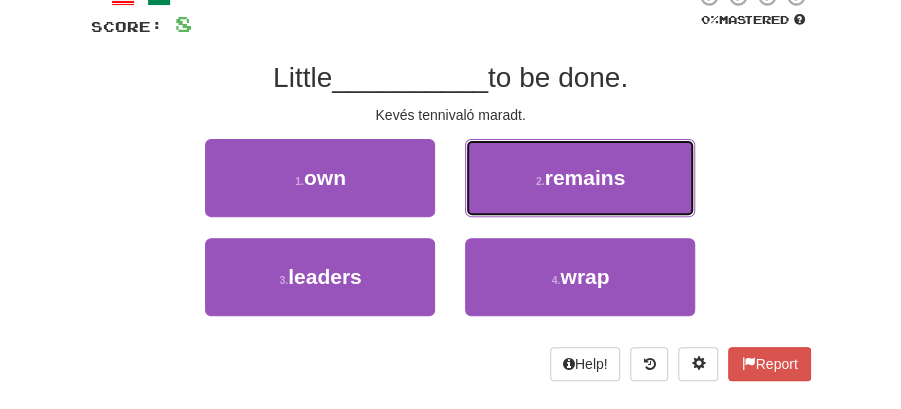 drag, startPoint x: 576, startPoint y: 180, endPoint x: 498, endPoint y: 187, distance: 78.31347 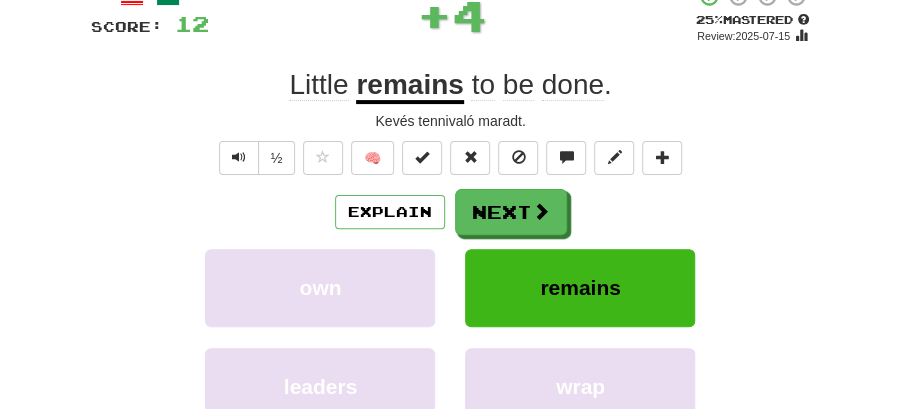 click on "Next" at bounding box center (511, 212) 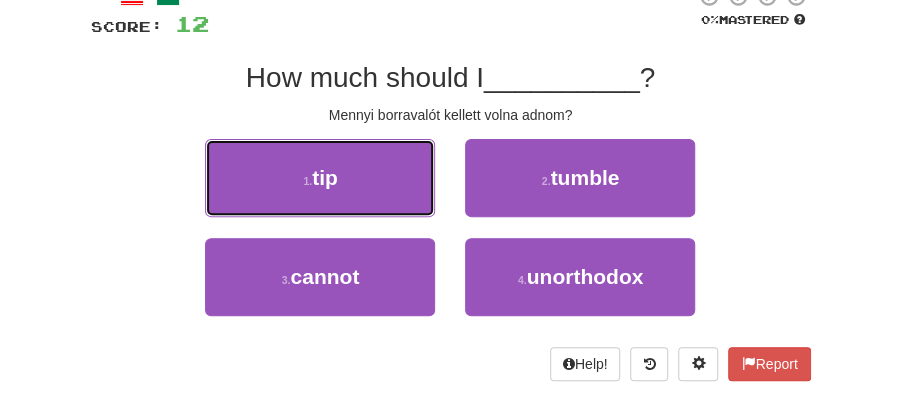 drag, startPoint x: 336, startPoint y: 164, endPoint x: 490, endPoint y: 183, distance: 155.16765 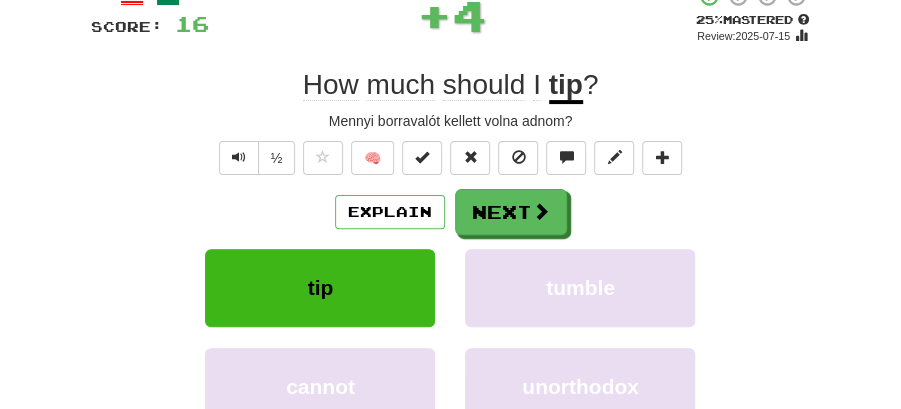 click on "/  Score:   16 + 4 25 %  Mastered Review:  2025-07-15 How   much   should   I   tip ? Mennyi borravalót kellett volna adnom? ½ 🧠 Explain Next tip tumble cannot unorthodox Learn more: tip tumble cannot unorthodox  Help!  Report Sentence Source" at bounding box center [451, 269] 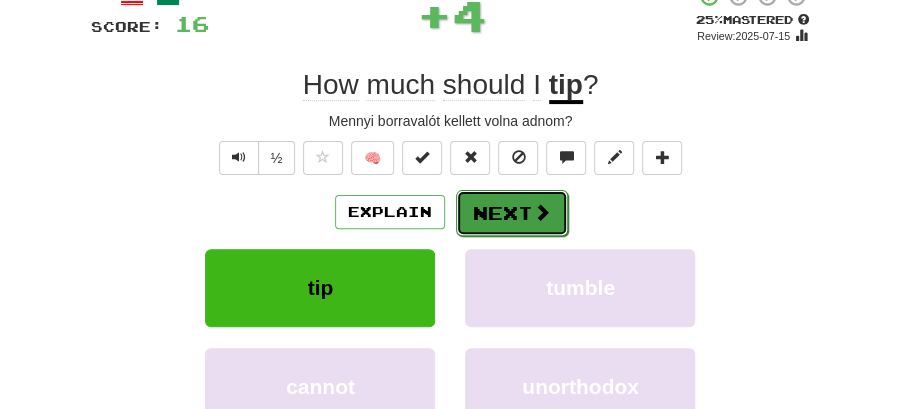 click on "Next" at bounding box center [512, 213] 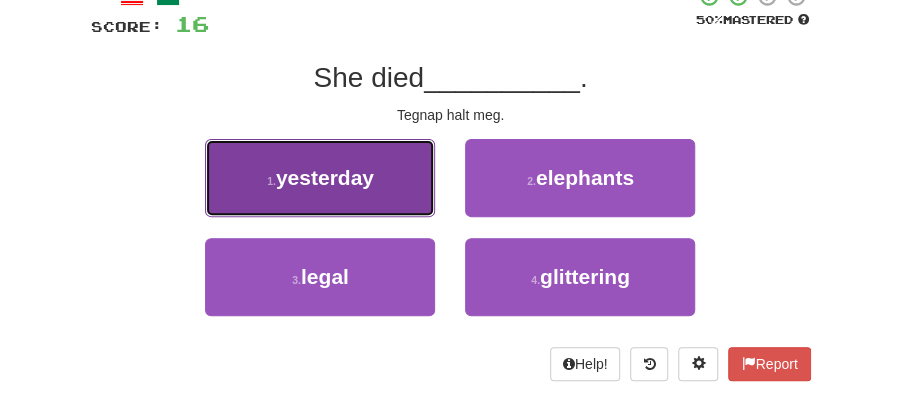 click on "yesterday" at bounding box center [325, 177] 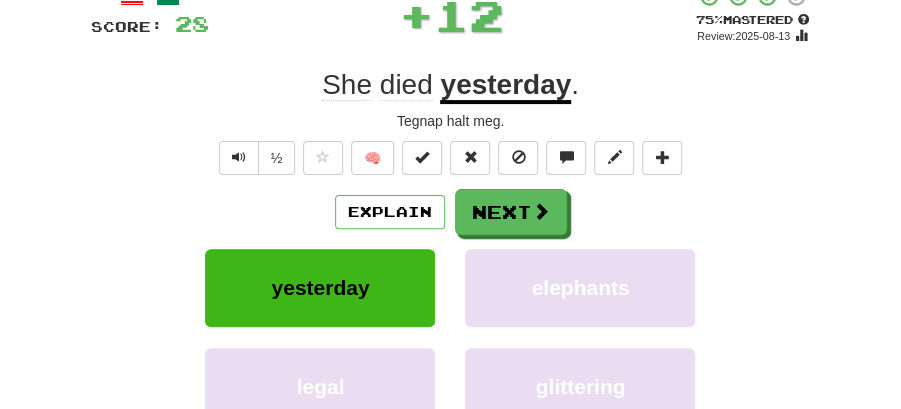 click on "Next" at bounding box center (511, 212) 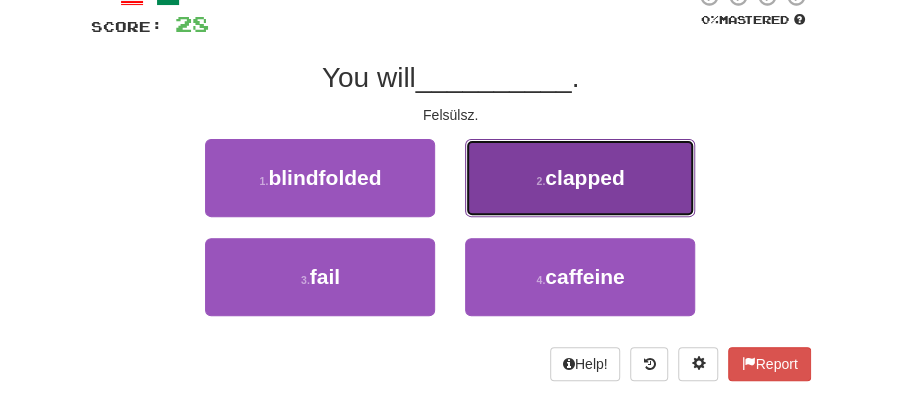 click on "clapped" at bounding box center (584, 177) 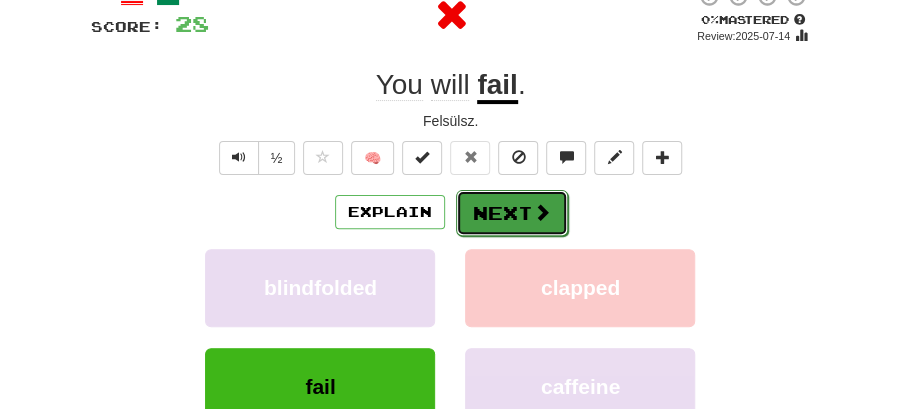 click on "Next" at bounding box center [512, 213] 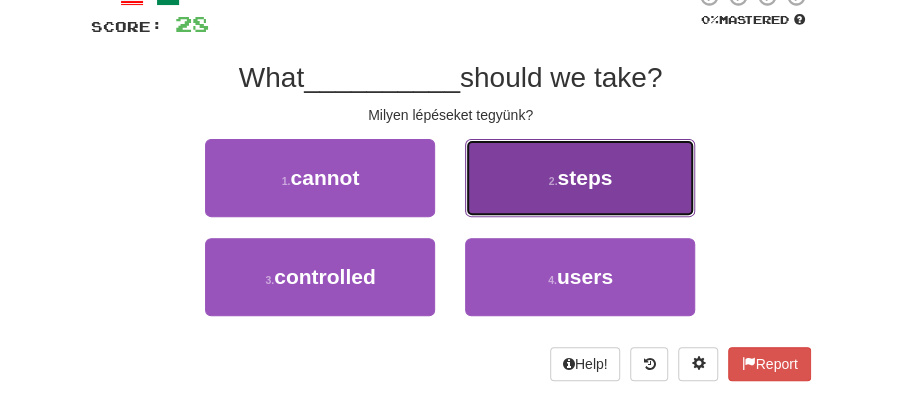 click on "2 .  steps" at bounding box center (580, 178) 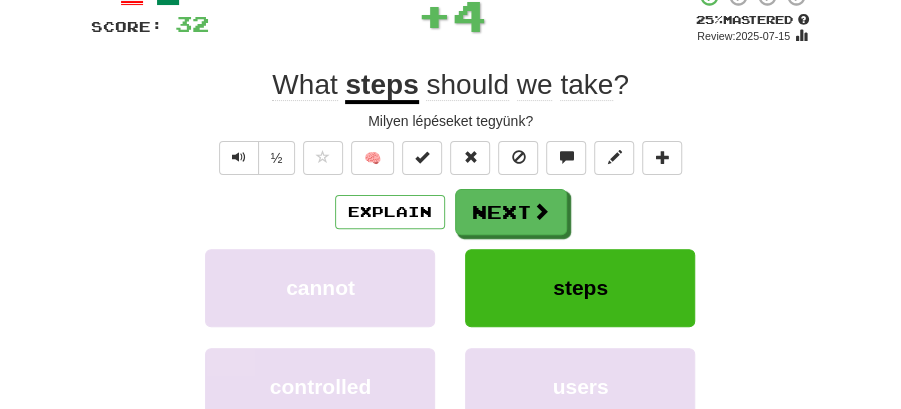 click on "Next" at bounding box center (511, 212) 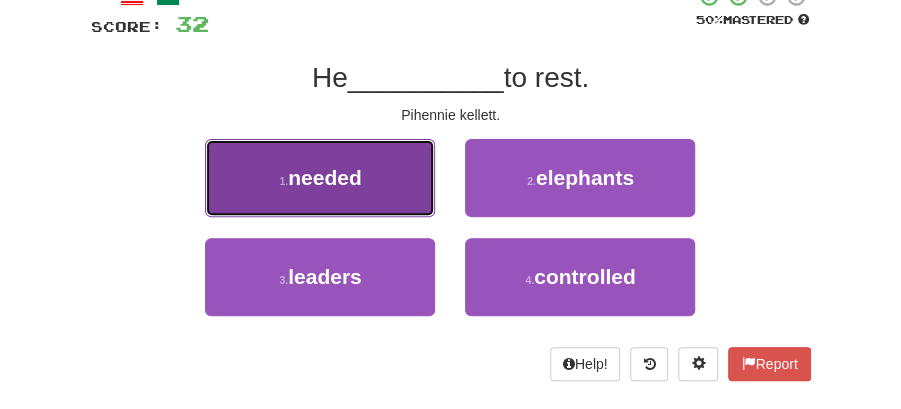 click on "1 .  needed" at bounding box center [320, 178] 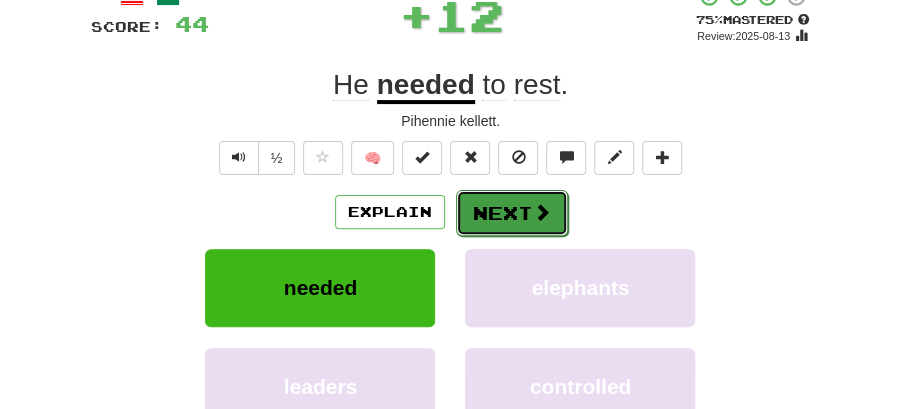 click on "Next" at bounding box center [512, 213] 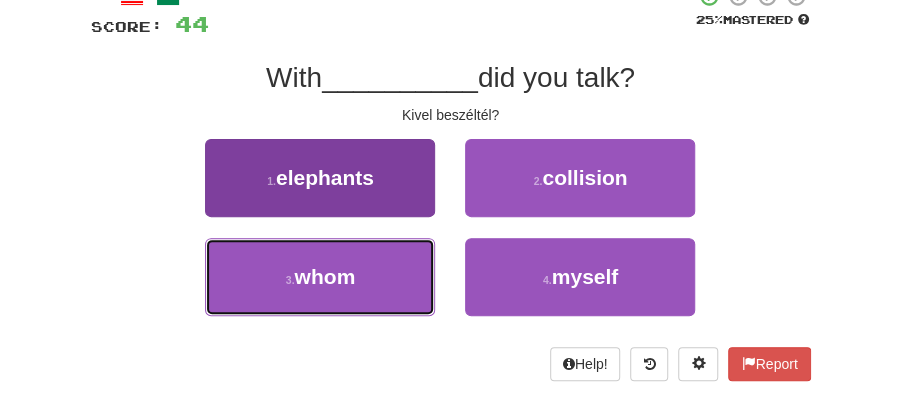 drag, startPoint x: 370, startPoint y: 263, endPoint x: 407, endPoint y: 251, distance: 38.8973 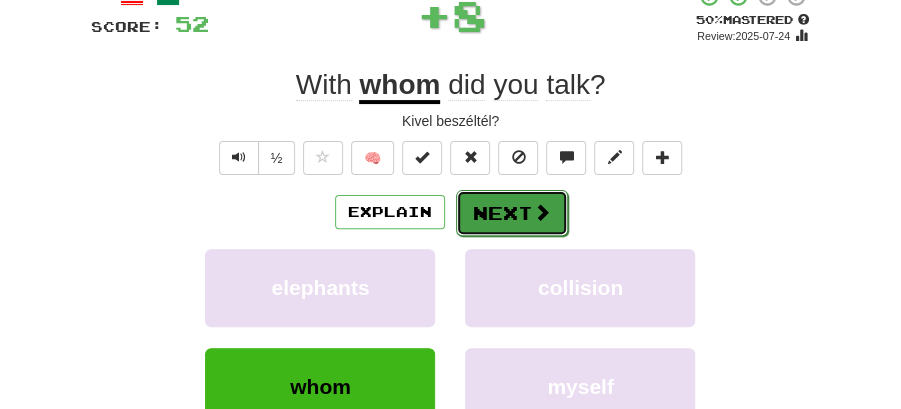 click on "Next" at bounding box center [512, 213] 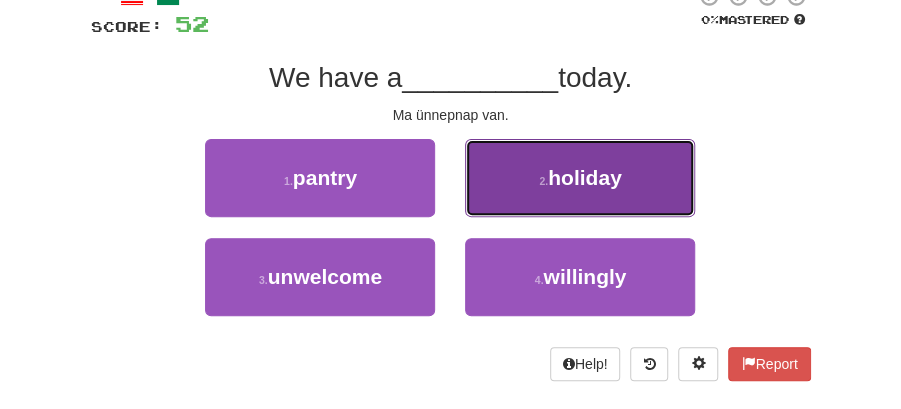 click on "2 .  holiday" at bounding box center [580, 178] 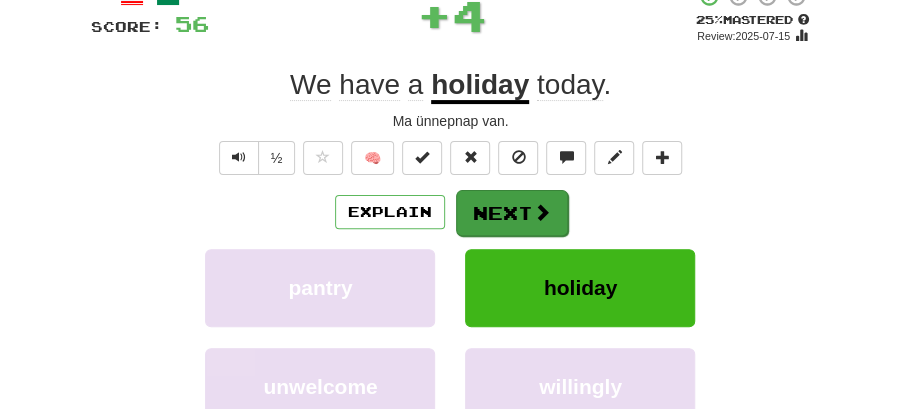 click on "Next" at bounding box center [512, 213] 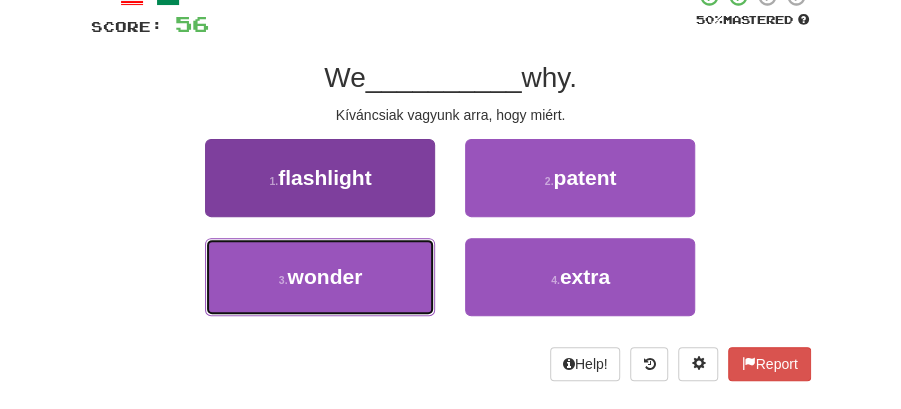 drag, startPoint x: 307, startPoint y: 268, endPoint x: 369, endPoint y: 259, distance: 62.649822 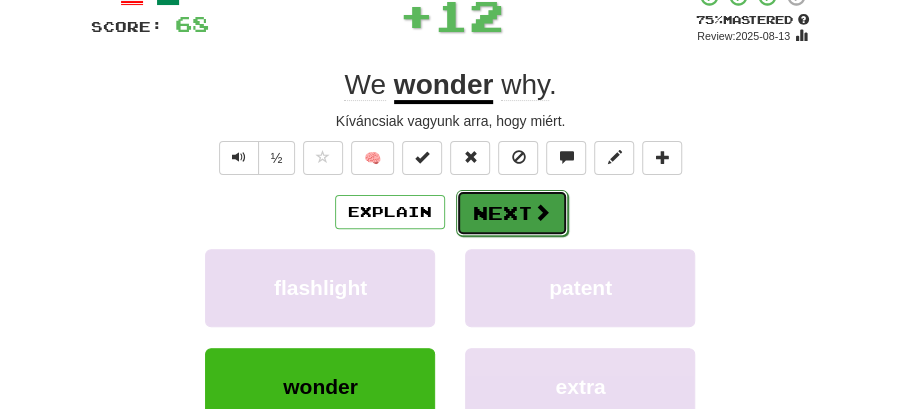 drag, startPoint x: 420, startPoint y: 244, endPoint x: 518, endPoint y: 197, distance: 108.68762 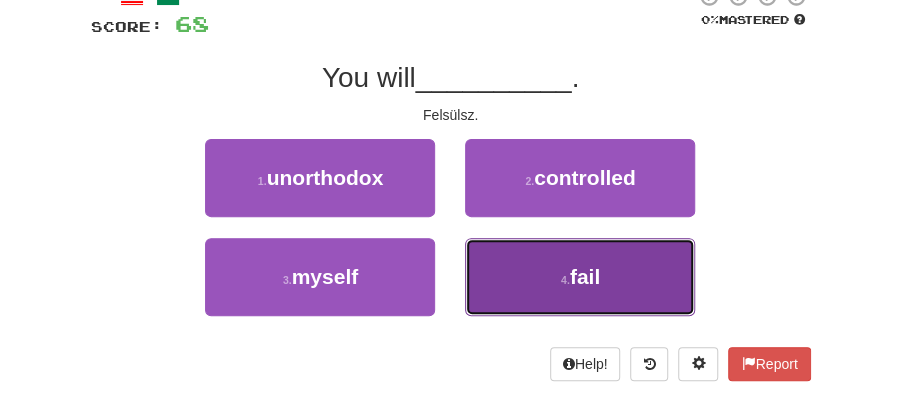 drag, startPoint x: 598, startPoint y: 268, endPoint x: 572, endPoint y: 240, distance: 38.209946 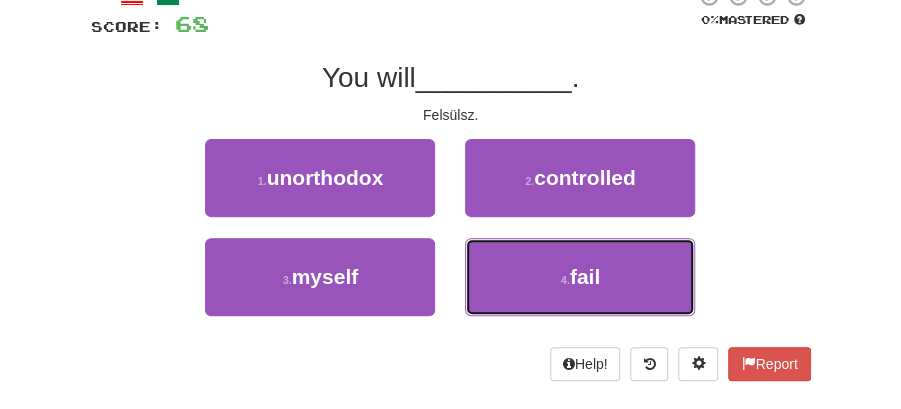 click on "fail" at bounding box center (585, 276) 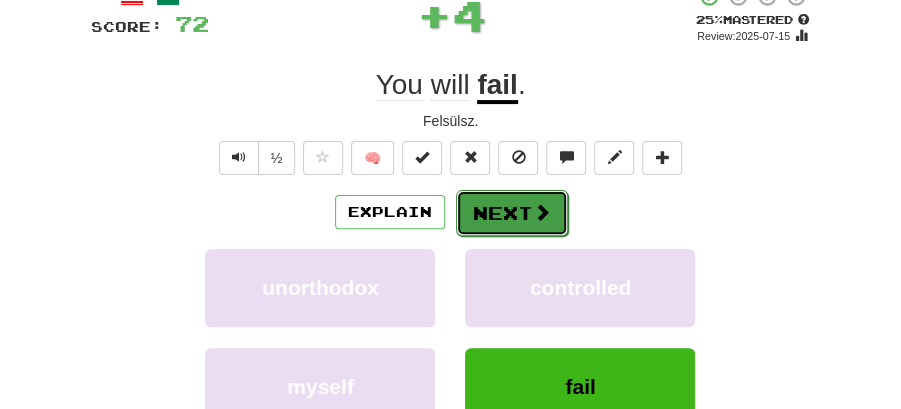 click on "Next" at bounding box center (512, 213) 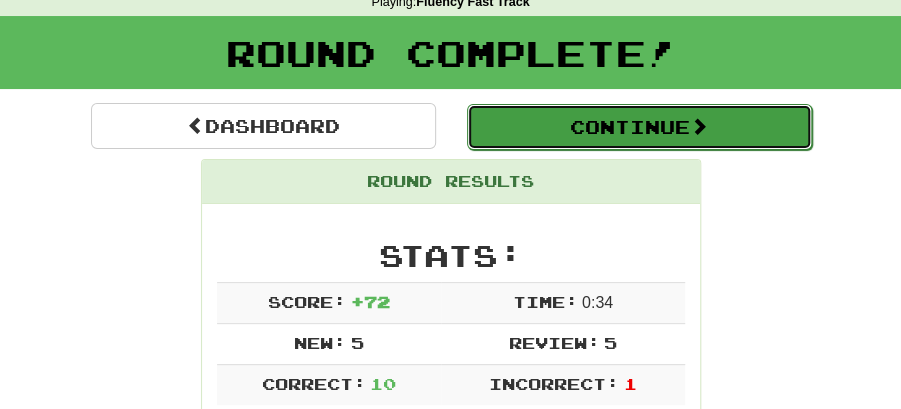 click on "Continue" at bounding box center (639, 127) 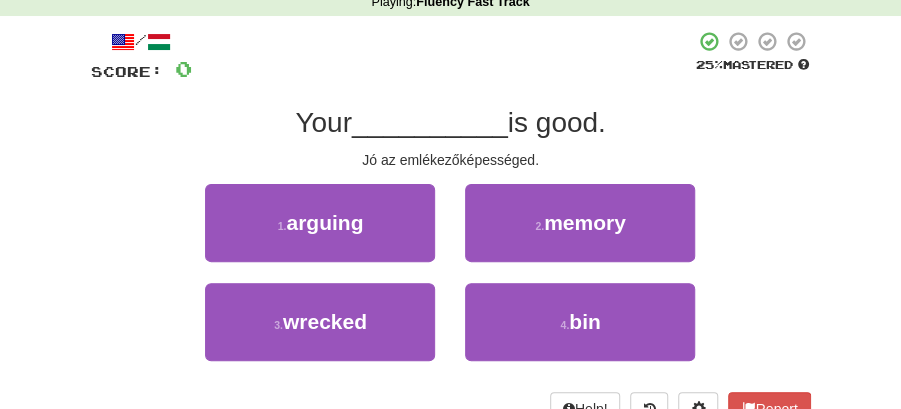 scroll, scrollTop: 154, scrollLeft: 0, axis: vertical 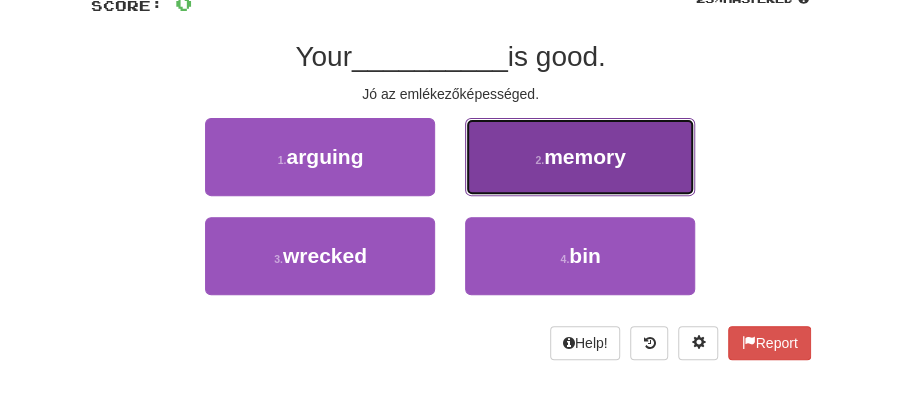 click on "2 .  memory" at bounding box center [580, 157] 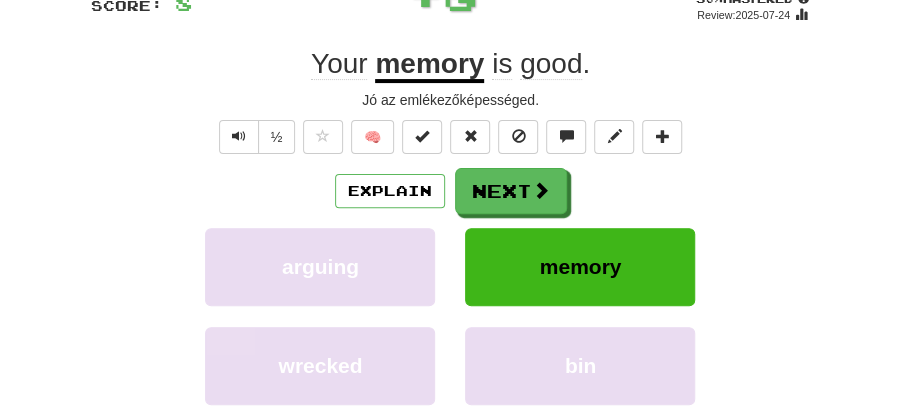 click on "Next" at bounding box center [511, 191] 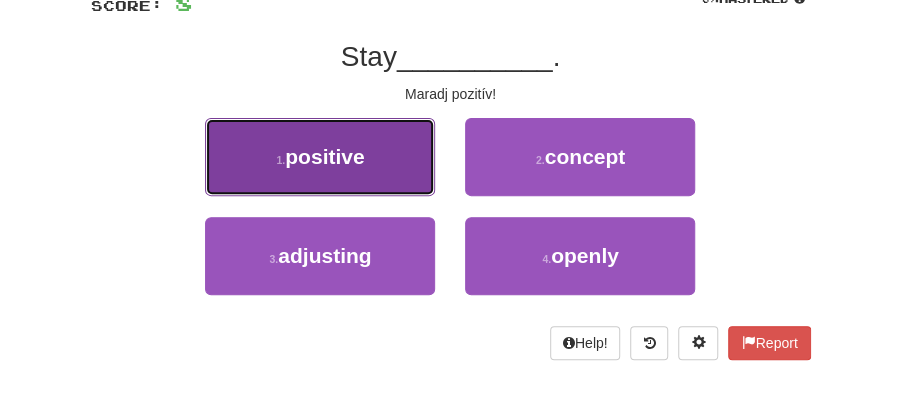 drag, startPoint x: 342, startPoint y: 167, endPoint x: 396, endPoint y: 172, distance: 54.230988 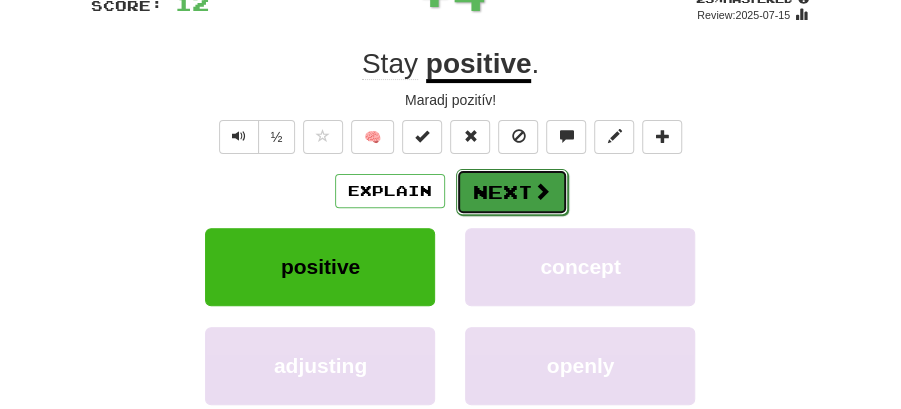 click on "Next" at bounding box center [512, 192] 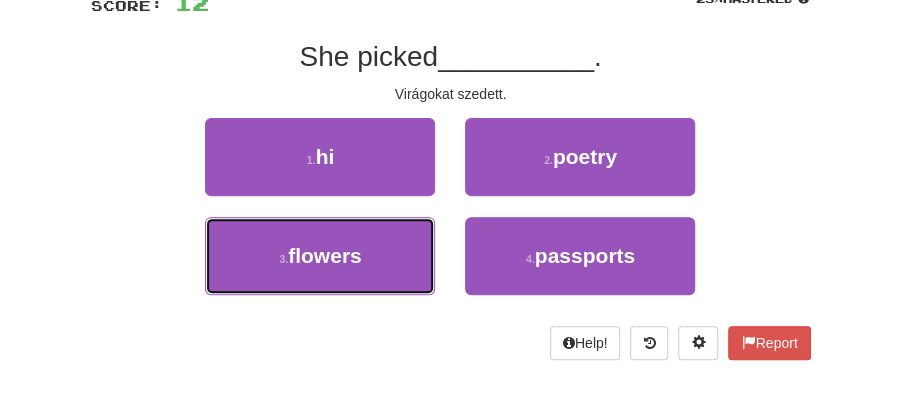 drag, startPoint x: 374, startPoint y: 244, endPoint x: 503, endPoint y: 216, distance: 132.00378 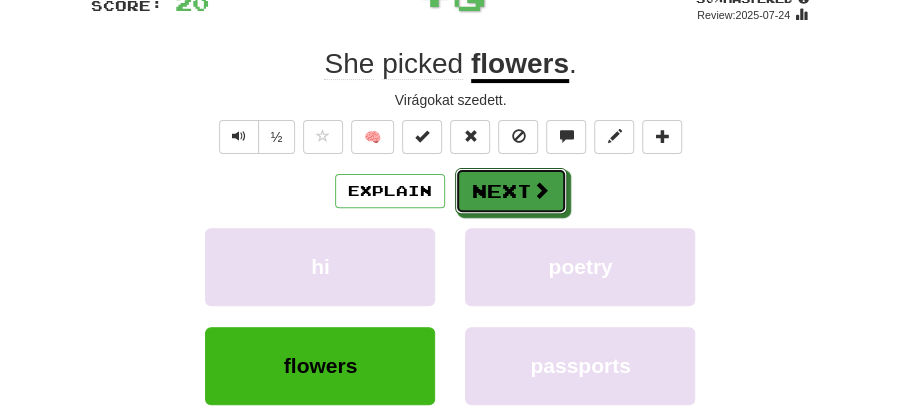 click at bounding box center (541, 190) 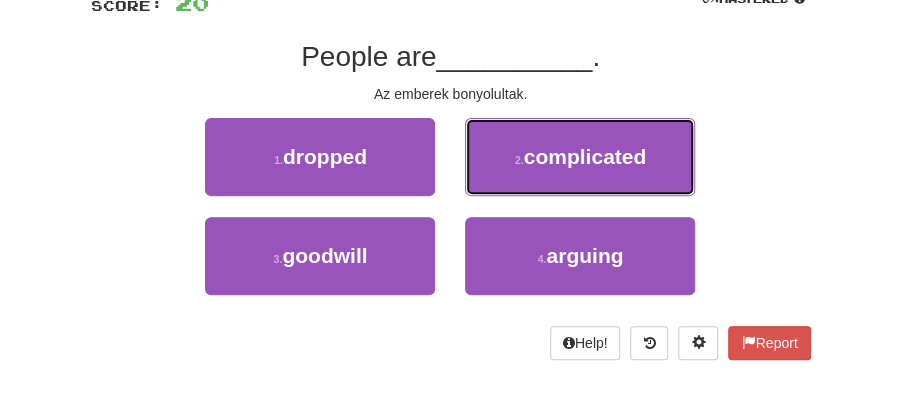 drag, startPoint x: 563, startPoint y: 165, endPoint x: 520, endPoint y: 165, distance: 43 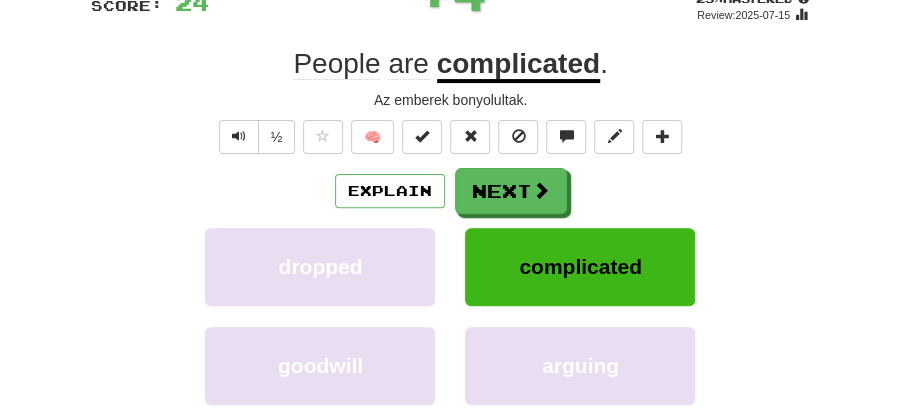 click on "/  Score:   24 + 4 25 %  Mastered Review:  2025-07-15 People   are   complicated . Az emberek bonyolultak. ½ 🧠 Explain Next dropped complicated goodwill arguing Learn more: dropped complicated goodwill arguing  Help!  Report Sentence Source" at bounding box center (451, 248) 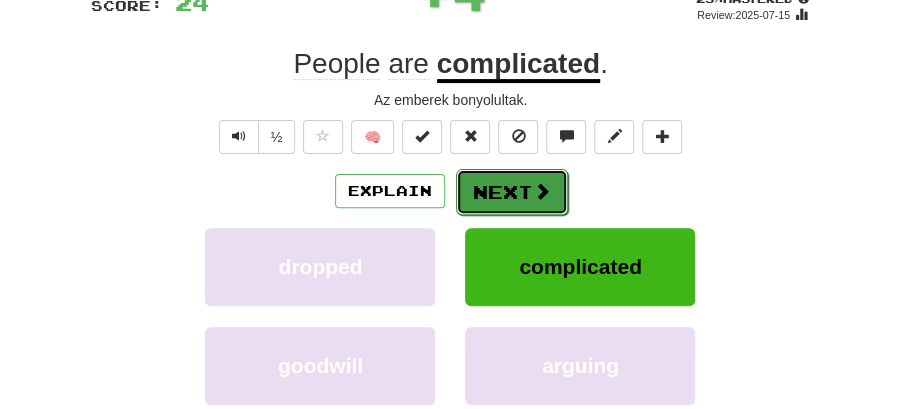 click on "Next" at bounding box center (512, 192) 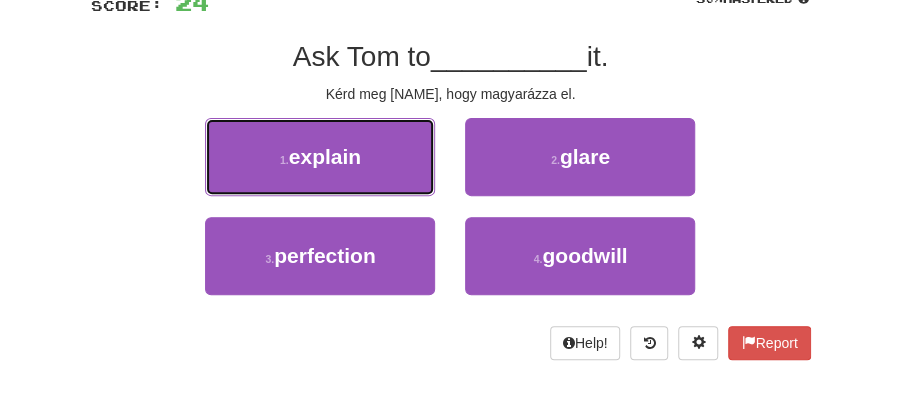 drag, startPoint x: 308, startPoint y: 158, endPoint x: 414, endPoint y: 162, distance: 106.07545 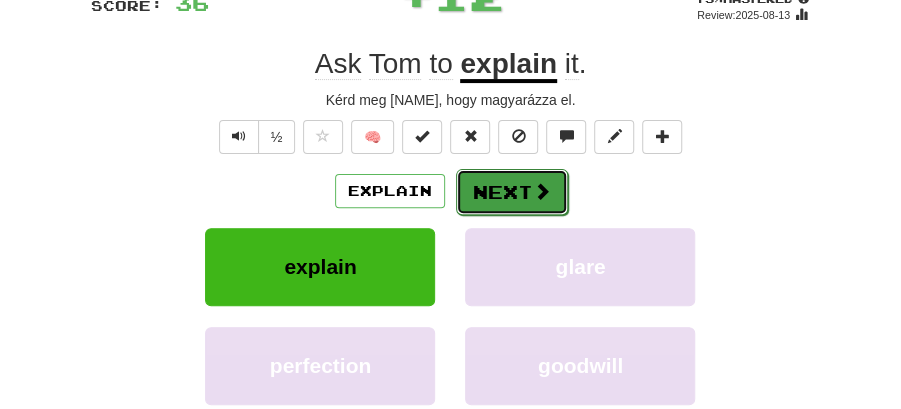 click at bounding box center [542, 191] 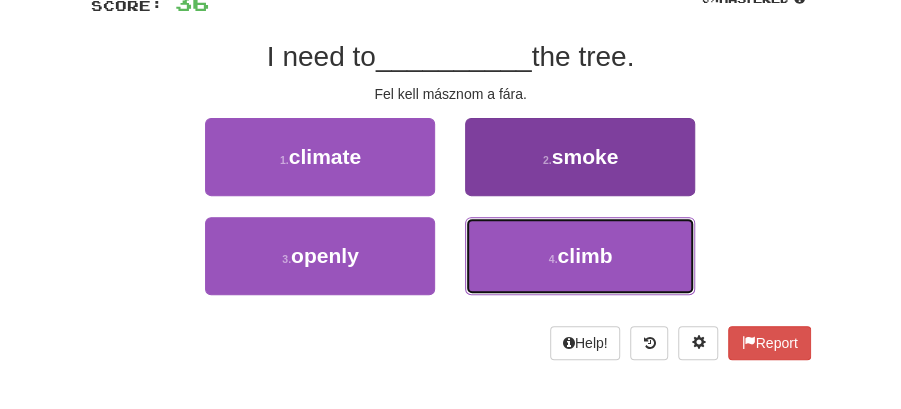 click on "climb" at bounding box center (584, 255) 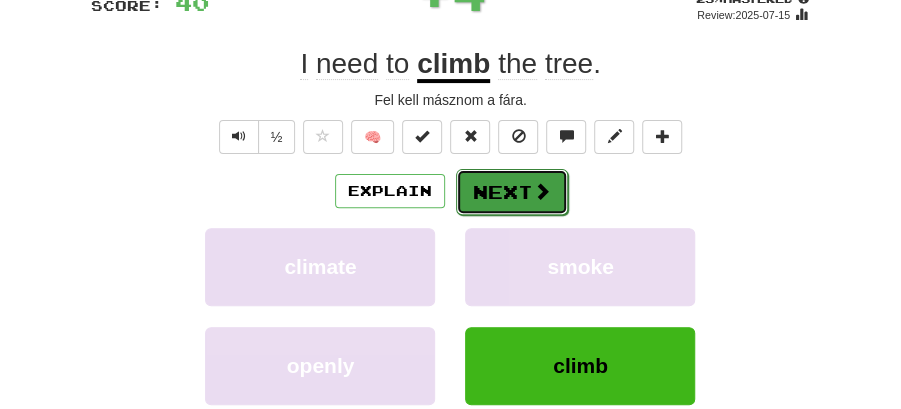 click at bounding box center (542, 191) 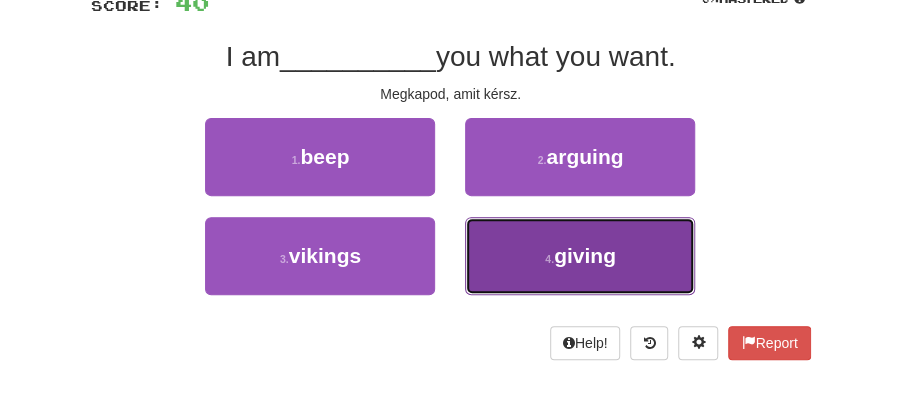 drag, startPoint x: 603, startPoint y: 260, endPoint x: 577, endPoint y: 240, distance: 32.80244 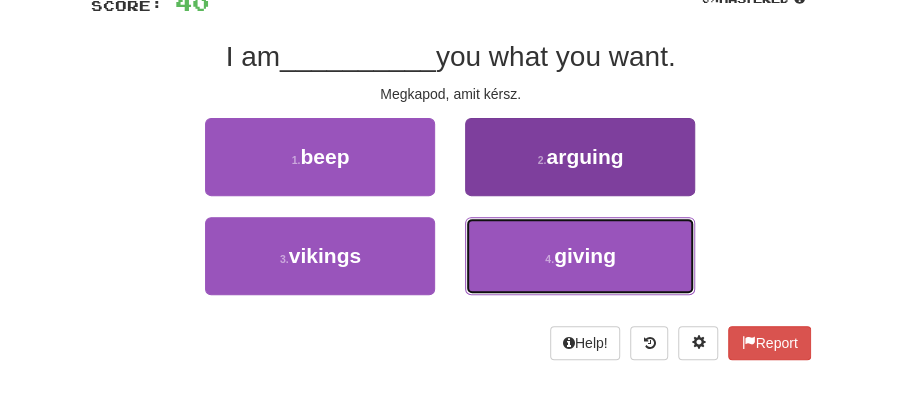 click on "giving" at bounding box center [585, 255] 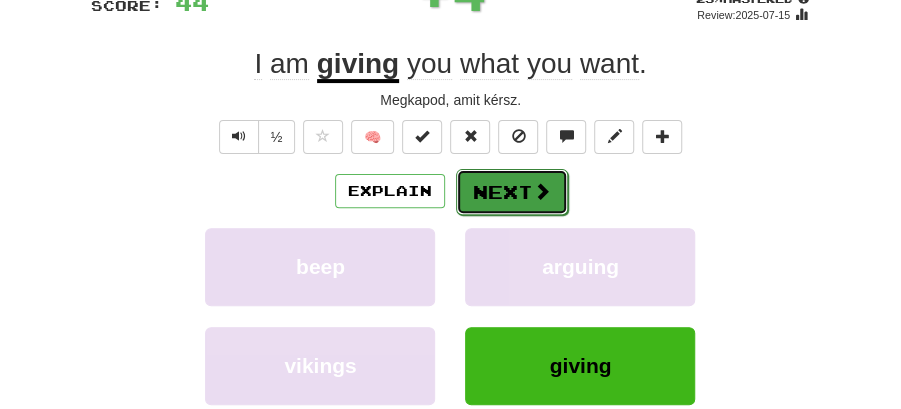 click on "Next" at bounding box center [512, 192] 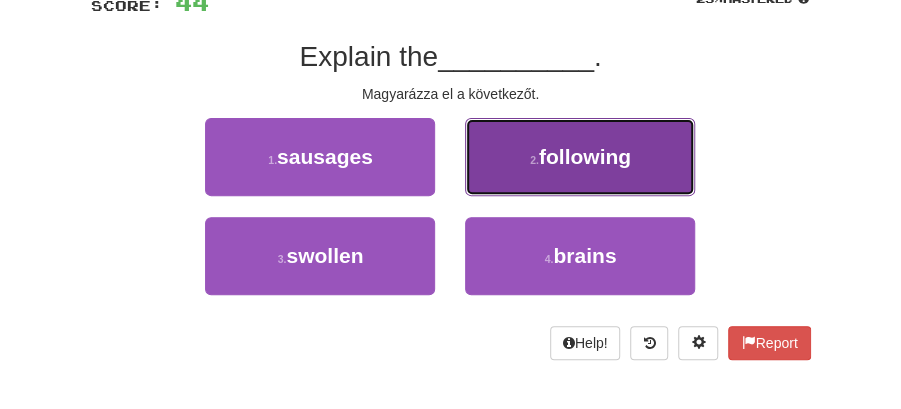 click on "following" at bounding box center [585, 156] 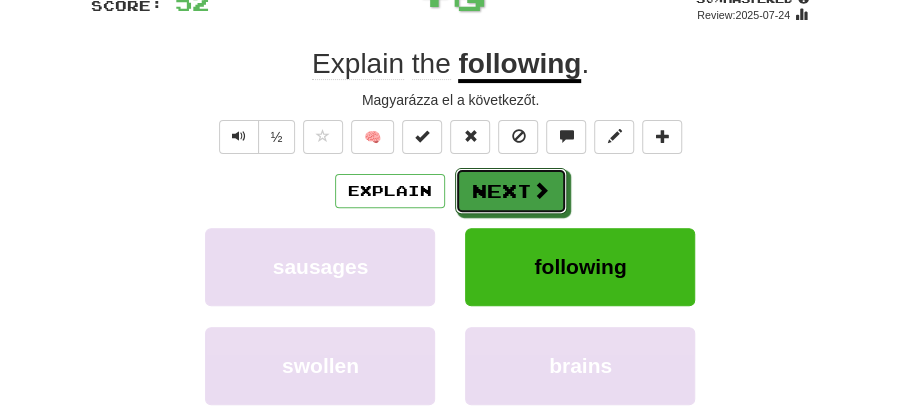 drag, startPoint x: 504, startPoint y: 185, endPoint x: 328, endPoint y: 79, distance: 205.4556 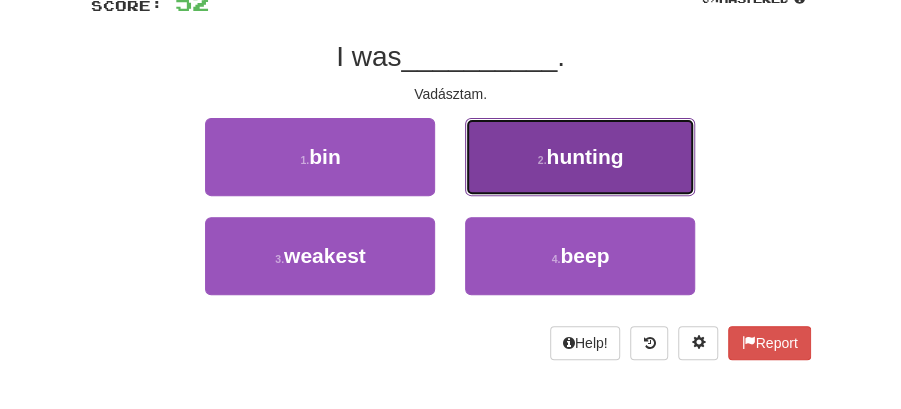 click on "2 .  hunting" at bounding box center [580, 157] 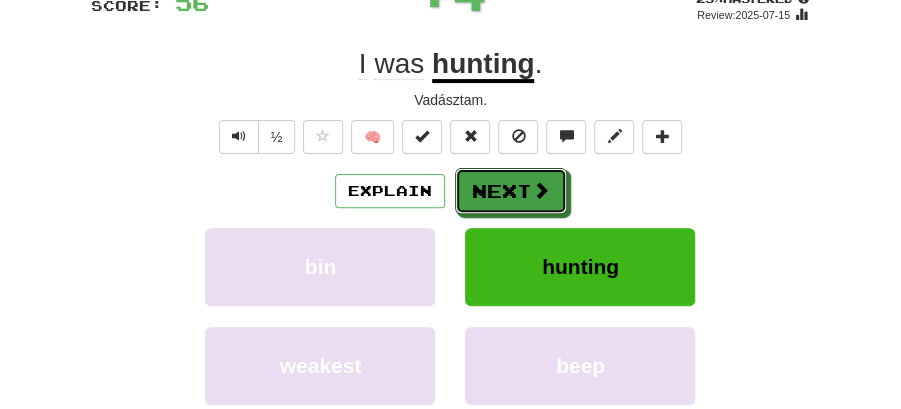 drag, startPoint x: 620, startPoint y: 170, endPoint x: 494, endPoint y: 204, distance: 130.5067 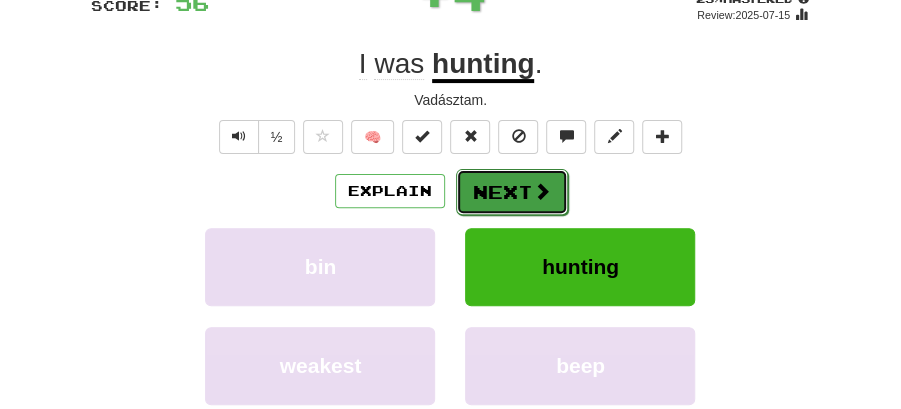 click on "Next" at bounding box center (512, 192) 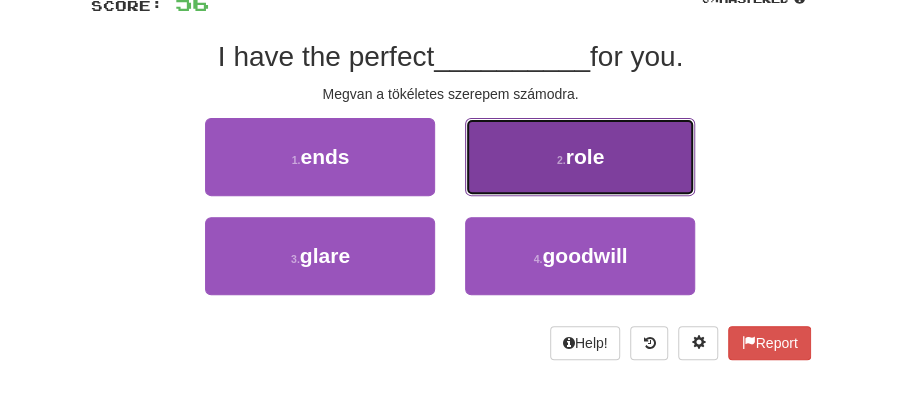 click on "2 .  role" at bounding box center (580, 157) 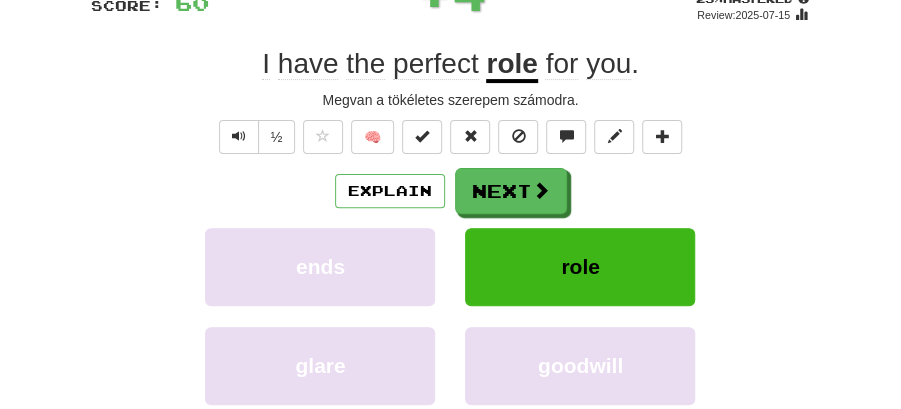 click on "/  Score:   60 + 4 25 %  Mastered Review:  2025-07-15 I   have   the   perfect   role   for   you . Megvan a tökéletes szerepem számodra. ½ 🧠 Explain Next ends role glare goodwill Learn more: ends role glare goodwill  Help!  Report Sentence Source" at bounding box center [451, 248] 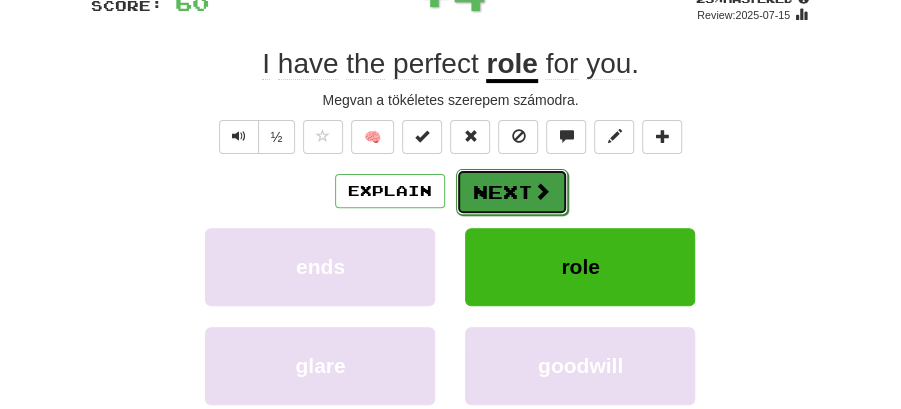 click on "Next" at bounding box center (512, 192) 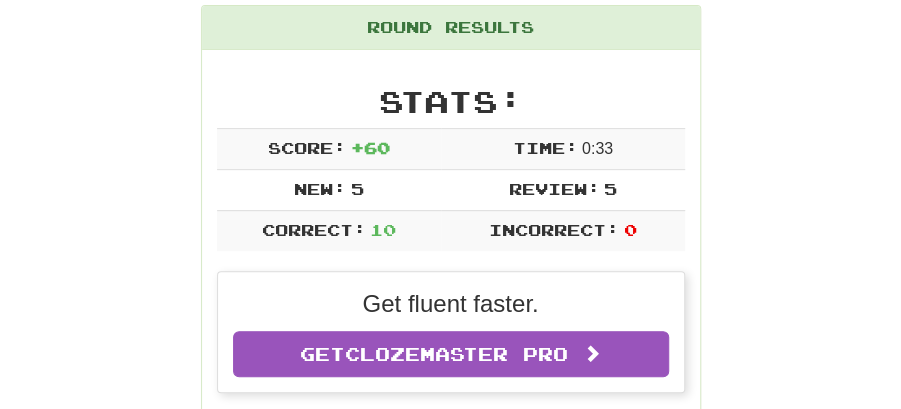 scroll, scrollTop: 42, scrollLeft: 0, axis: vertical 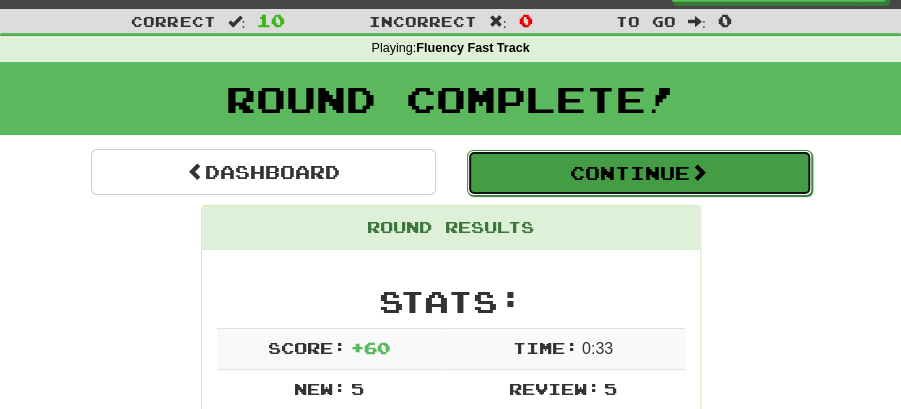 click on "Continue" at bounding box center [639, 173] 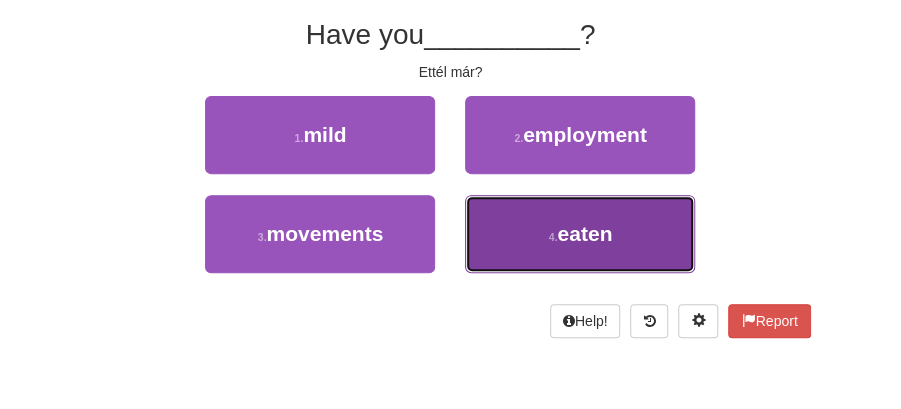 drag, startPoint x: 619, startPoint y: 233, endPoint x: 531, endPoint y: 188, distance: 98.83825 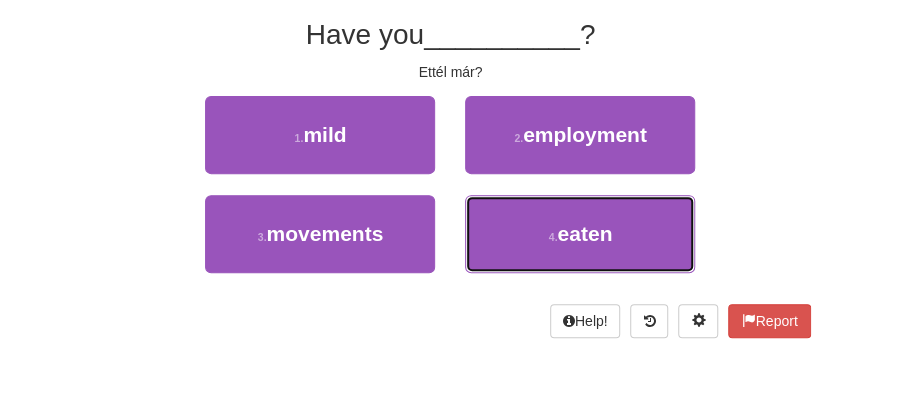 click on "4 .  eaten" at bounding box center (580, 234) 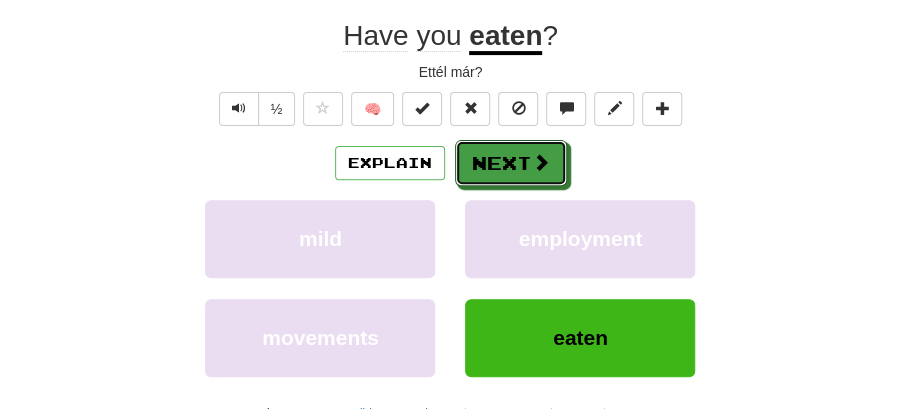 click on "Next" at bounding box center [511, 163] 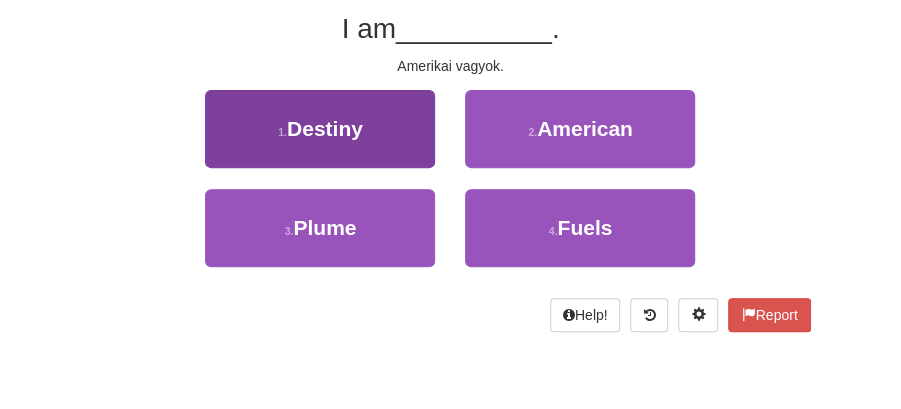 scroll, scrollTop: 176, scrollLeft: 0, axis: vertical 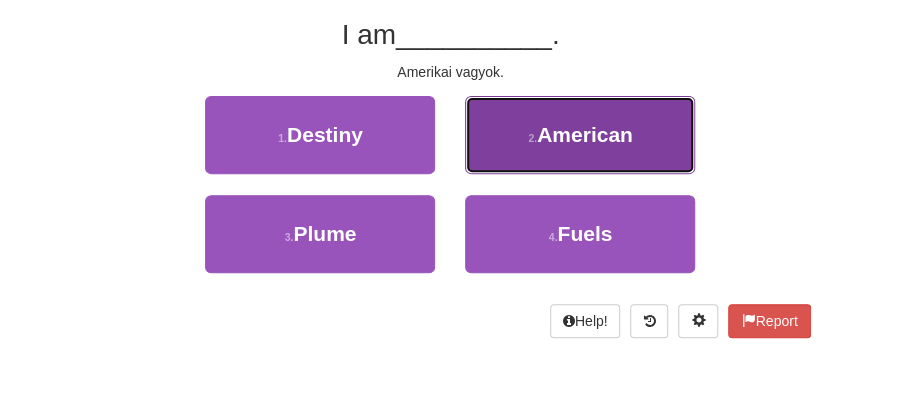 click on "2 .  American" at bounding box center (580, 135) 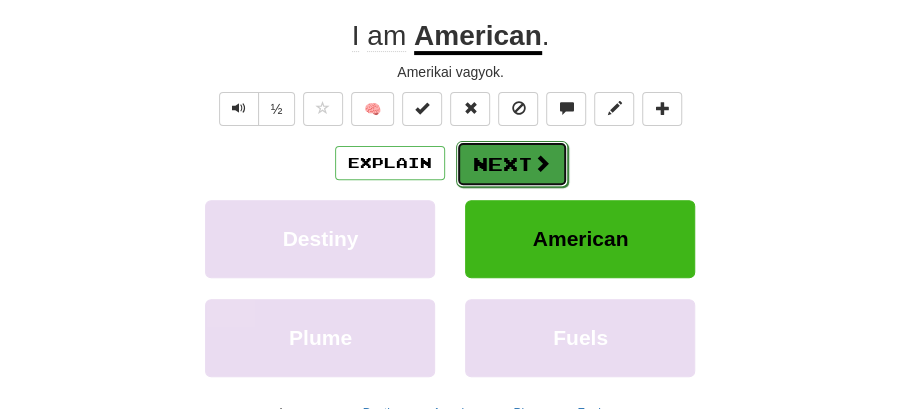 click on "Next" at bounding box center [512, 164] 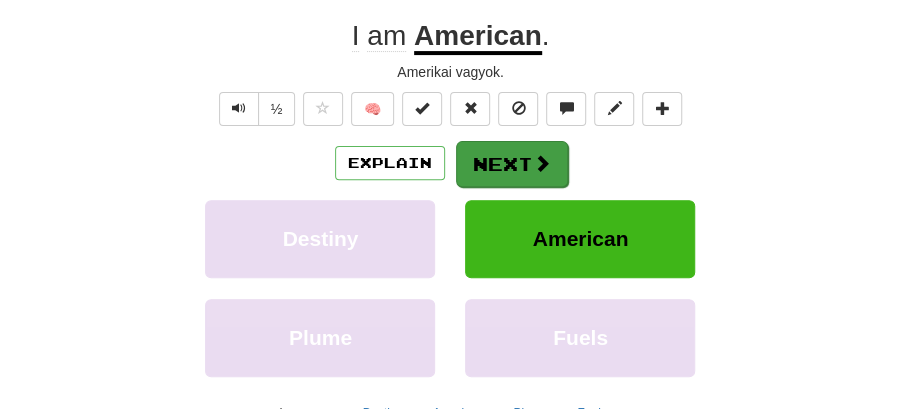scroll, scrollTop: 176, scrollLeft: 0, axis: vertical 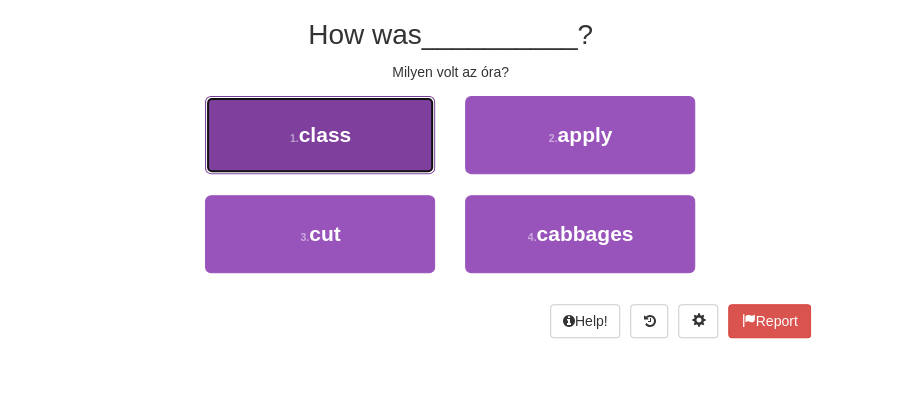 click on "1 .  class" at bounding box center [320, 135] 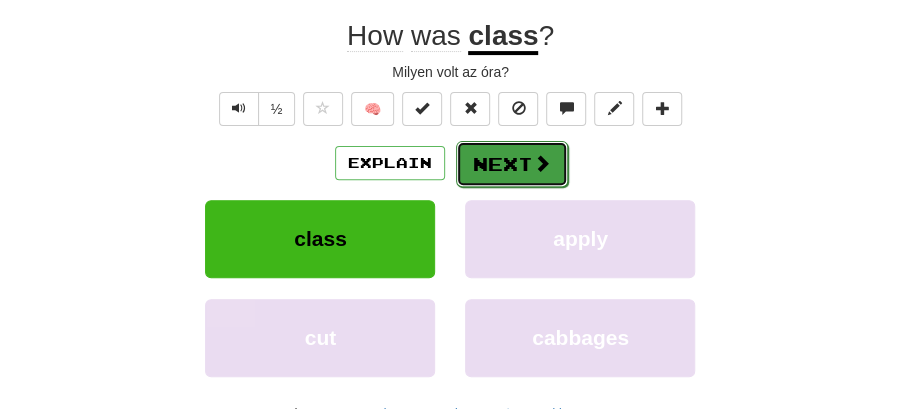 click on "Next" at bounding box center (512, 164) 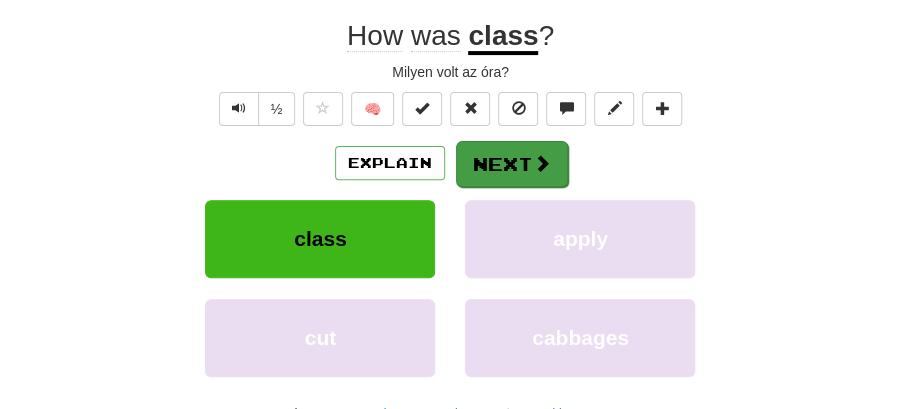 scroll, scrollTop: 176, scrollLeft: 0, axis: vertical 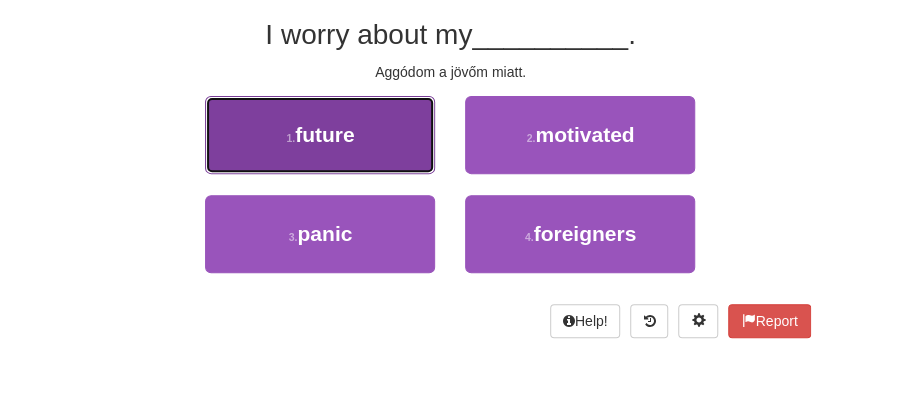 click on "1 .  future" at bounding box center [320, 135] 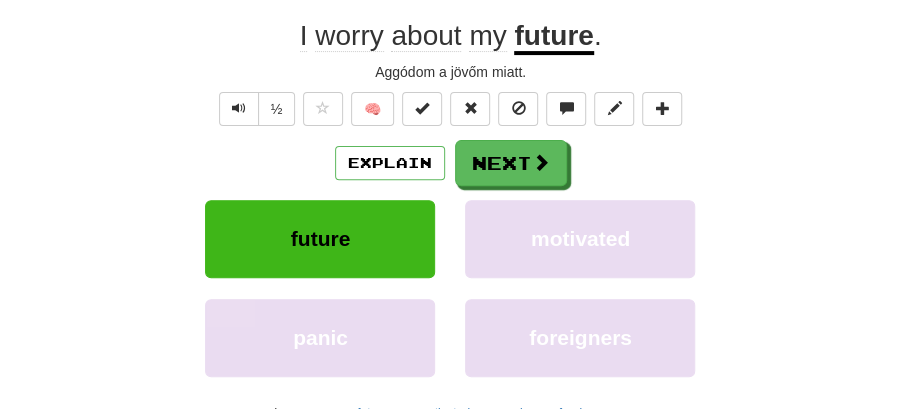 click on "Next" at bounding box center (511, 163) 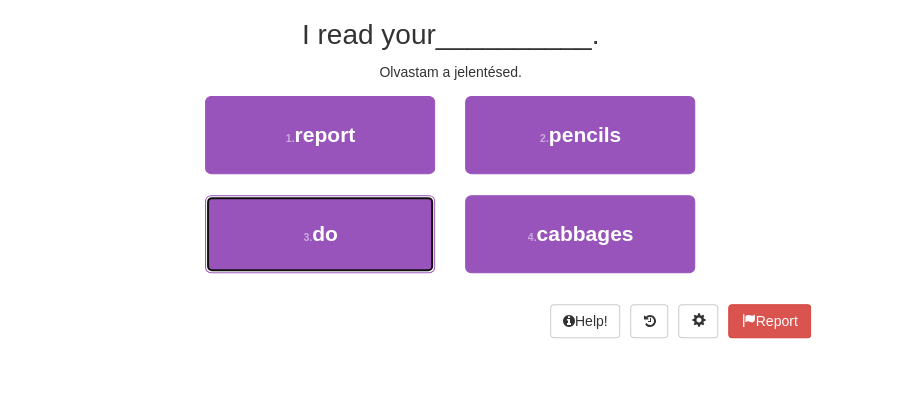 drag, startPoint x: 346, startPoint y: 242, endPoint x: 395, endPoint y: 194, distance: 68.593 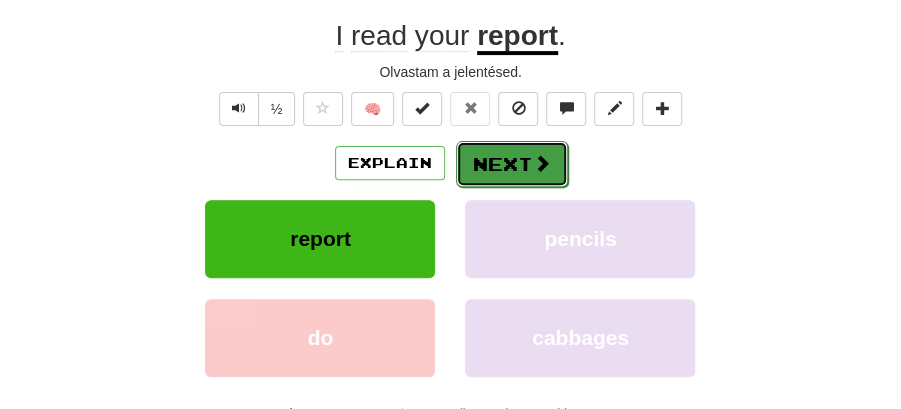 click on "Next" at bounding box center (512, 164) 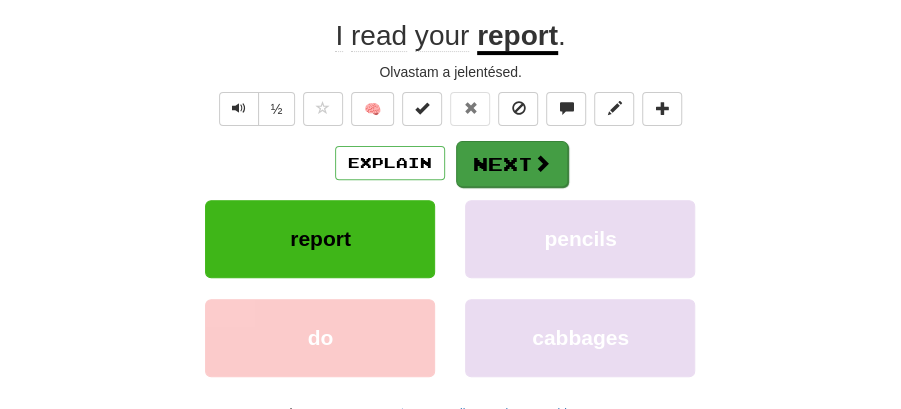 scroll, scrollTop: 176, scrollLeft: 0, axis: vertical 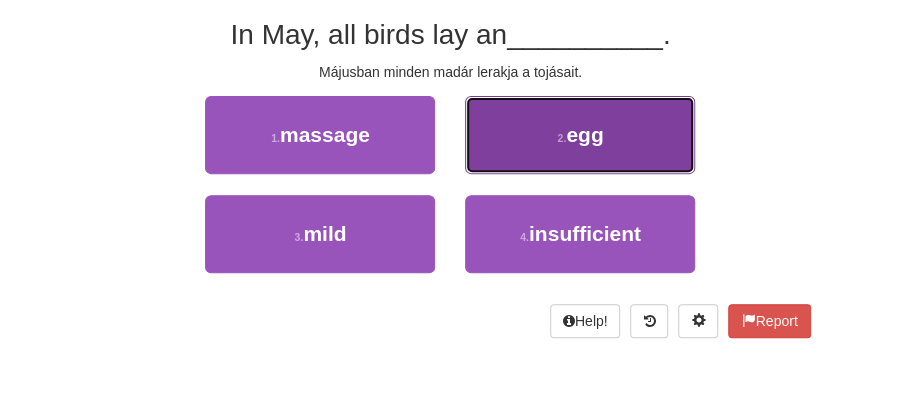 click on "2 .  egg" at bounding box center (580, 135) 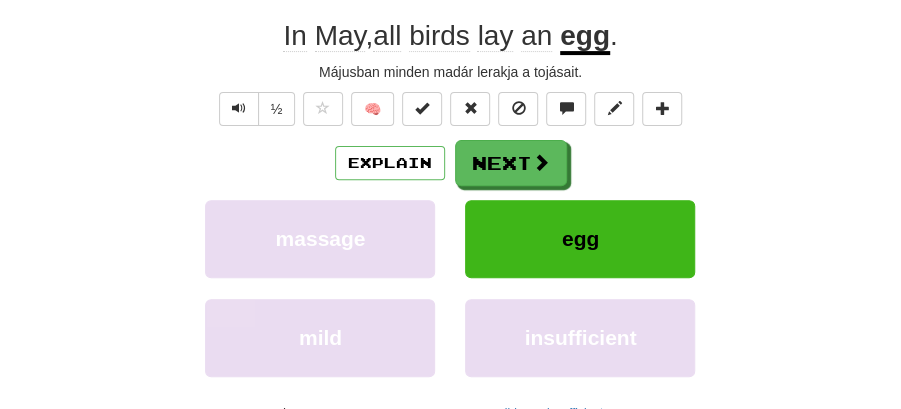 click on "Next" at bounding box center (511, 163) 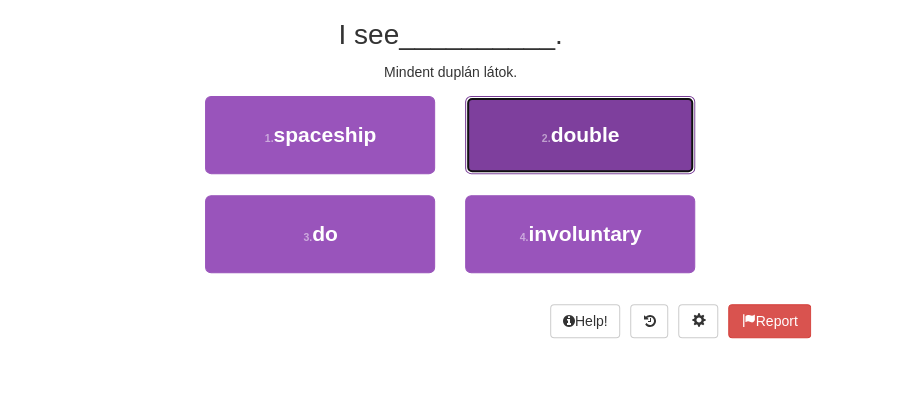 click on "2 .  double" at bounding box center (580, 135) 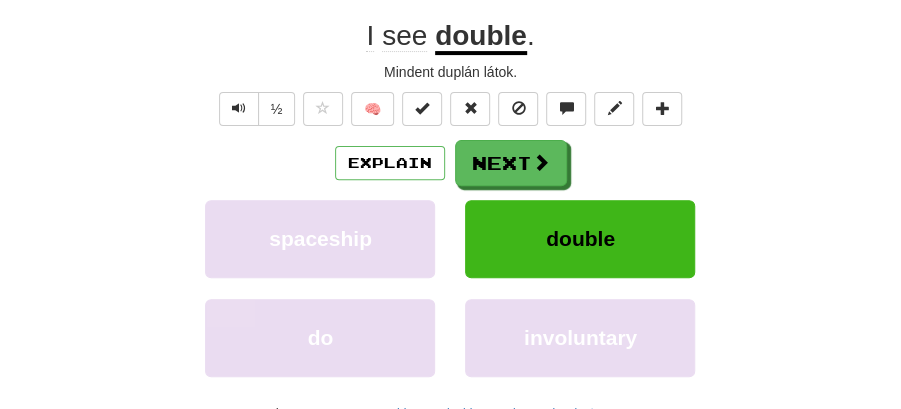 click on "Explain Next" at bounding box center (451, 163) 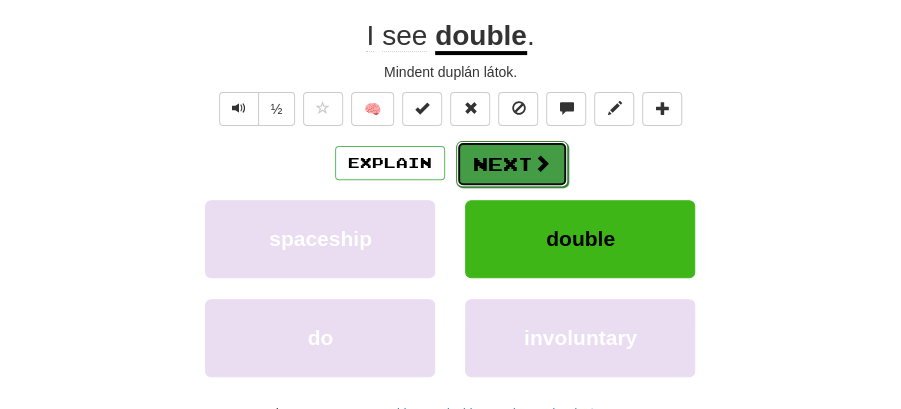 click on "Next" at bounding box center (512, 164) 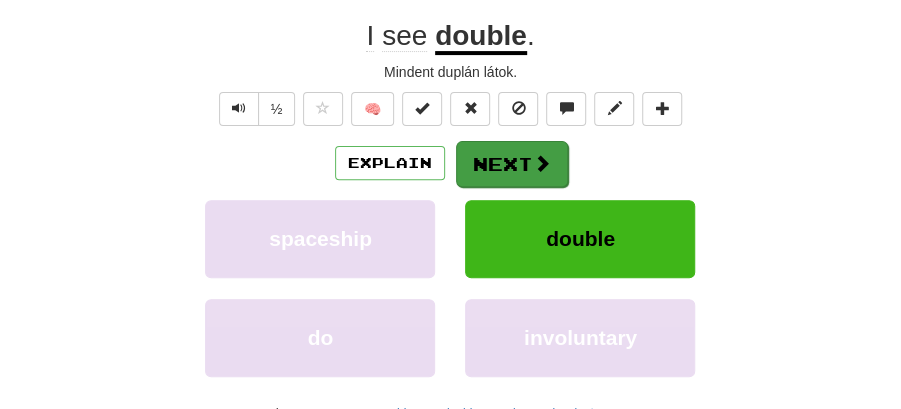 scroll, scrollTop: 176, scrollLeft: 0, axis: vertical 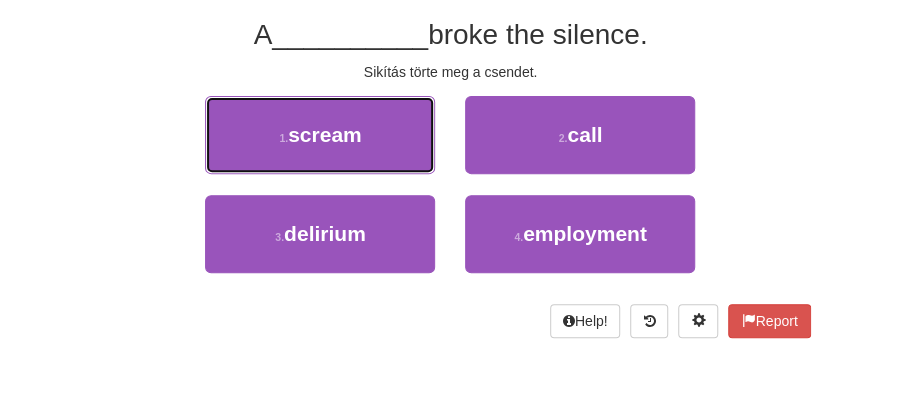 click on "1 .  scream" at bounding box center [320, 135] 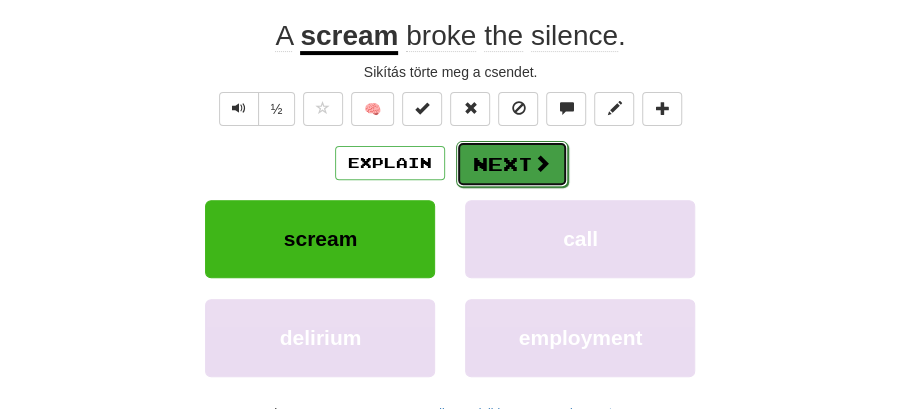 click on "Next" at bounding box center (512, 164) 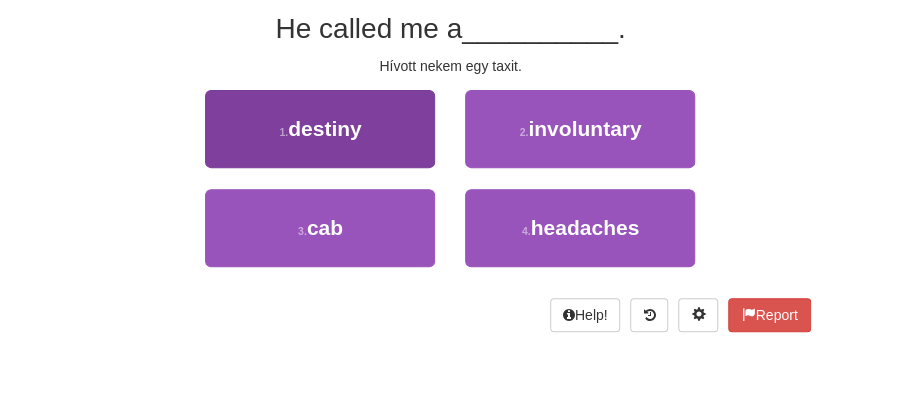 scroll, scrollTop: 176, scrollLeft: 0, axis: vertical 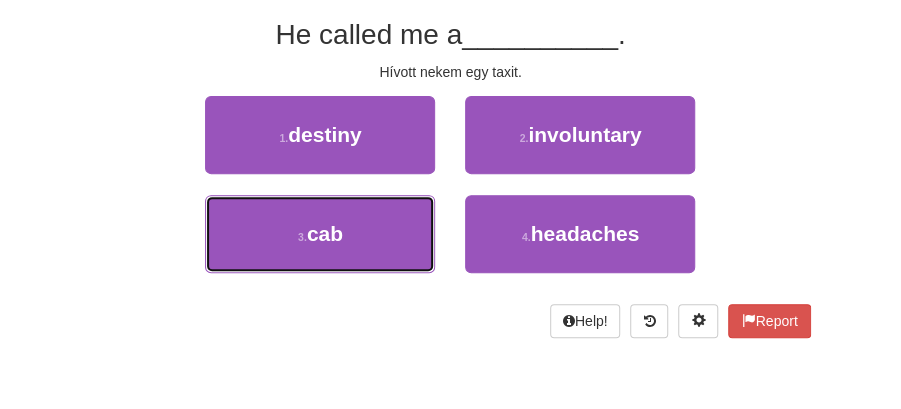 drag, startPoint x: 335, startPoint y: 242, endPoint x: 488, endPoint y: 188, distance: 162.2498 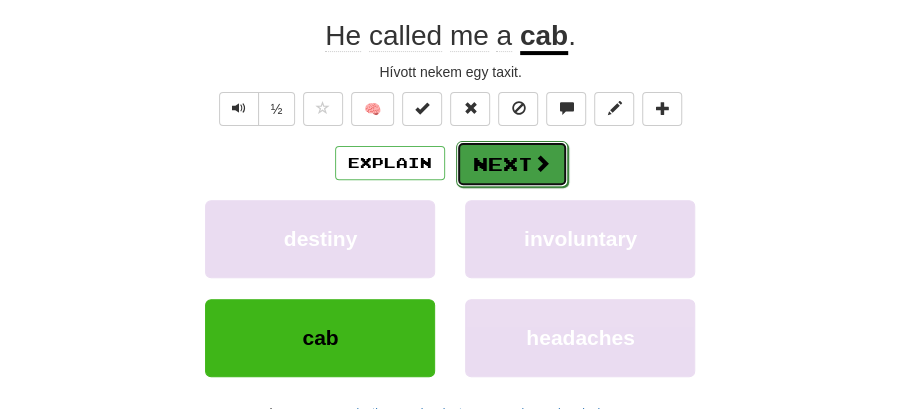 click on "Next" at bounding box center (512, 164) 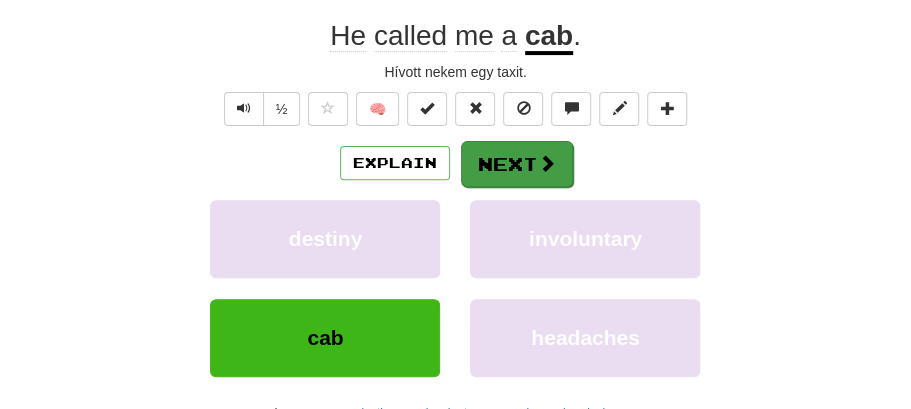 scroll, scrollTop: 176, scrollLeft: 0, axis: vertical 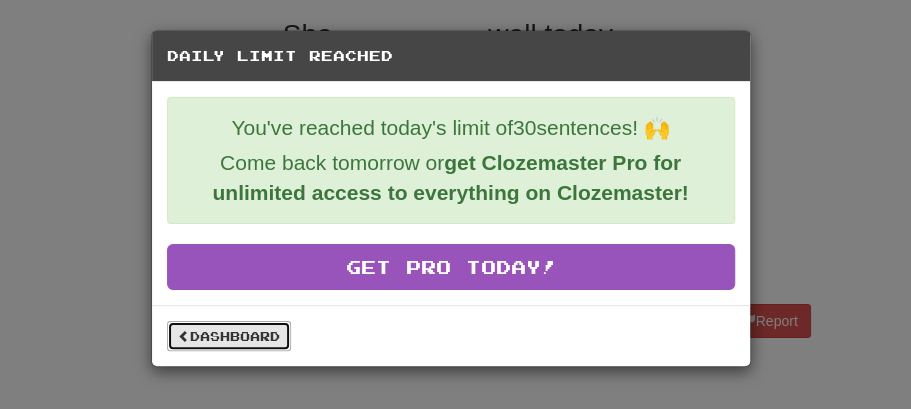 click on "Dashboard" at bounding box center [229, 336] 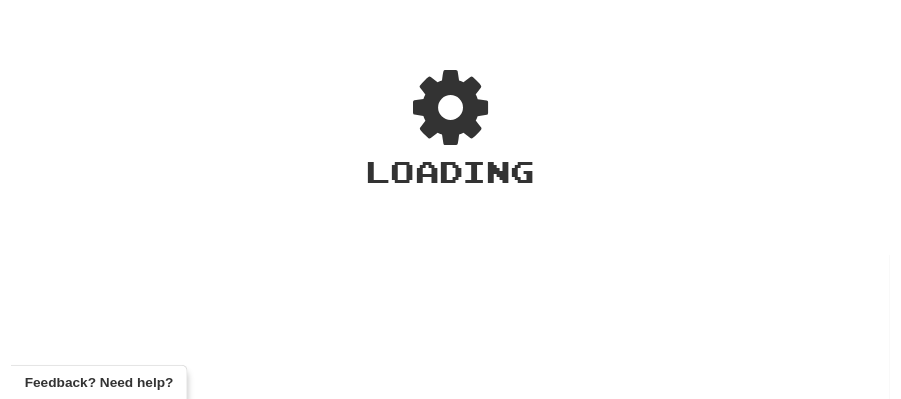 scroll, scrollTop: 0, scrollLeft: 0, axis: both 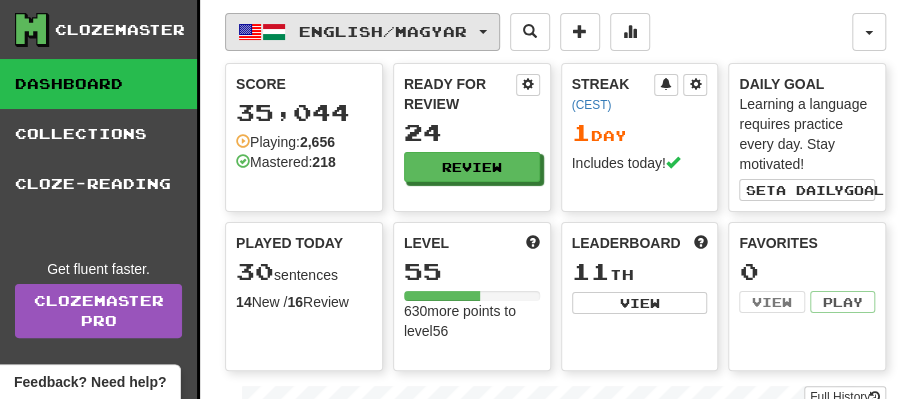 click on "English  /  Magyar" at bounding box center (362, 32) 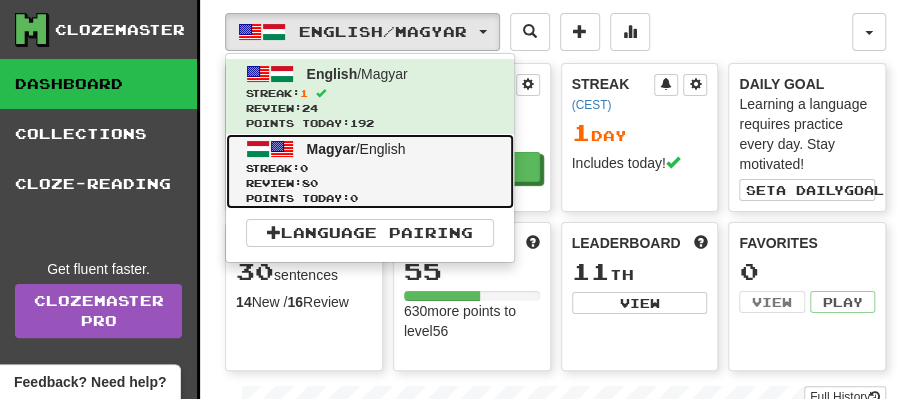 click on "Streak:  0" at bounding box center [370, 168] 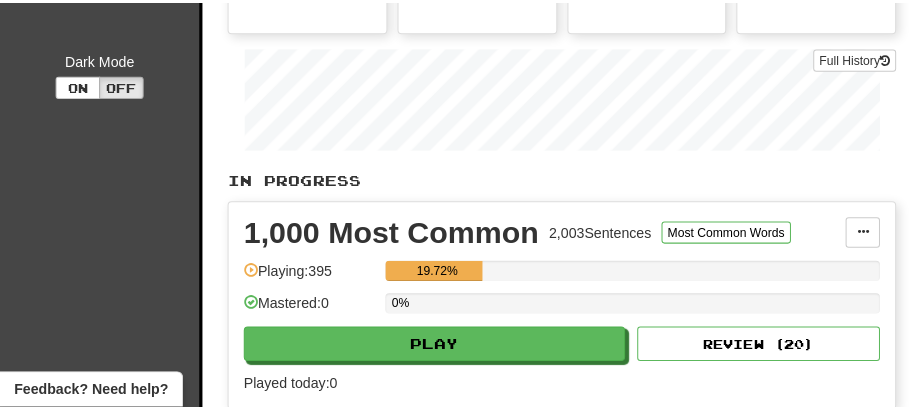 scroll, scrollTop: 533, scrollLeft: 0, axis: vertical 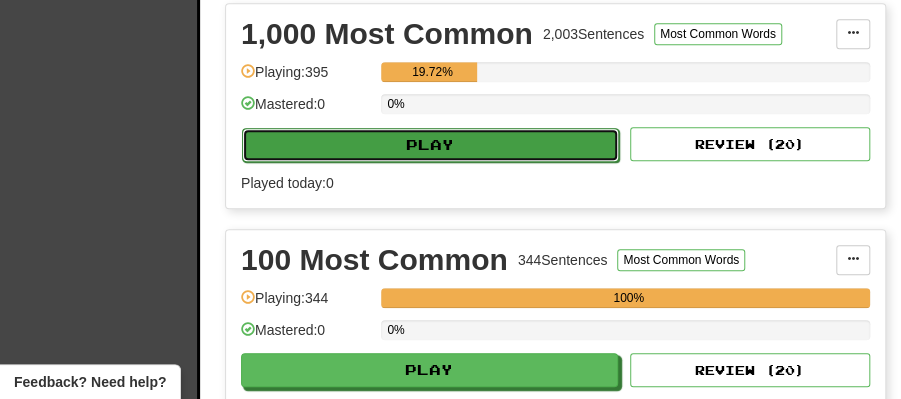 click on "Play" at bounding box center (430, 145) 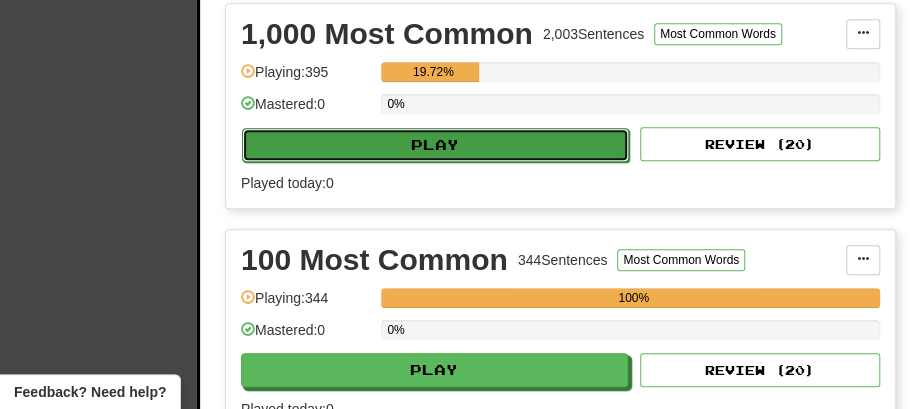 select on "**" 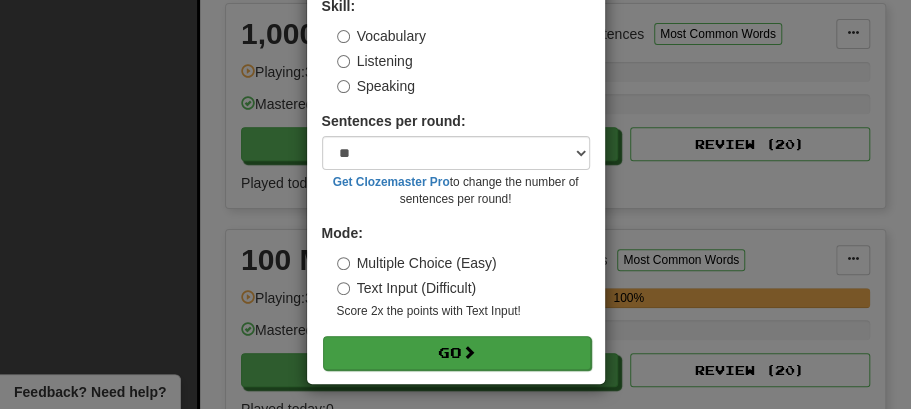scroll, scrollTop: 136, scrollLeft: 0, axis: vertical 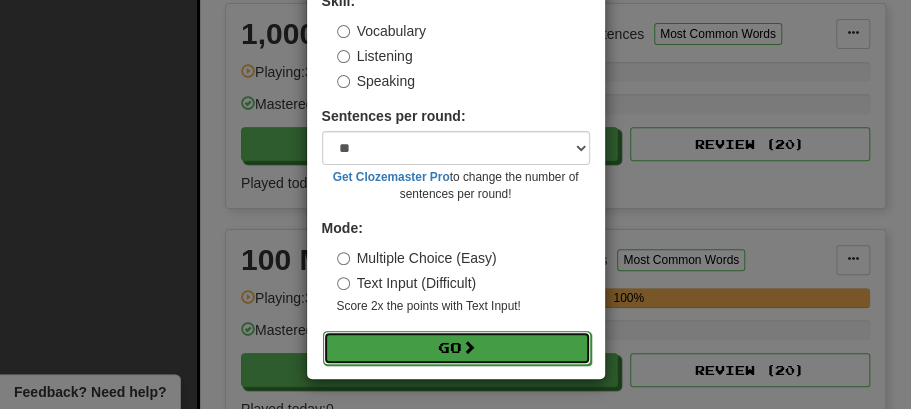 click on "Go" at bounding box center [457, 348] 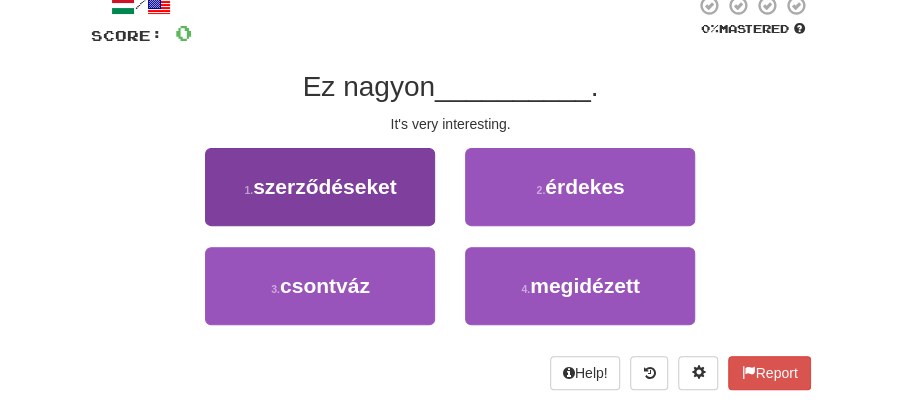 scroll, scrollTop: 133, scrollLeft: 0, axis: vertical 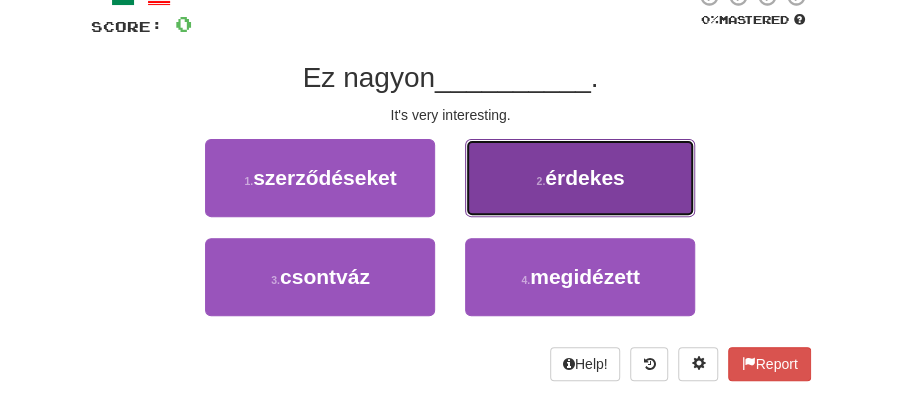drag, startPoint x: 617, startPoint y: 183, endPoint x: 606, endPoint y: 184, distance: 11.045361 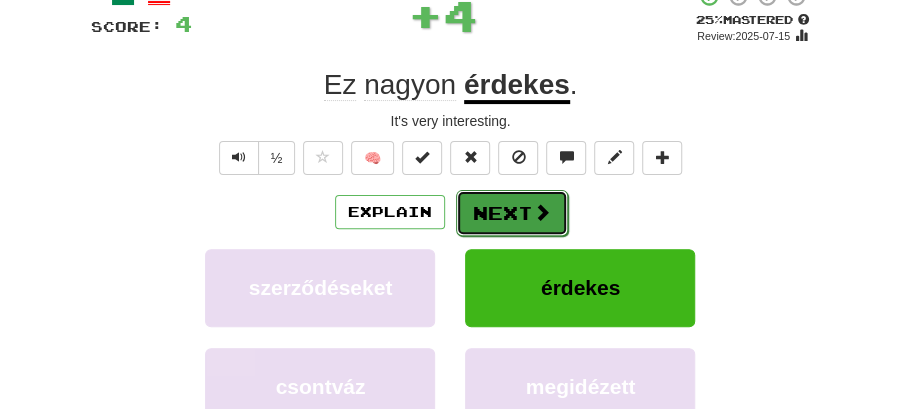 click on "Next" at bounding box center (512, 213) 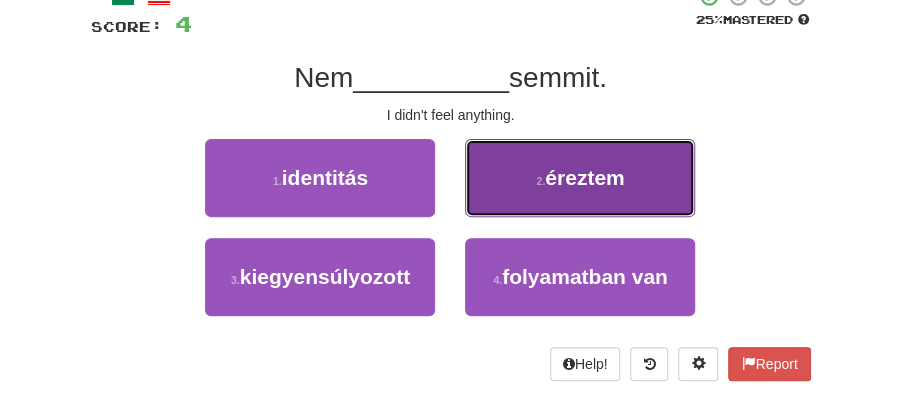 click on "2 .  éreztem" at bounding box center (580, 178) 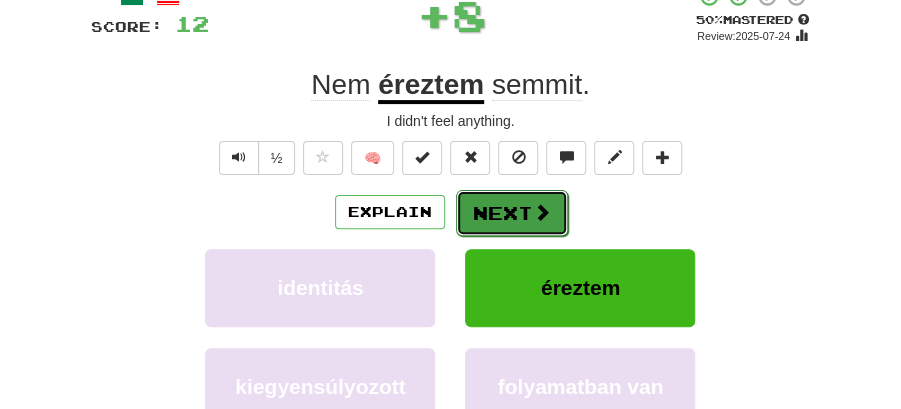 click on "Next" at bounding box center (512, 213) 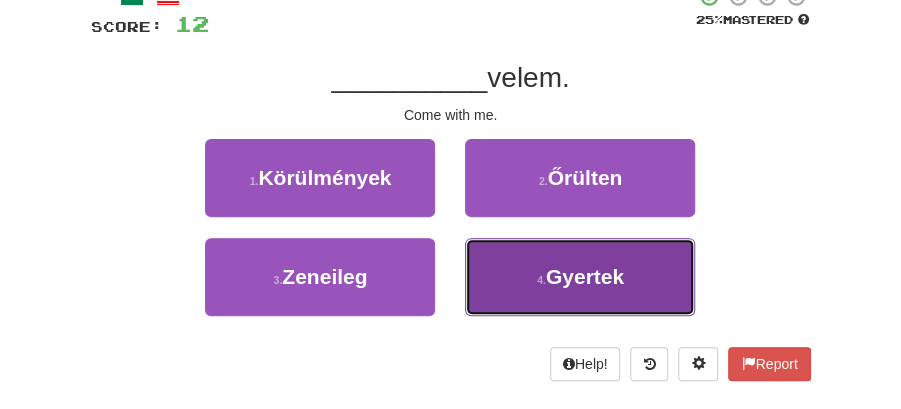 drag, startPoint x: 606, startPoint y: 259, endPoint x: 598, endPoint y: 243, distance: 17.888544 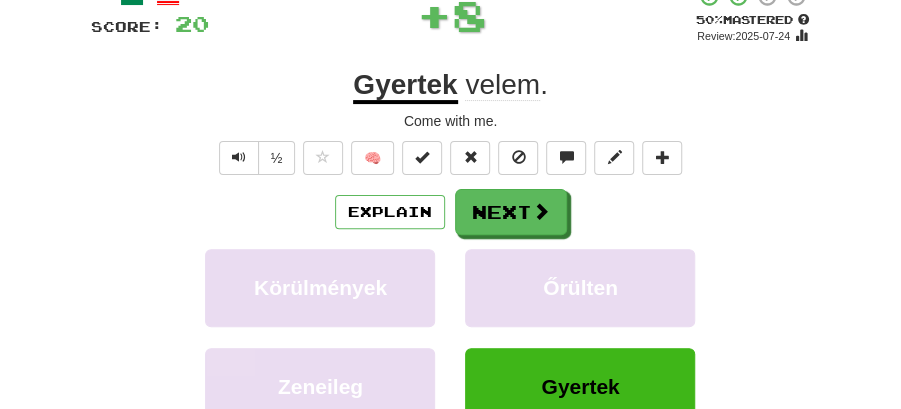 click on "Next" at bounding box center (511, 212) 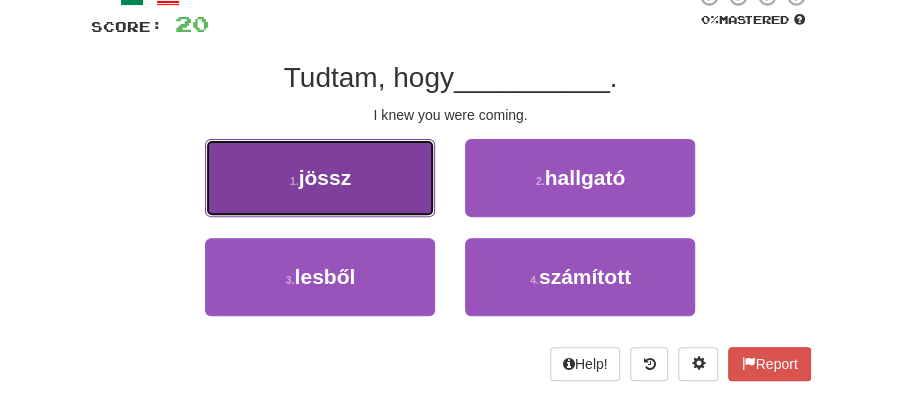 click on "jössz" at bounding box center (325, 177) 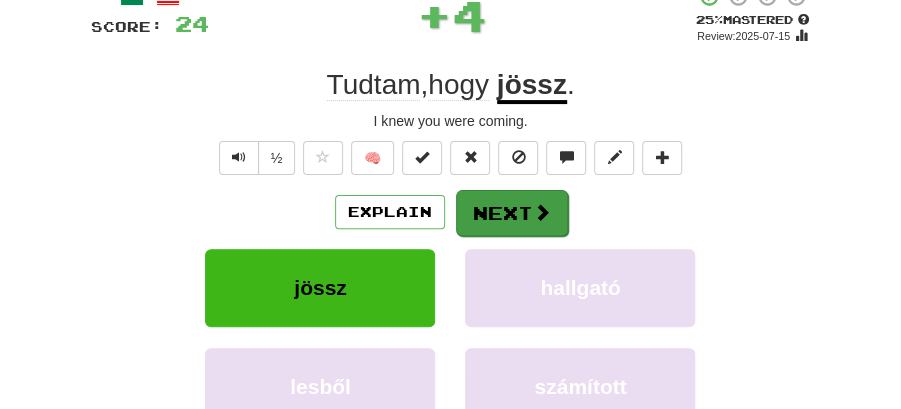 drag, startPoint x: 472, startPoint y: 179, endPoint x: 482, endPoint y: 197, distance: 20.59126 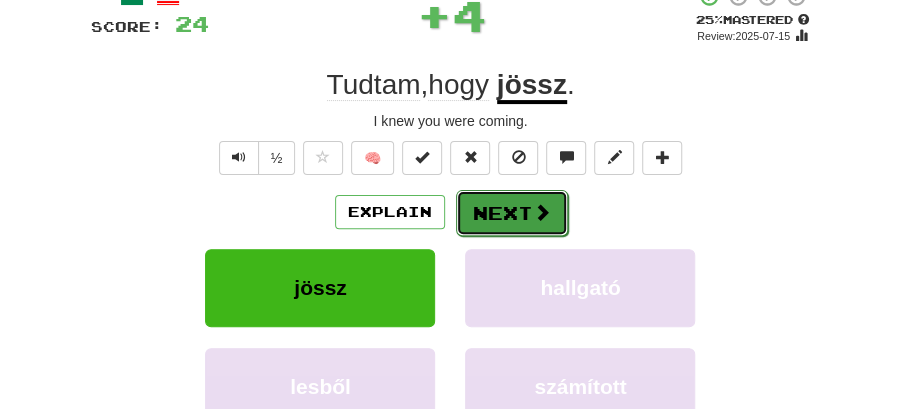 click on "Next" at bounding box center (512, 213) 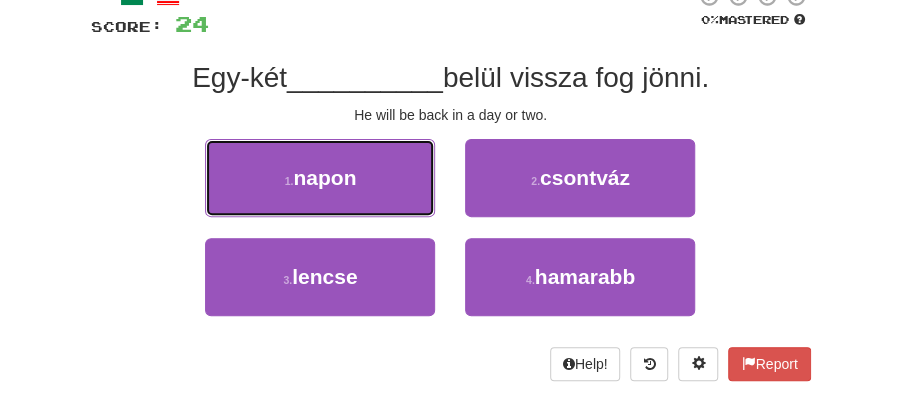 drag, startPoint x: 397, startPoint y: 179, endPoint x: 456, endPoint y: 187, distance: 59.5399 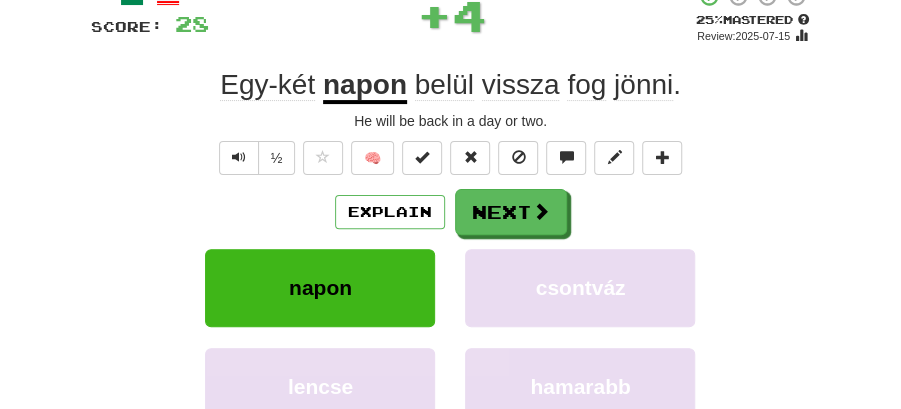 click on "Explain Next" at bounding box center [451, 212] 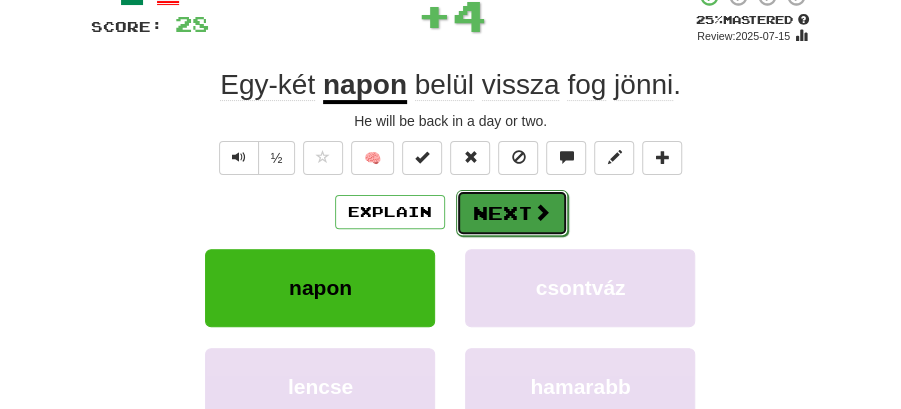 click on "Next" at bounding box center (512, 213) 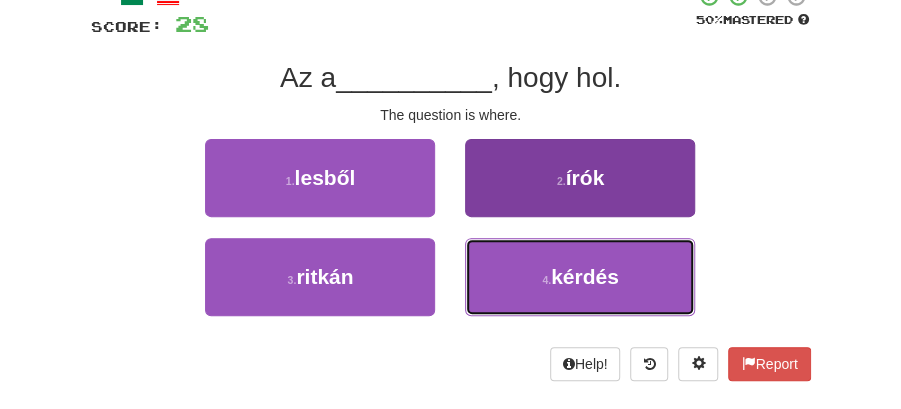 drag, startPoint x: 542, startPoint y: 280, endPoint x: 536, endPoint y: 254, distance: 26.683329 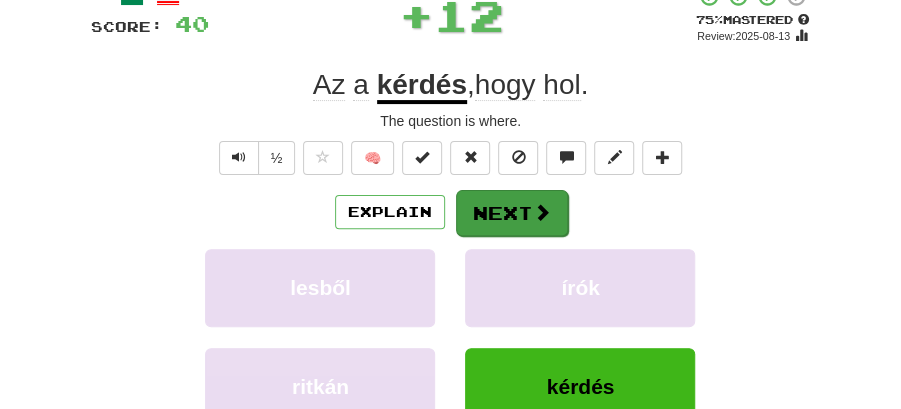 drag, startPoint x: 520, startPoint y: 236, endPoint x: 500, endPoint y: 218, distance: 26.907248 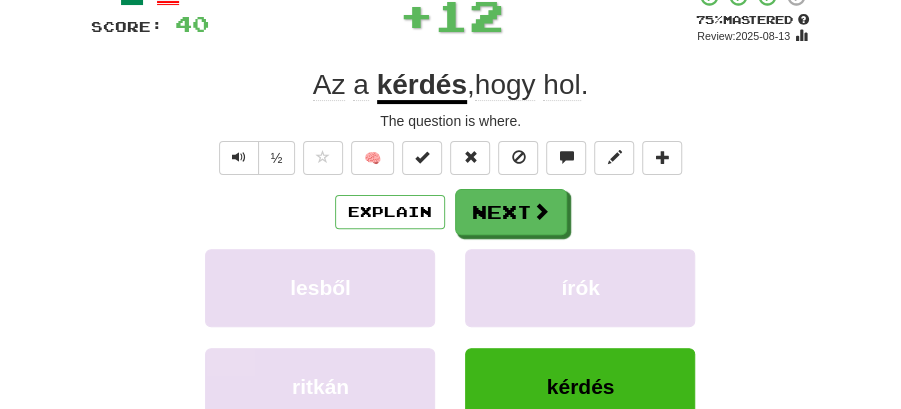 click on "/  Score:   40 + 12 75 %  Mastered Review:  2025-08-13 Az   a   kérdés ,  hogy   hol . The question is where. ½ 🧠 Explain Next lesből írók ritkán kérdés Learn more: lesből írók ritkán kérdés  Help!  Report Sentence Source" at bounding box center (451, 269) 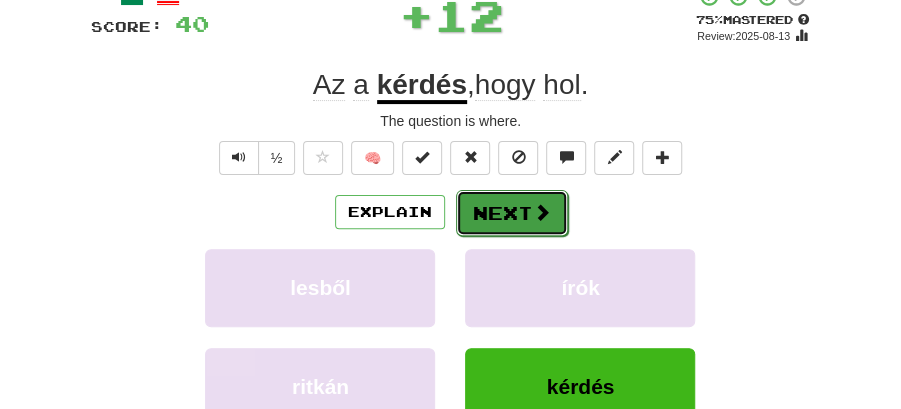 click on "Next" at bounding box center (512, 213) 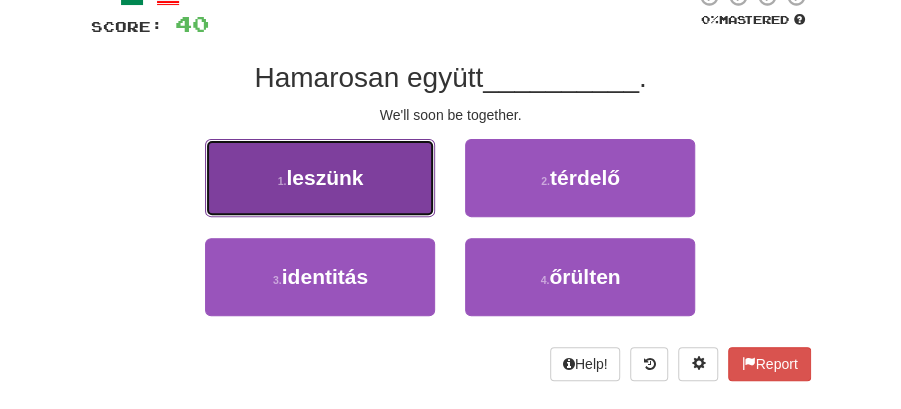 drag, startPoint x: 299, startPoint y: 180, endPoint x: 379, endPoint y: 188, distance: 80.399 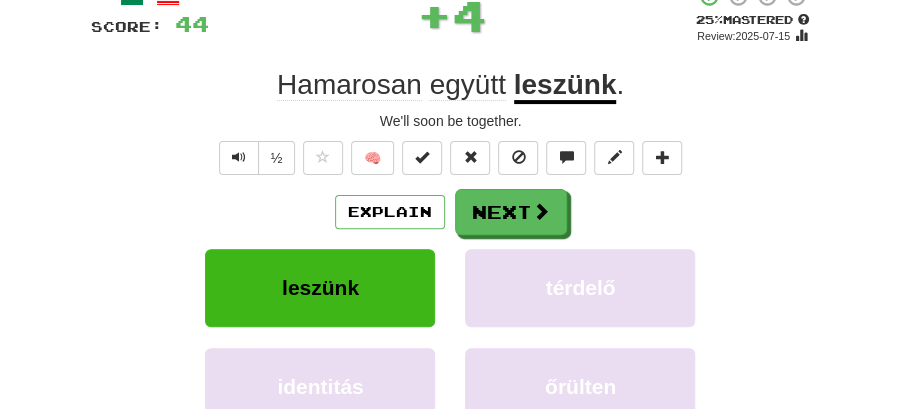 click on "Next" at bounding box center [511, 212] 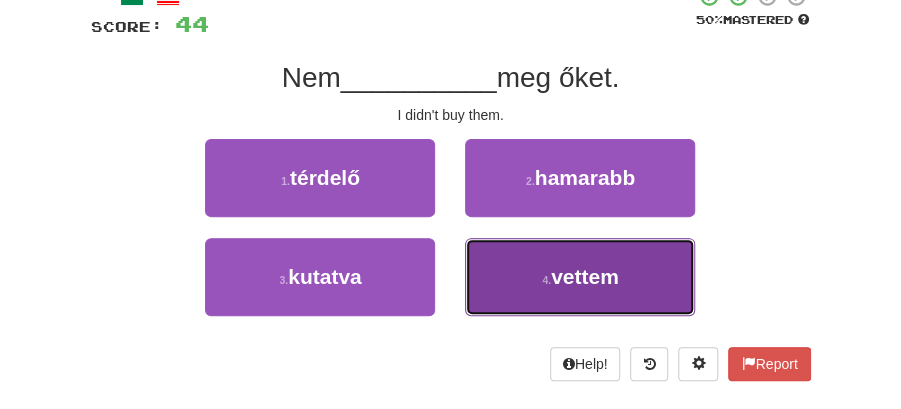drag, startPoint x: 602, startPoint y: 276, endPoint x: 593, endPoint y: 266, distance: 13.453624 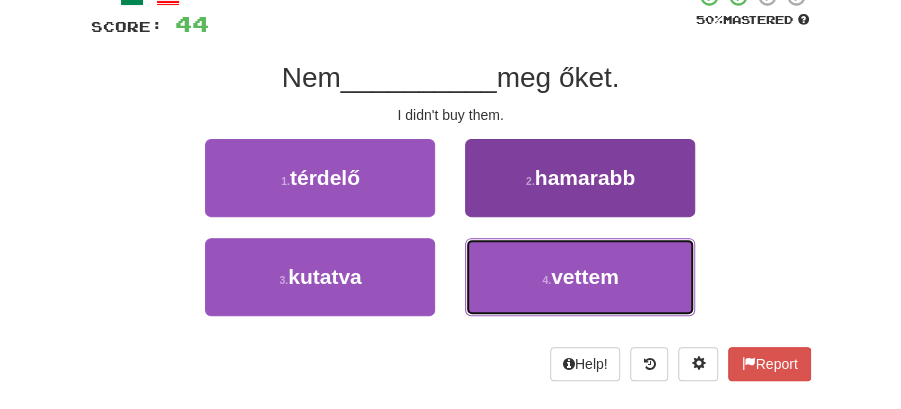 click on "vettem" at bounding box center [585, 276] 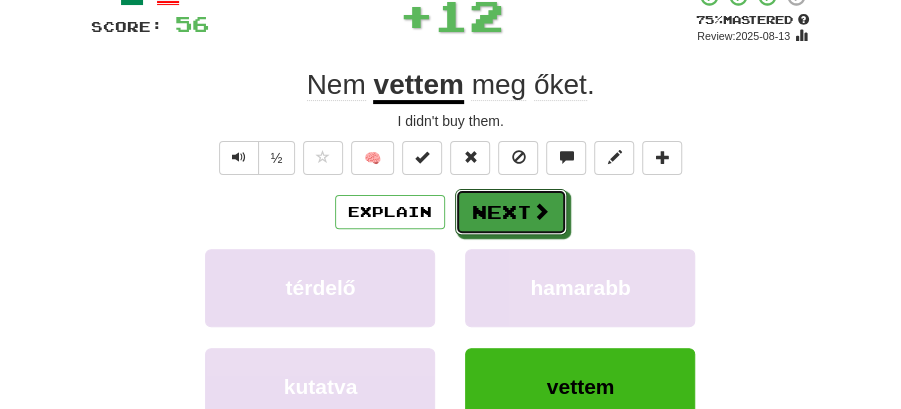 click on "Next" at bounding box center [511, 212] 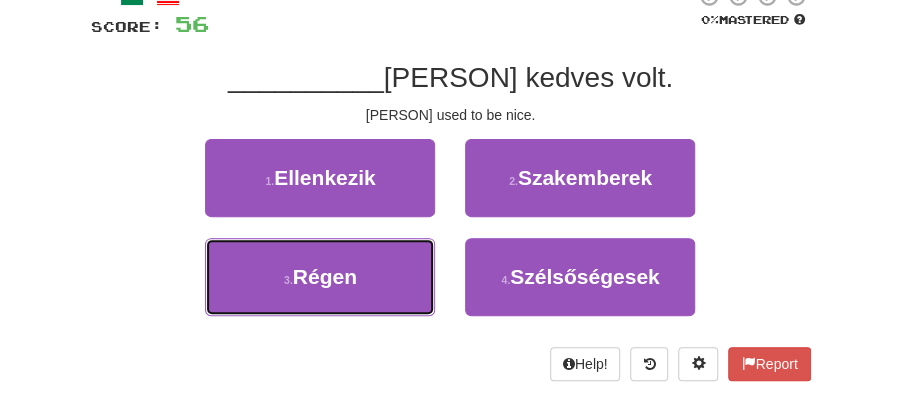 drag, startPoint x: 358, startPoint y: 268, endPoint x: 459, endPoint y: 236, distance: 105.9481 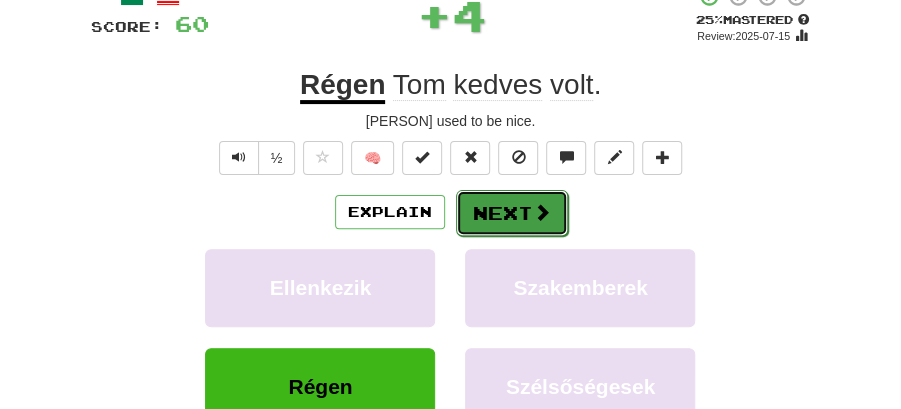 click on "Next" at bounding box center (512, 213) 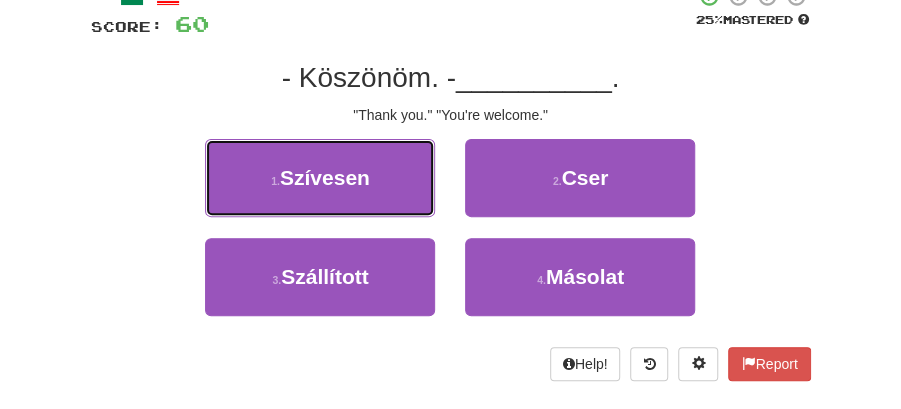 drag, startPoint x: 282, startPoint y: 178, endPoint x: 388, endPoint y: 187, distance: 106.381386 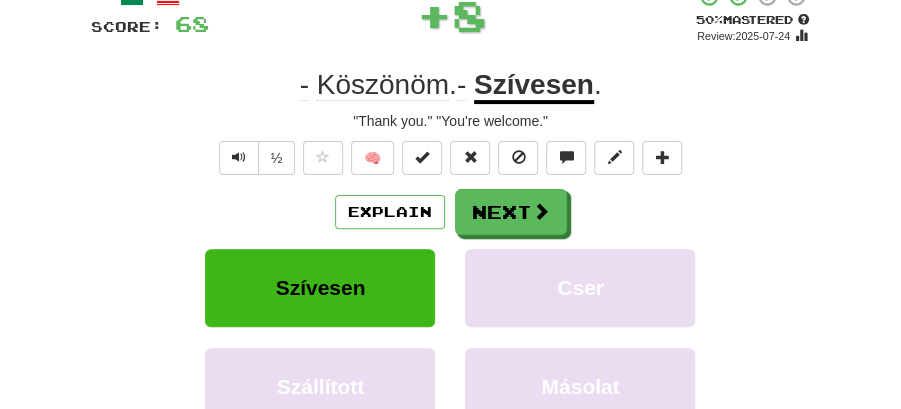 click on "Next" at bounding box center (511, 212) 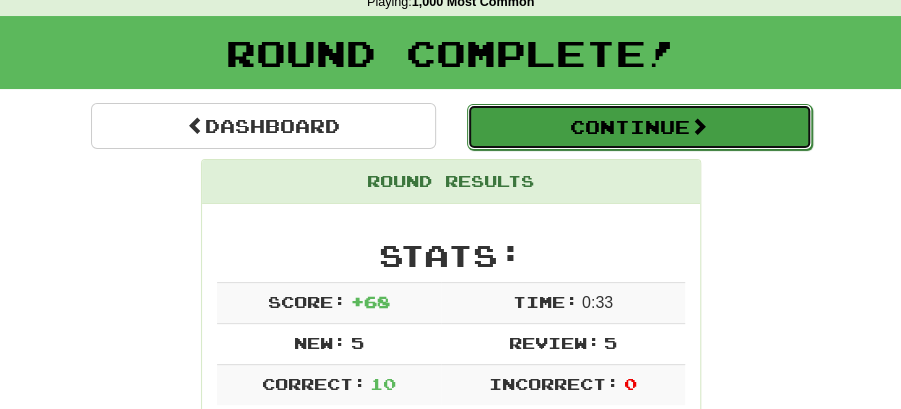 click on "Continue" at bounding box center [639, 127] 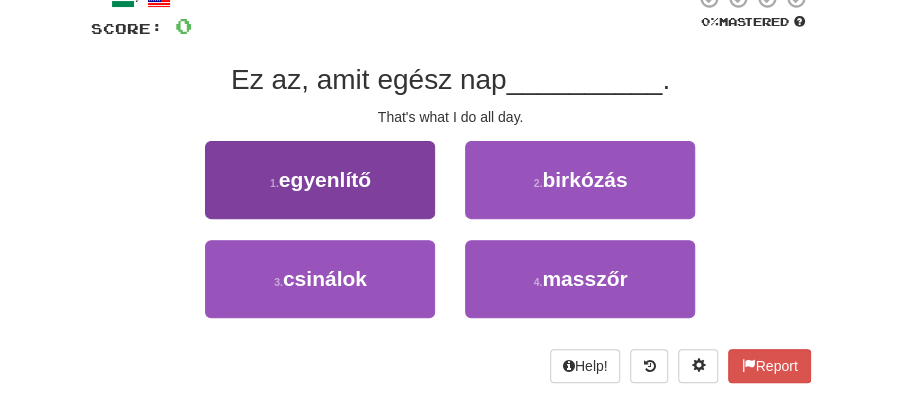 scroll, scrollTop: 154, scrollLeft: 0, axis: vertical 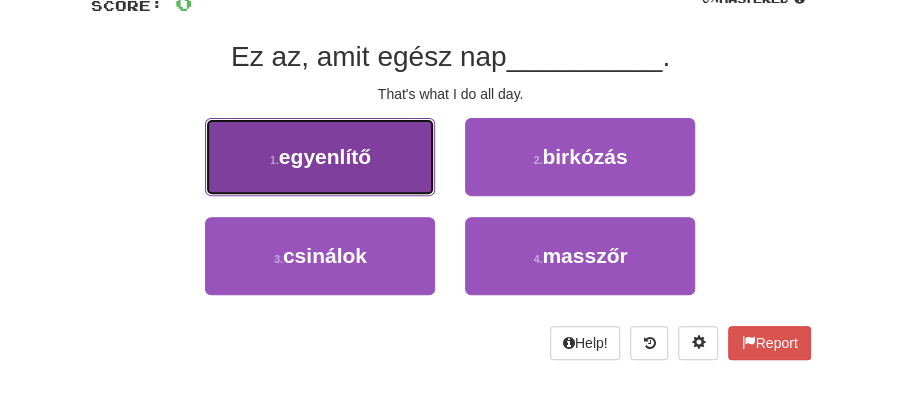 drag, startPoint x: 358, startPoint y: 172, endPoint x: 370, endPoint y: 171, distance: 12.0415945 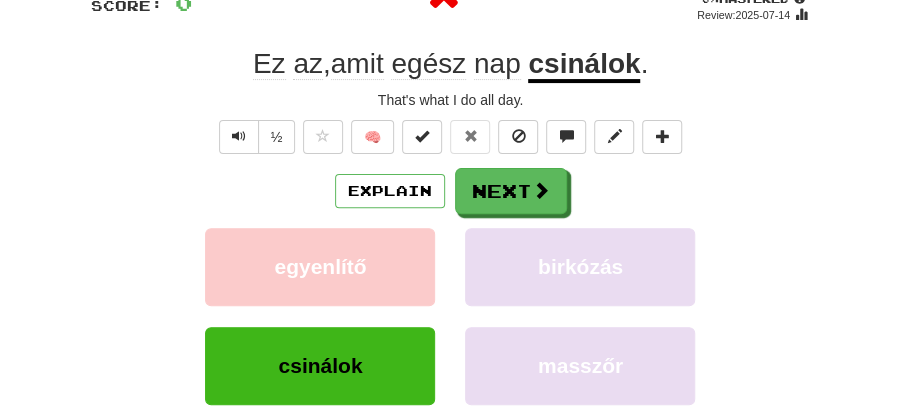 click on "Explain Next" at bounding box center [451, 191] 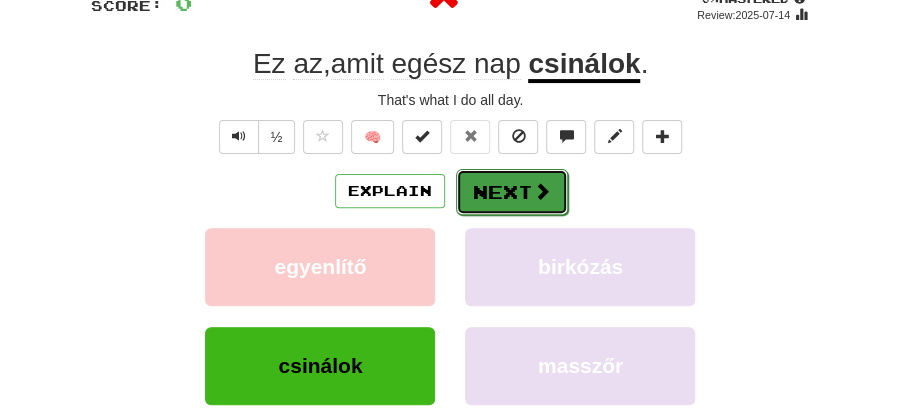 click on "Next" at bounding box center [512, 192] 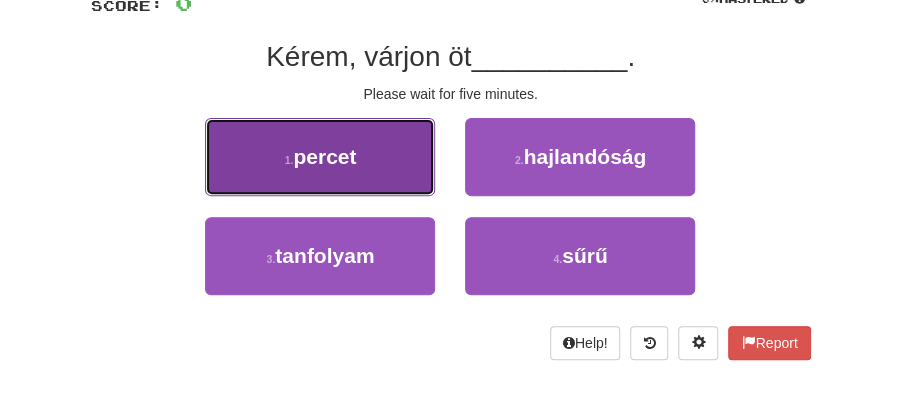 click on "1 .  percet" at bounding box center [320, 157] 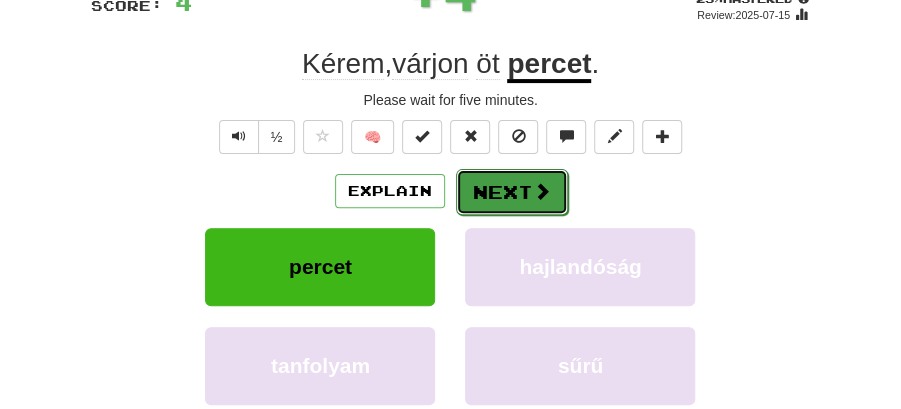 click at bounding box center [542, 191] 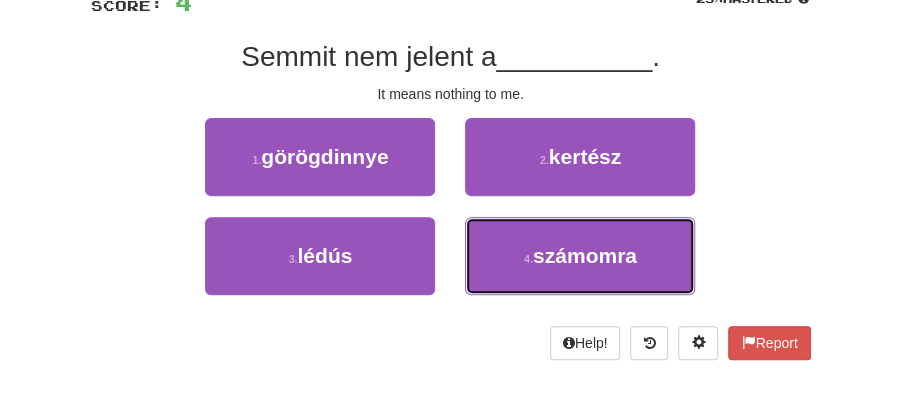 drag, startPoint x: 585, startPoint y: 257, endPoint x: 561, endPoint y: 224, distance: 40.804413 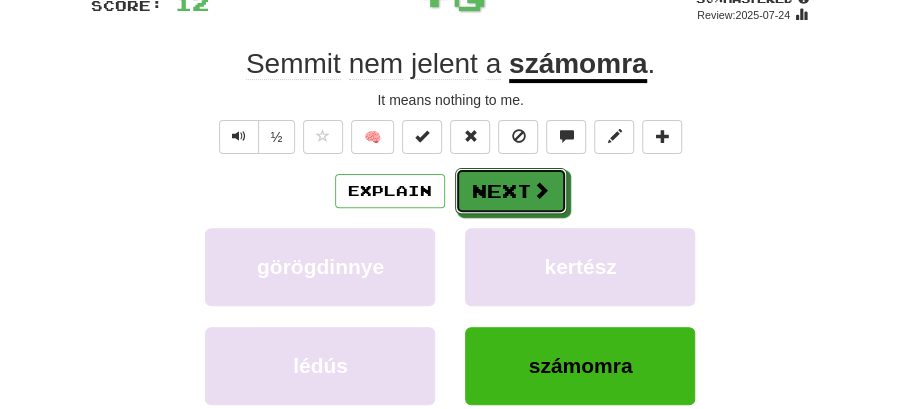 drag, startPoint x: 561, startPoint y: 224, endPoint x: 505, endPoint y: 183, distance: 69.40461 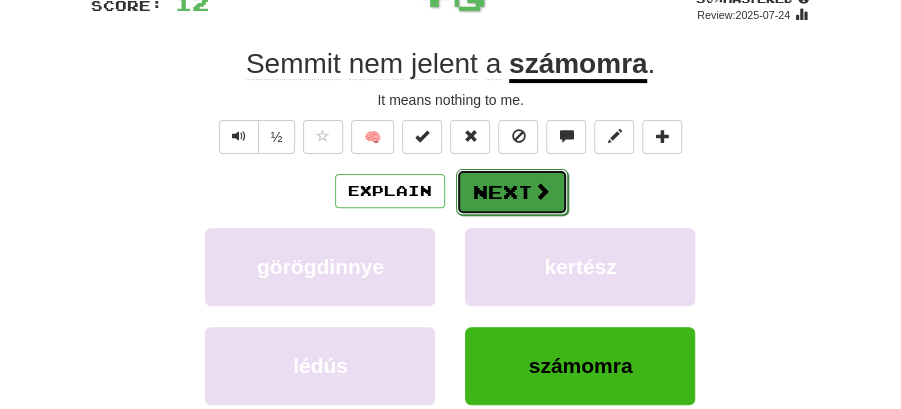 click on "Next" at bounding box center (512, 192) 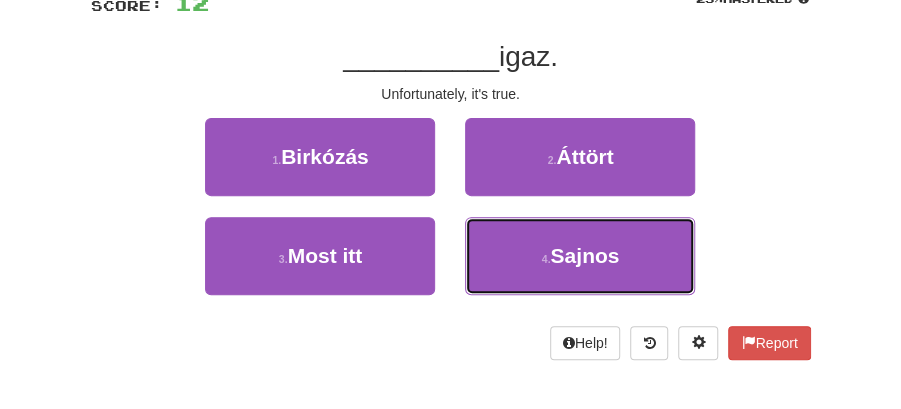 drag, startPoint x: 578, startPoint y: 254, endPoint x: 540, endPoint y: 214, distance: 55.17246 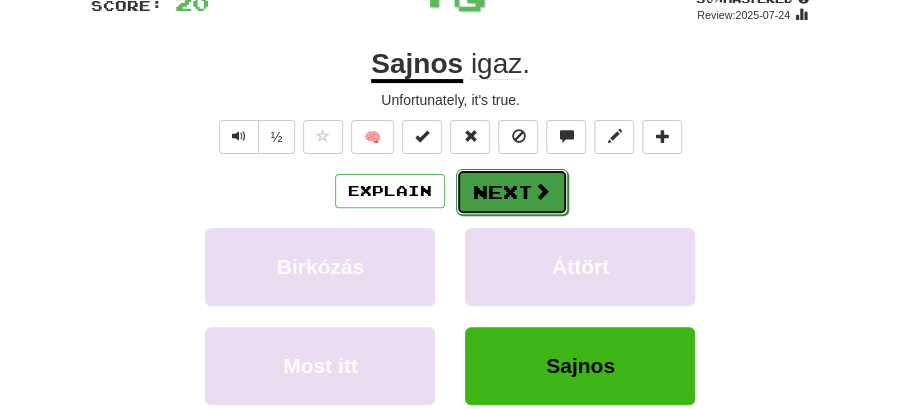 click on "Next" at bounding box center (512, 192) 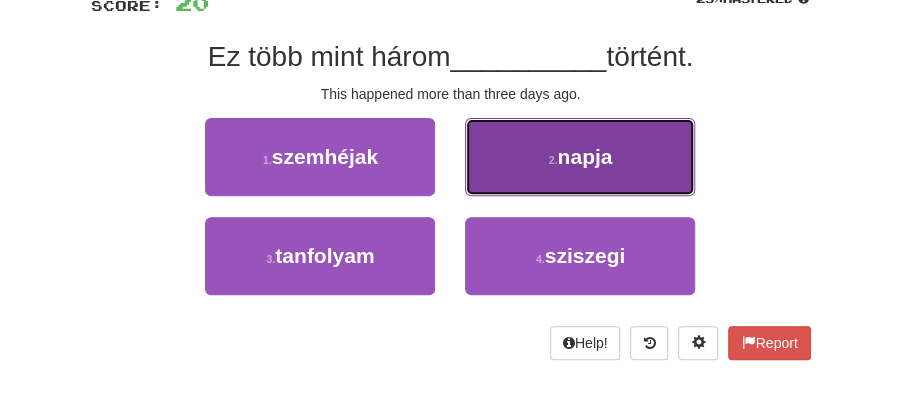 click on "napja" at bounding box center [584, 156] 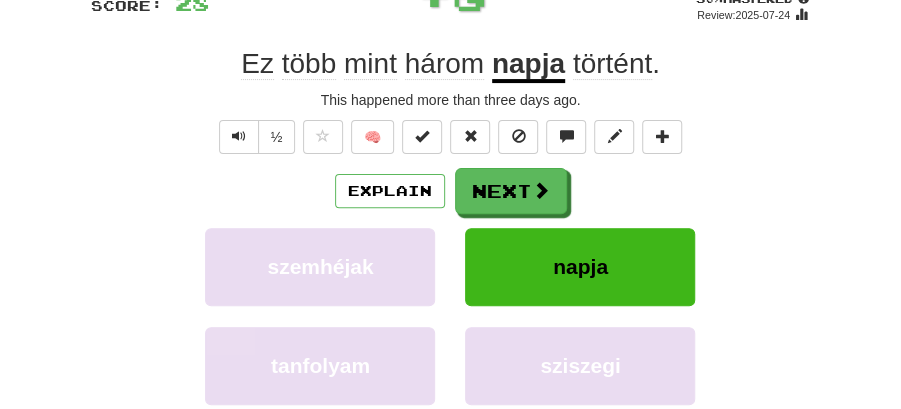 click on "Next" at bounding box center (511, 191) 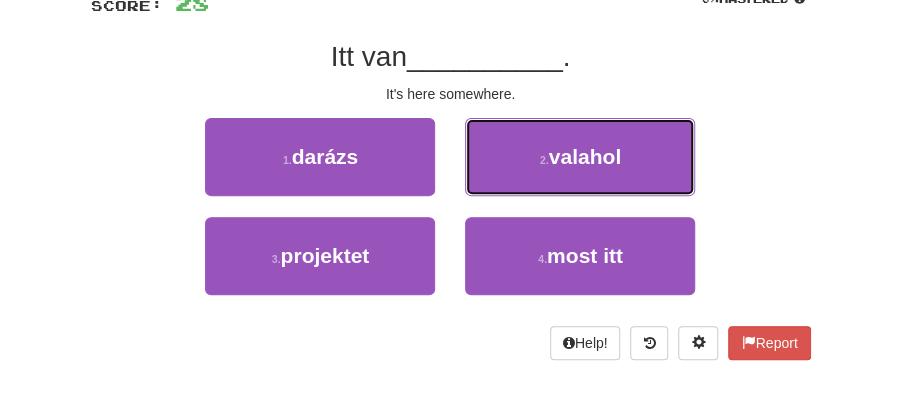 click on "valahol" at bounding box center [585, 156] 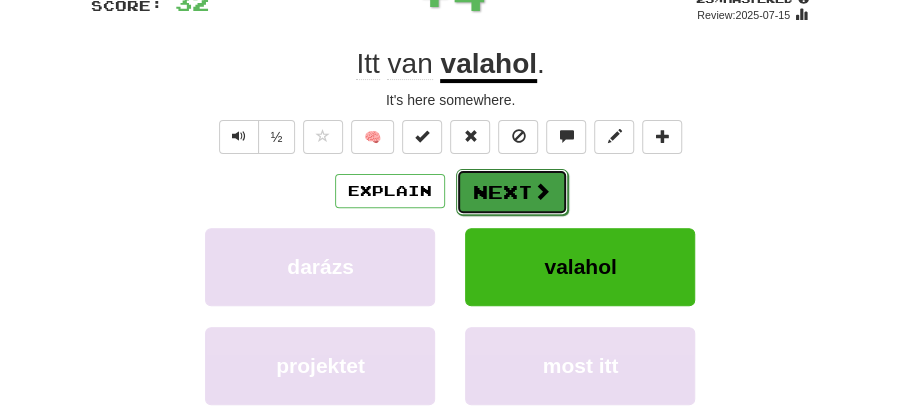 click on "Next" at bounding box center [512, 192] 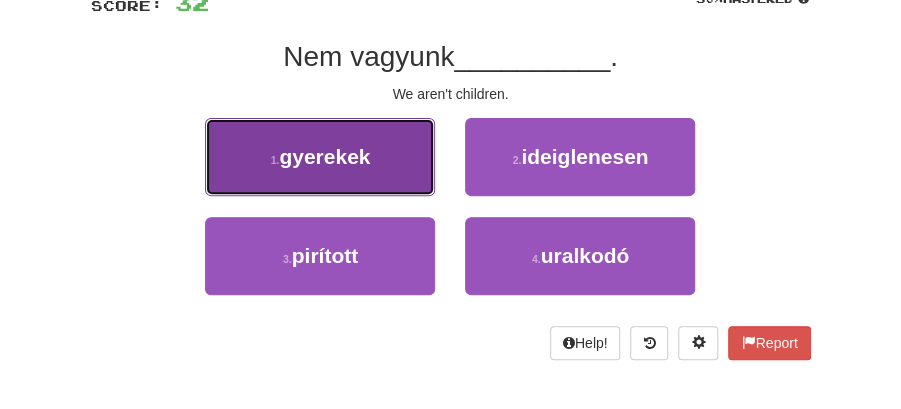 drag, startPoint x: 374, startPoint y: 174, endPoint x: 384, endPoint y: 172, distance: 10.198039 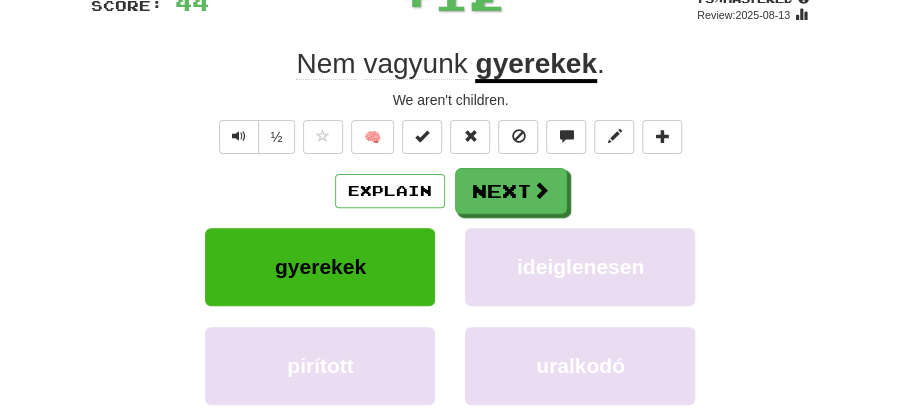 click on "Next" at bounding box center [511, 191] 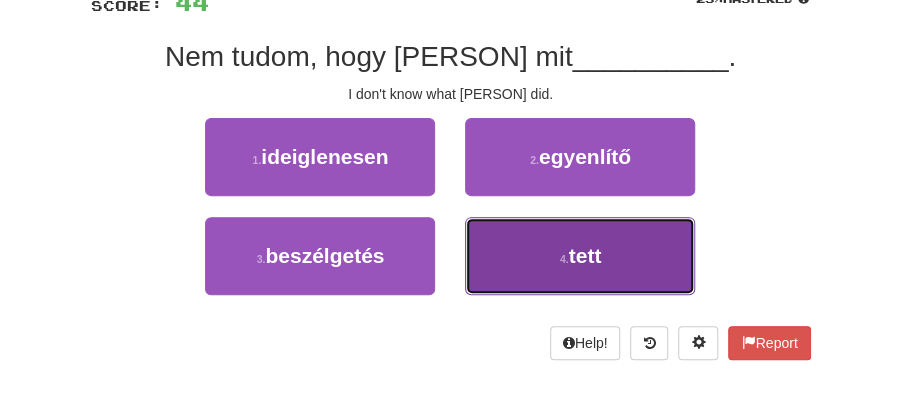 drag, startPoint x: 568, startPoint y: 252, endPoint x: 554, endPoint y: 219, distance: 35.846897 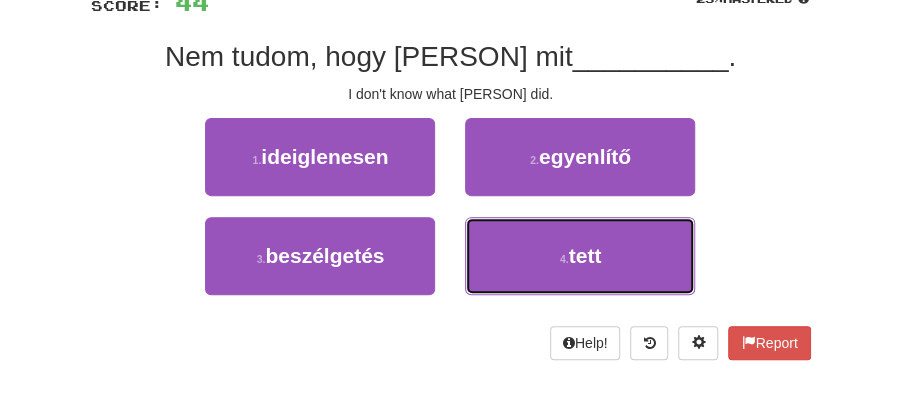 click on "4 .  tett" at bounding box center (580, 256) 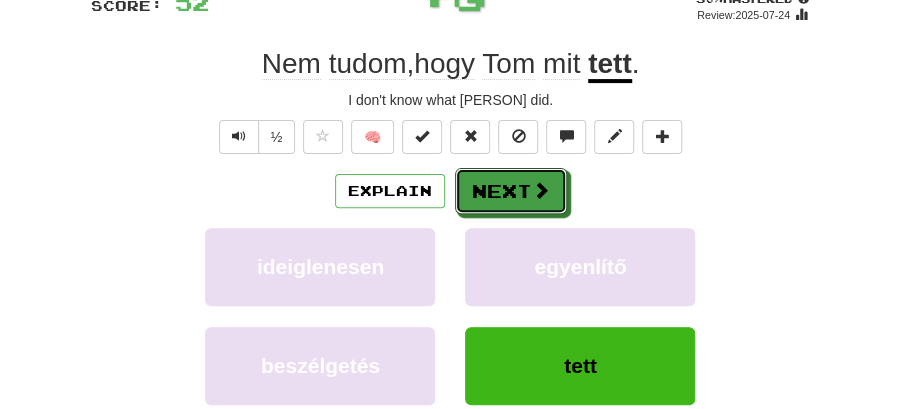 drag, startPoint x: 554, startPoint y: 219, endPoint x: 524, endPoint y: 188, distance: 43.13931 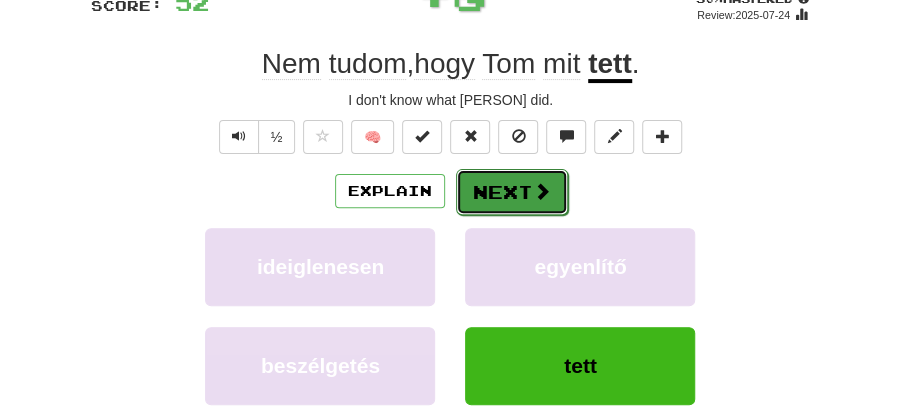 click on "Next" at bounding box center [512, 192] 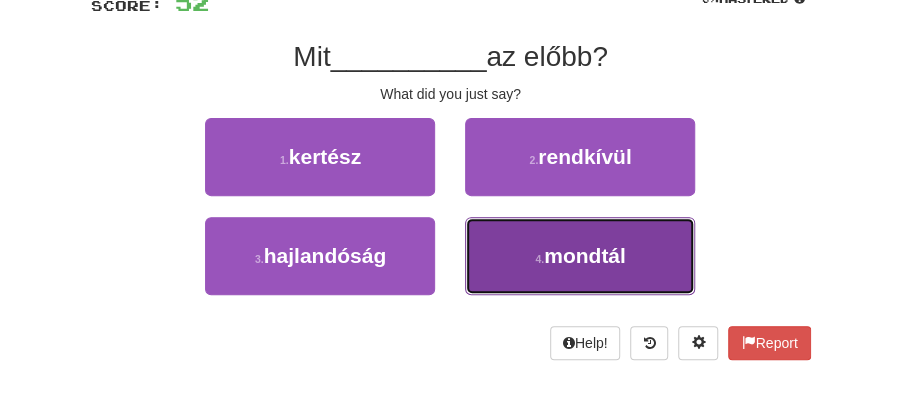 drag, startPoint x: 578, startPoint y: 260, endPoint x: 545, endPoint y: 212, distance: 58.249462 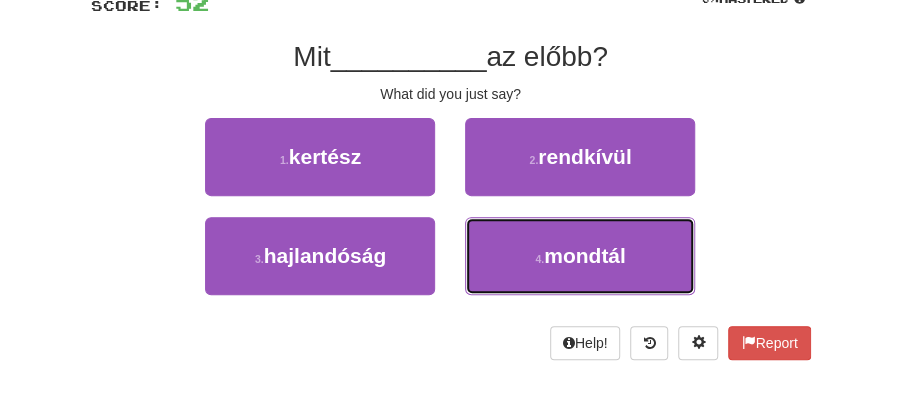 click on "mondtál" at bounding box center [585, 255] 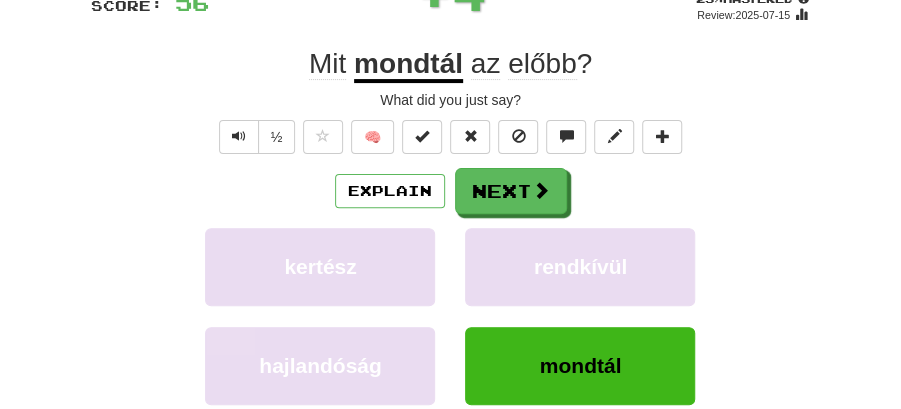 click at bounding box center [541, 190] 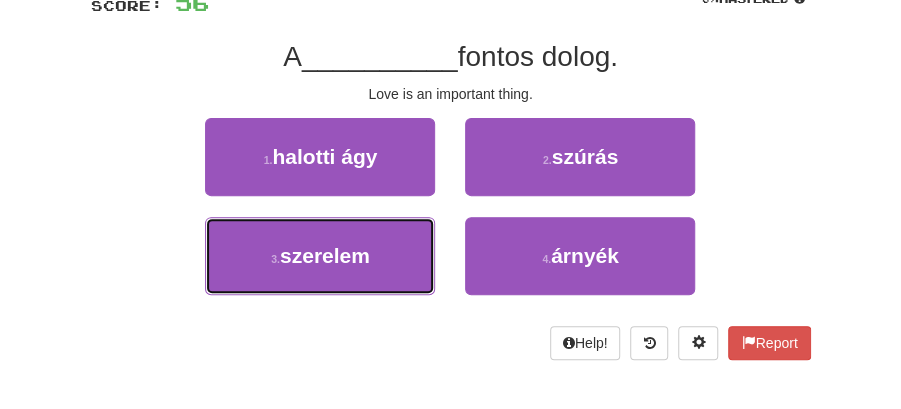 drag, startPoint x: 408, startPoint y: 255, endPoint x: 460, endPoint y: 217, distance: 64.40497 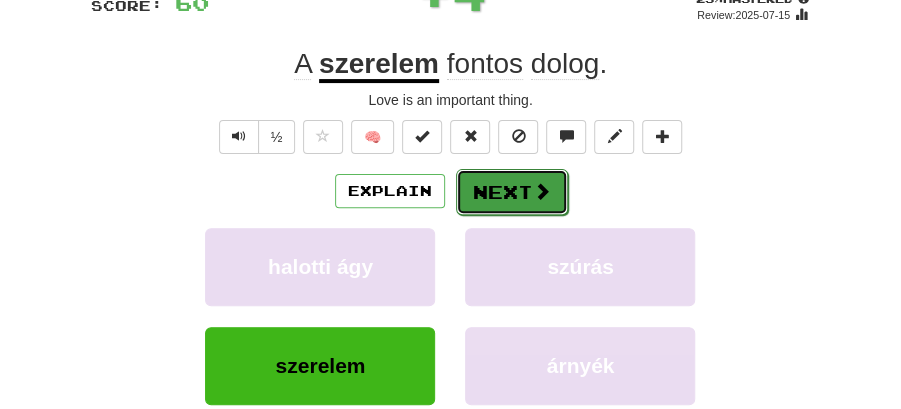 click on "Next" at bounding box center [512, 192] 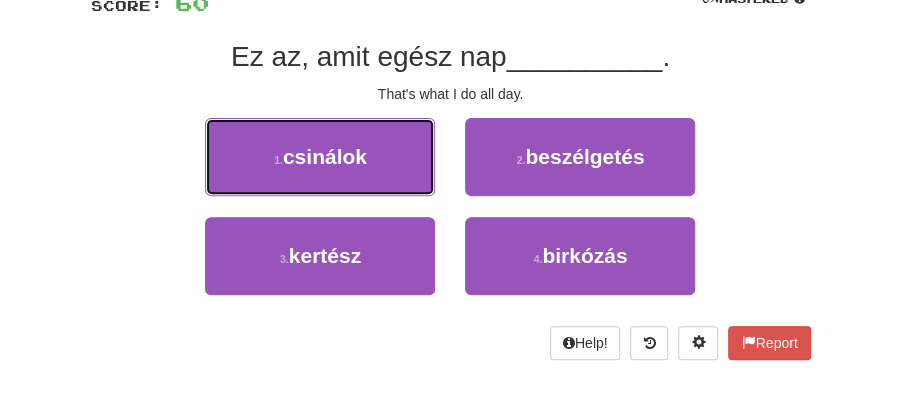 drag, startPoint x: 384, startPoint y: 155, endPoint x: 410, endPoint y: 160, distance: 26.476404 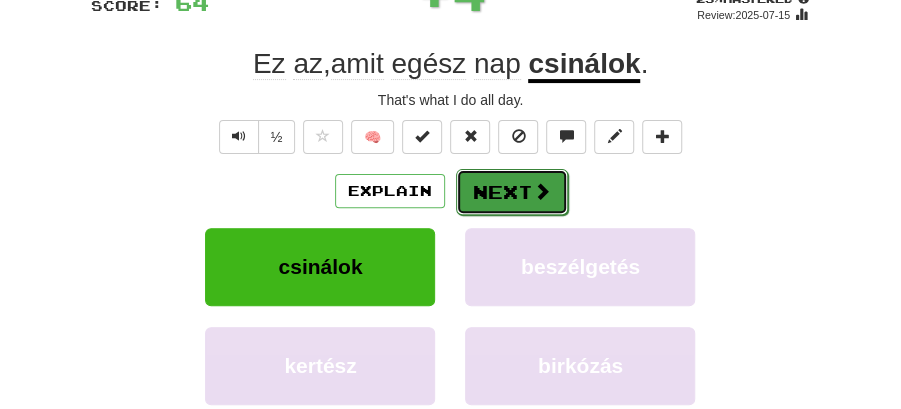 click on "Next" at bounding box center (512, 192) 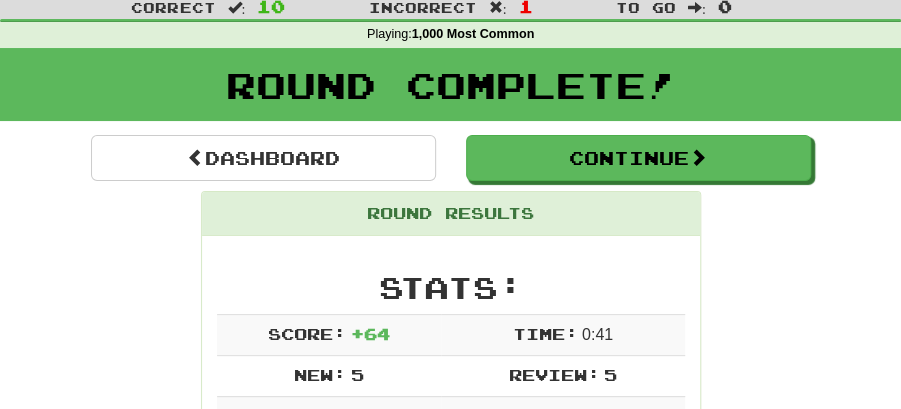 scroll, scrollTop: 42, scrollLeft: 0, axis: vertical 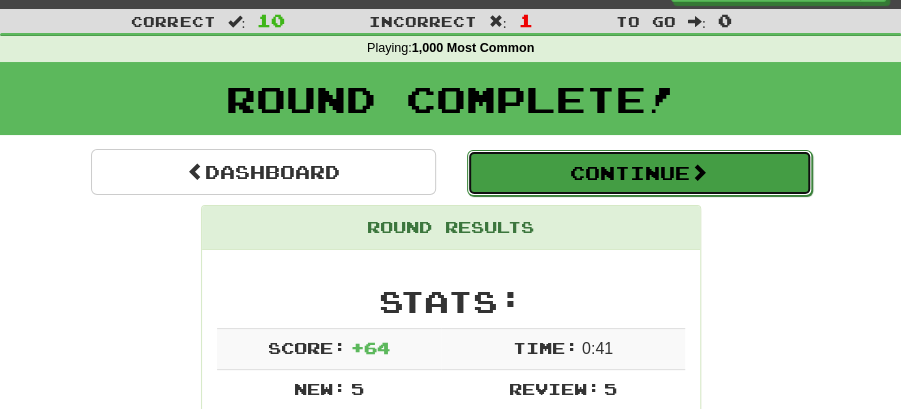 click on "Continue" at bounding box center (639, 173) 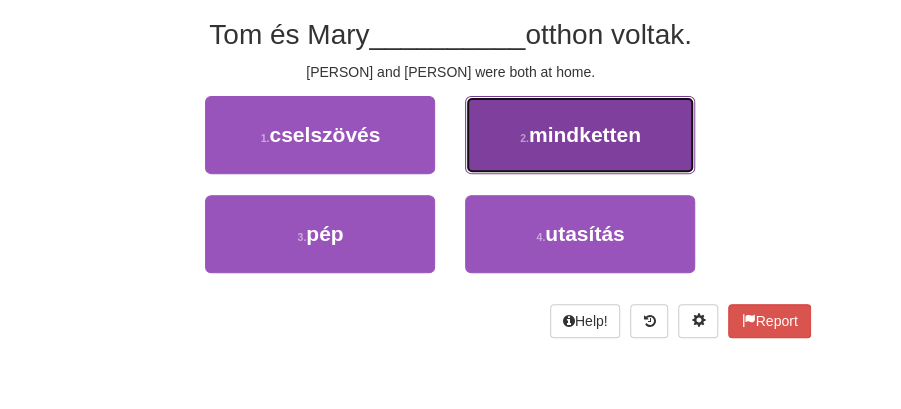 click on "2 .  mindketten" at bounding box center (580, 135) 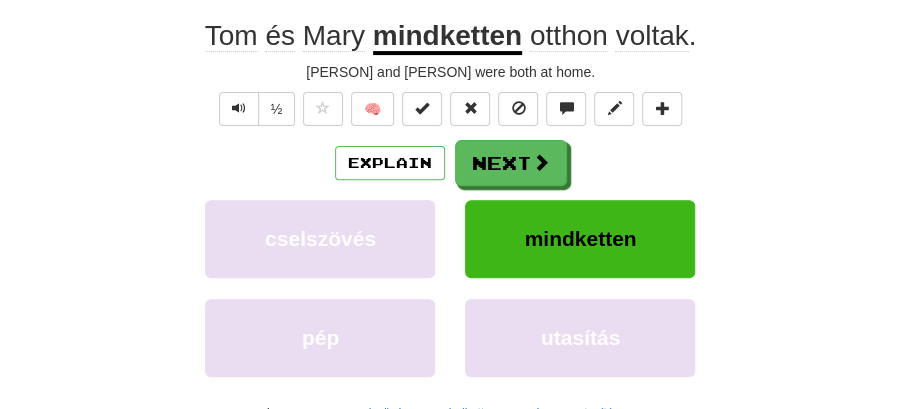 click on "Next" at bounding box center [511, 163] 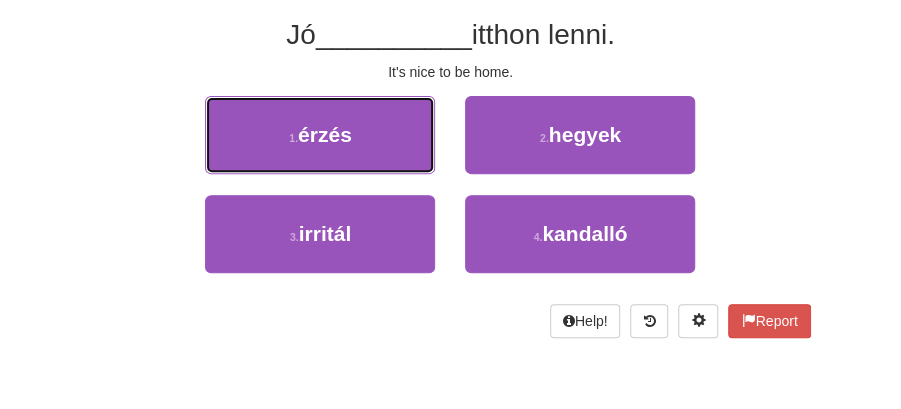 drag, startPoint x: 334, startPoint y: 134, endPoint x: 375, endPoint y: 137, distance: 41.109608 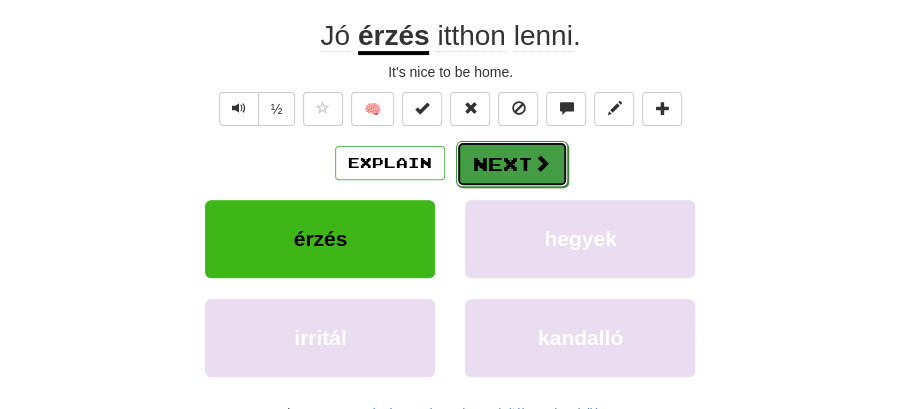 click at bounding box center [542, 163] 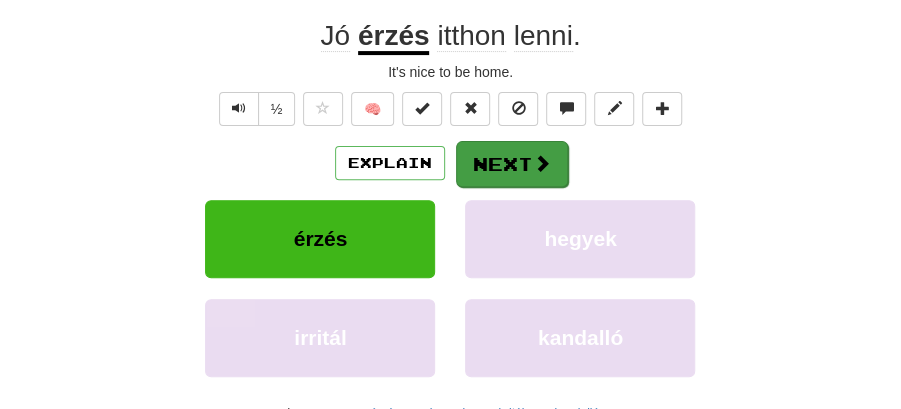 scroll, scrollTop: 176, scrollLeft: 0, axis: vertical 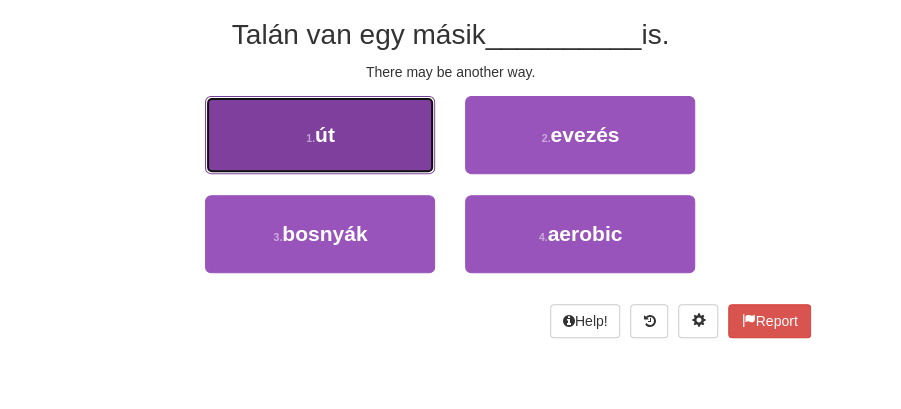 drag, startPoint x: 280, startPoint y: 138, endPoint x: 347, endPoint y: 147, distance: 67.601776 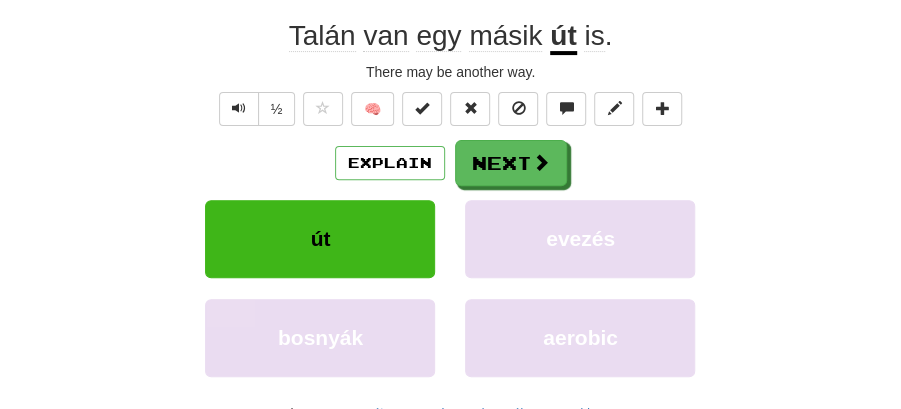 click on "Next" at bounding box center (511, 163) 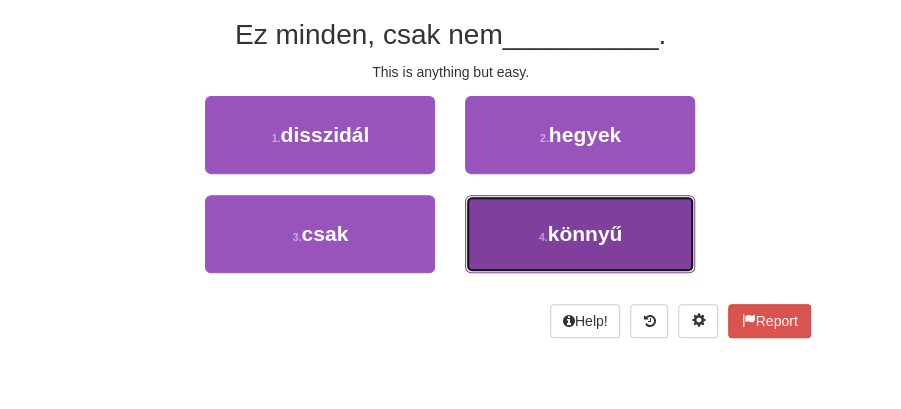 drag, startPoint x: 564, startPoint y: 223, endPoint x: 558, endPoint y: 185, distance: 38.470768 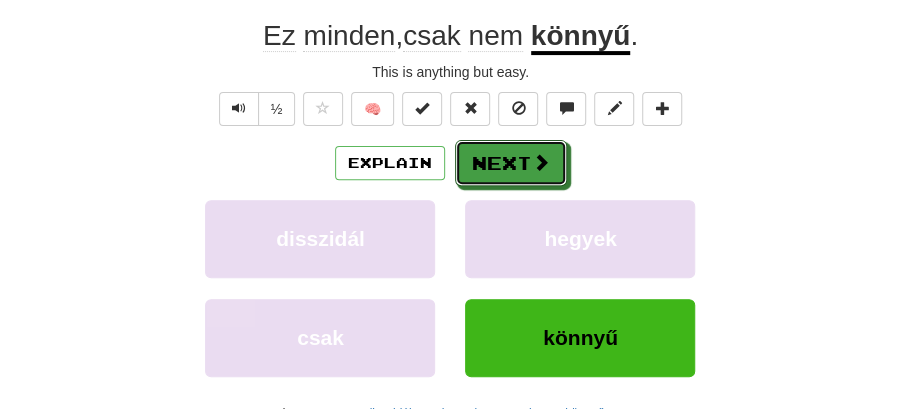 click at bounding box center (541, 162) 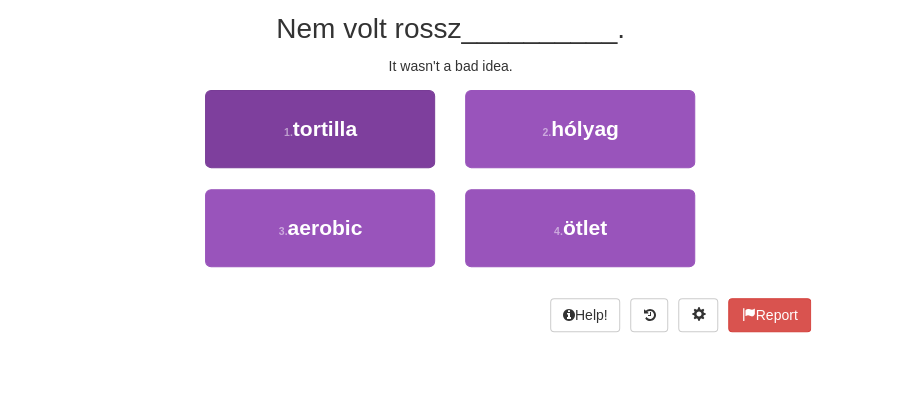 scroll, scrollTop: 176, scrollLeft: 0, axis: vertical 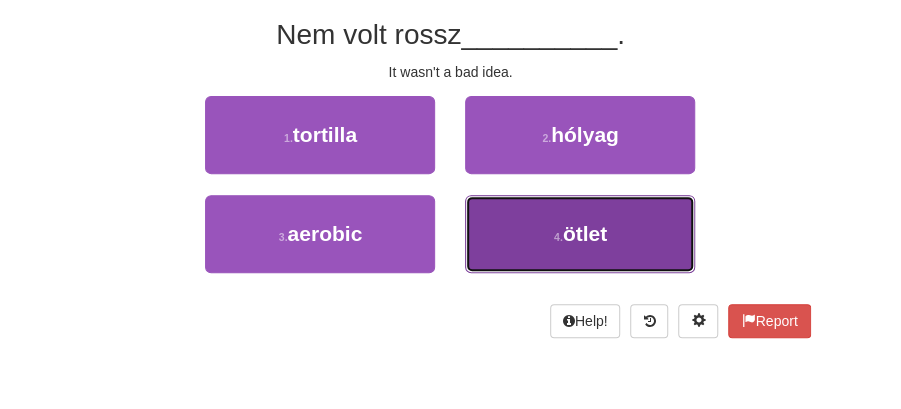 click on "ötlet" at bounding box center [585, 233] 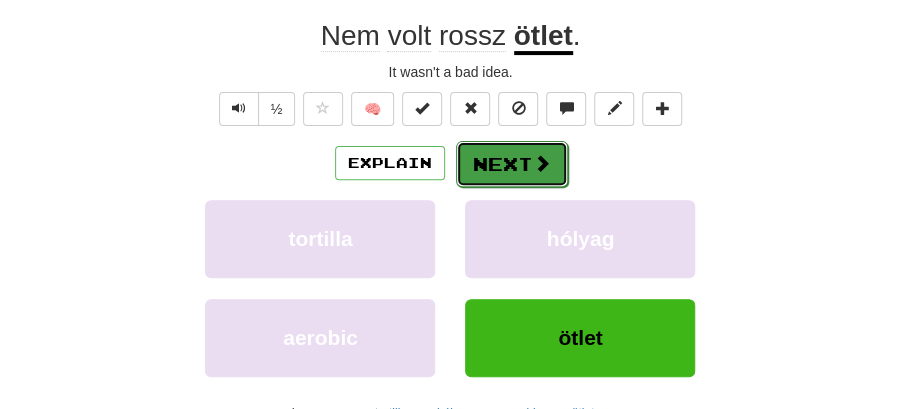 click on "Next" at bounding box center [512, 164] 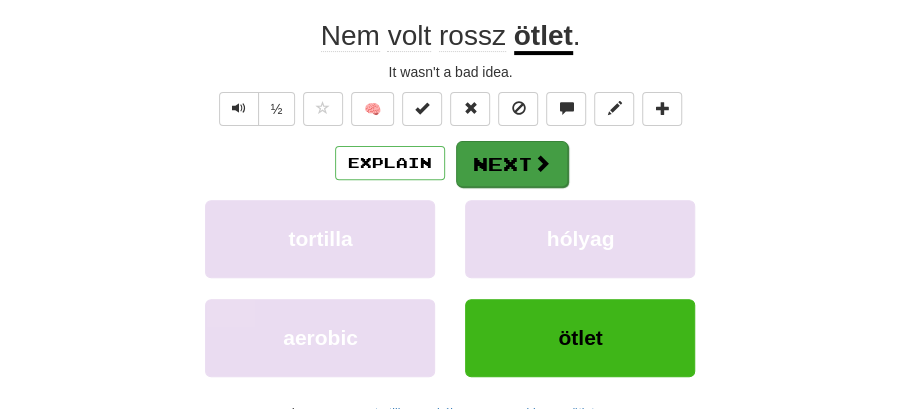 scroll, scrollTop: 176, scrollLeft: 0, axis: vertical 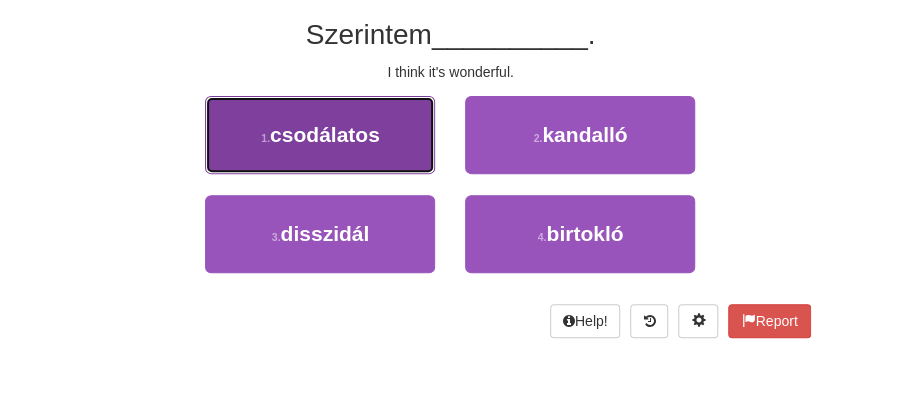 click on "1 .  csodálatos" at bounding box center [320, 135] 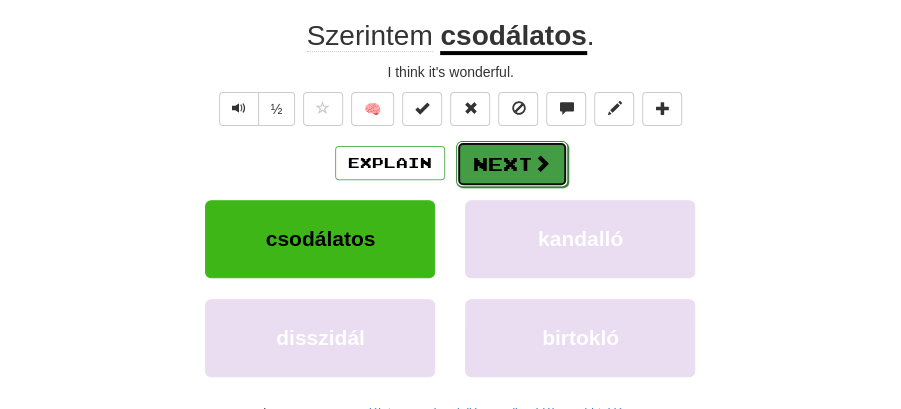 click on "Next" at bounding box center (512, 164) 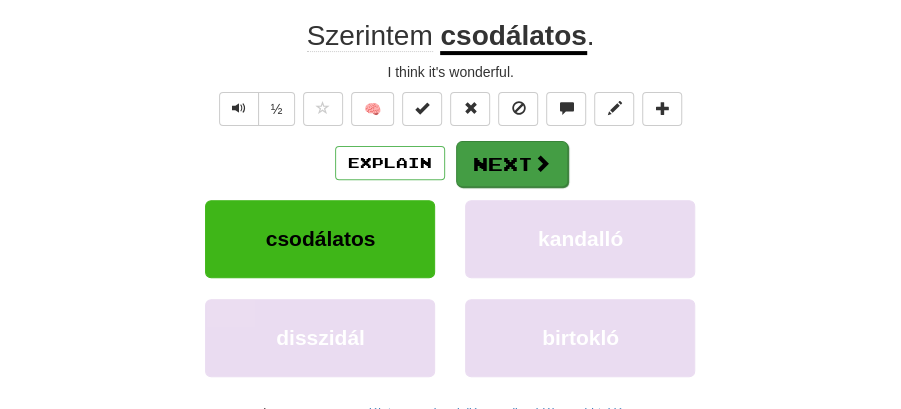 scroll, scrollTop: 176, scrollLeft: 0, axis: vertical 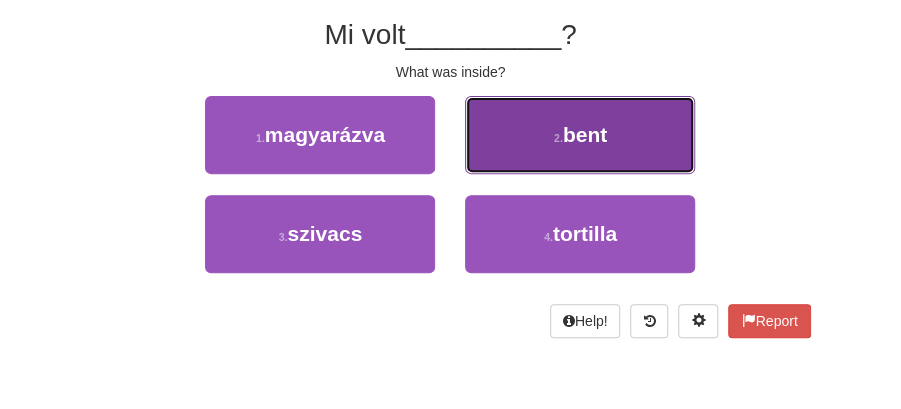 click on "bent" at bounding box center [585, 134] 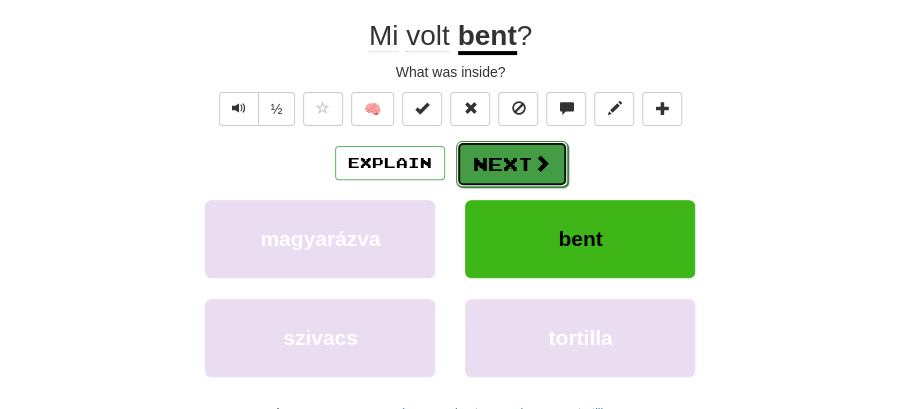click on "Next" at bounding box center [512, 164] 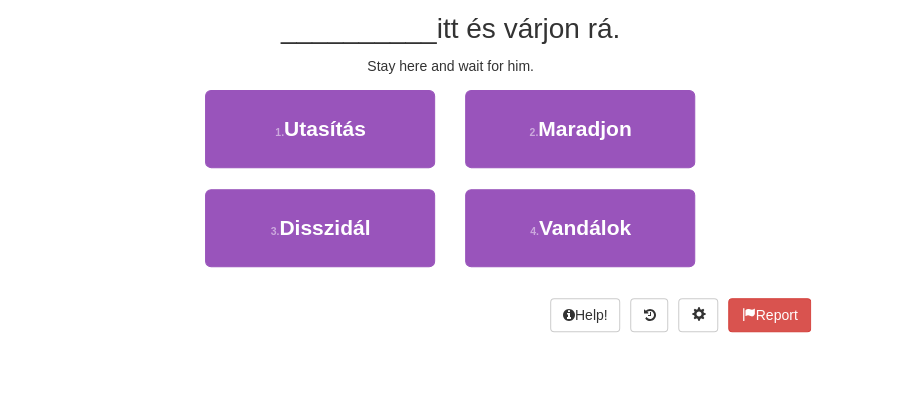 scroll, scrollTop: 176, scrollLeft: 0, axis: vertical 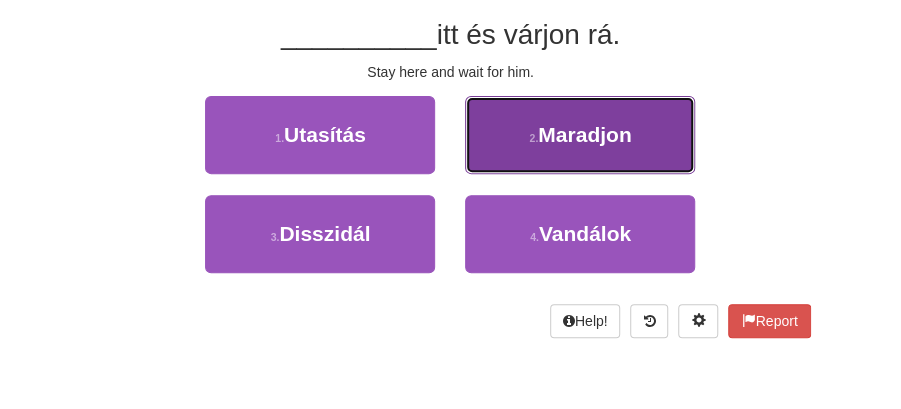 click on "Maradjon" at bounding box center [584, 134] 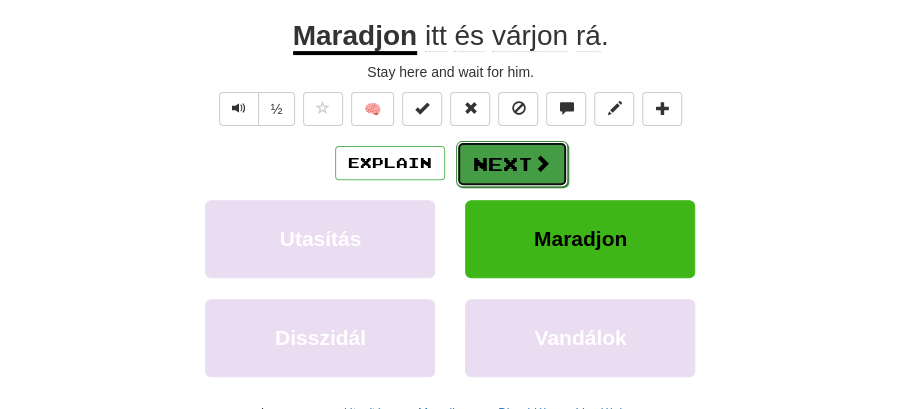 click on "Next" at bounding box center [512, 164] 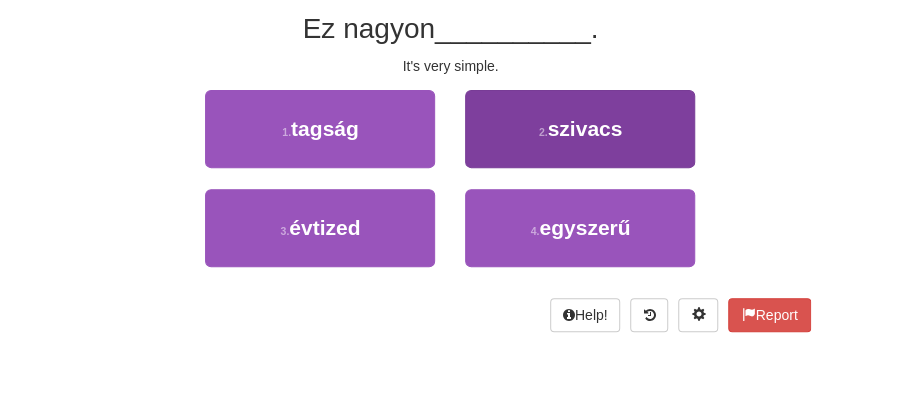 scroll, scrollTop: 176, scrollLeft: 0, axis: vertical 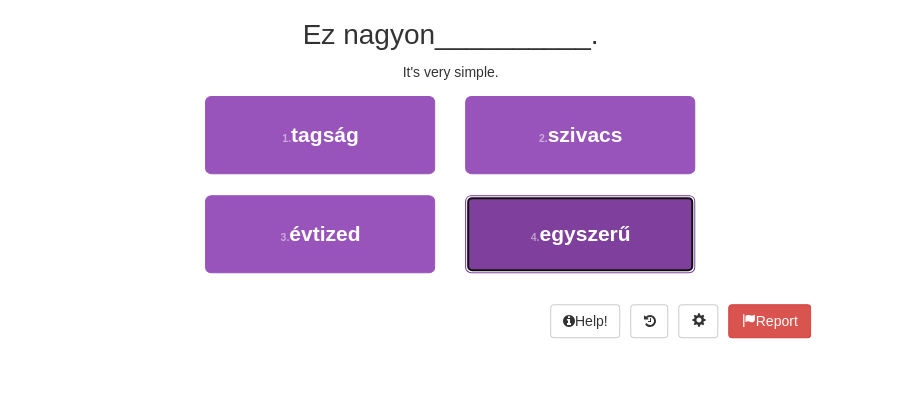 click on "egyszerű" at bounding box center [584, 233] 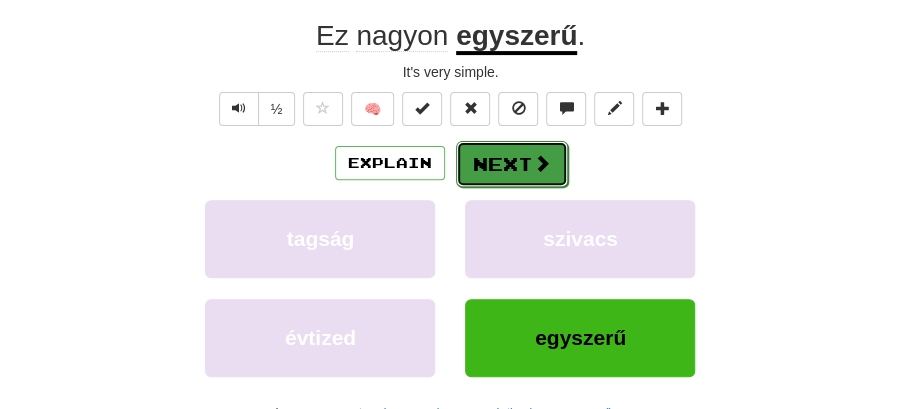 drag, startPoint x: 542, startPoint y: 186, endPoint x: 529, endPoint y: 181, distance: 13.928389 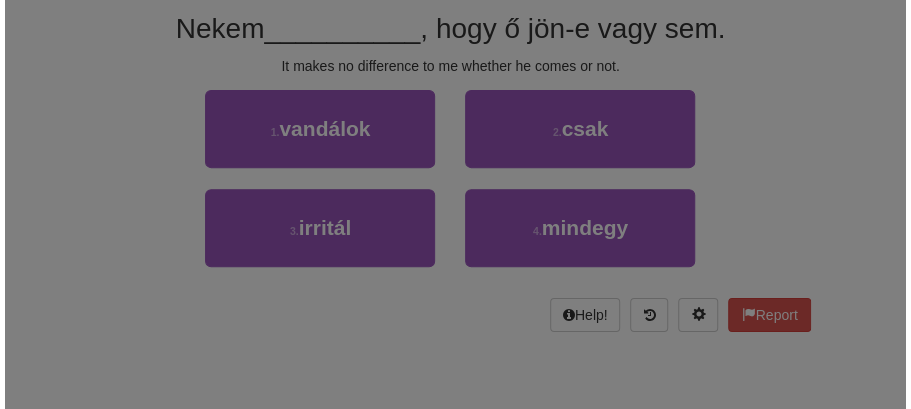 scroll, scrollTop: 176, scrollLeft: 0, axis: vertical 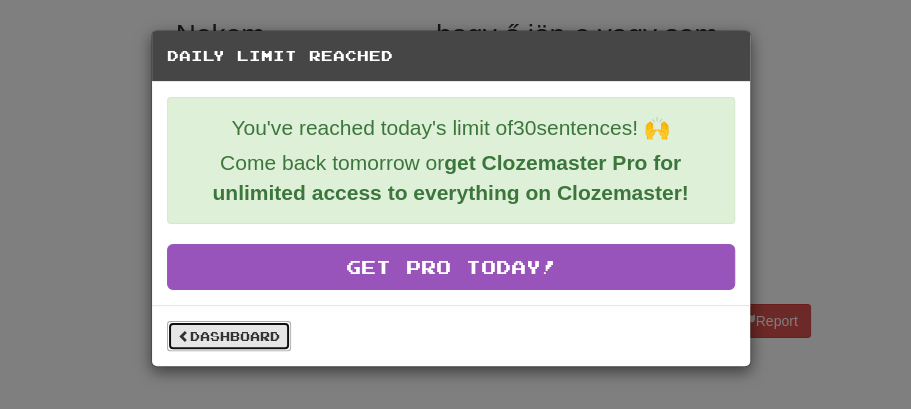click on "Dashboard" at bounding box center [229, 336] 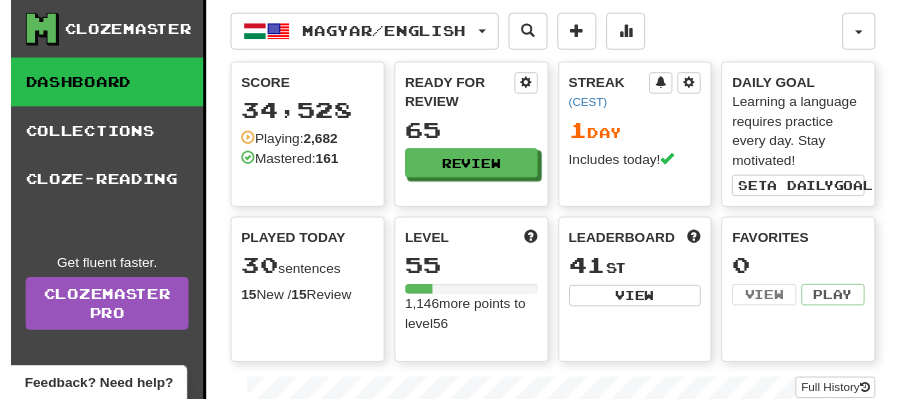 scroll, scrollTop: 0, scrollLeft: 0, axis: both 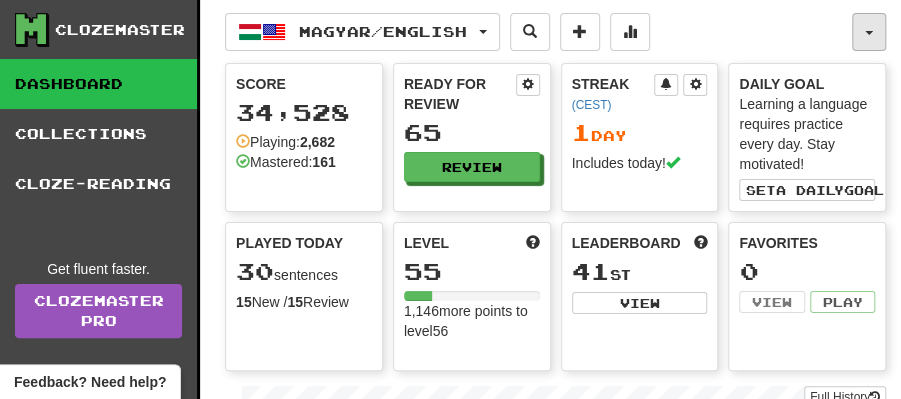 click at bounding box center (869, 32) 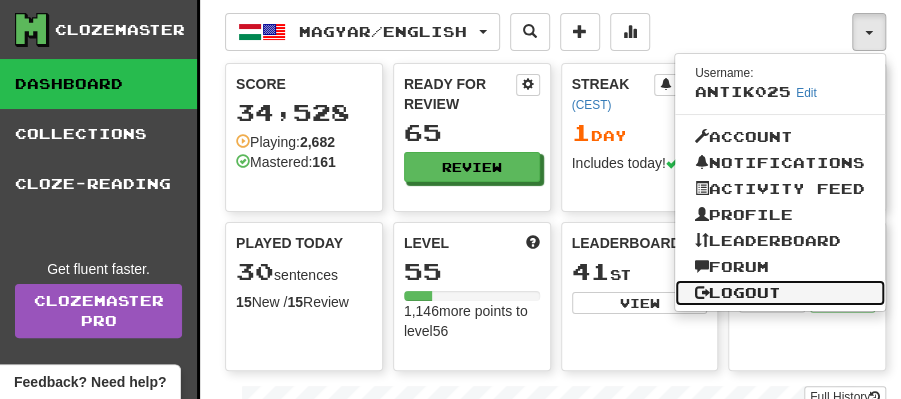 click on "Logout" at bounding box center (780, 293) 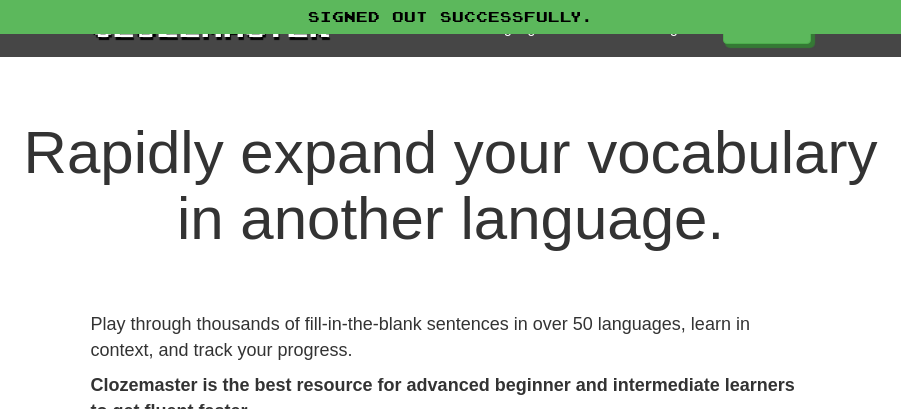 scroll, scrollTop: 0, scrollLeft: 0, axis: both 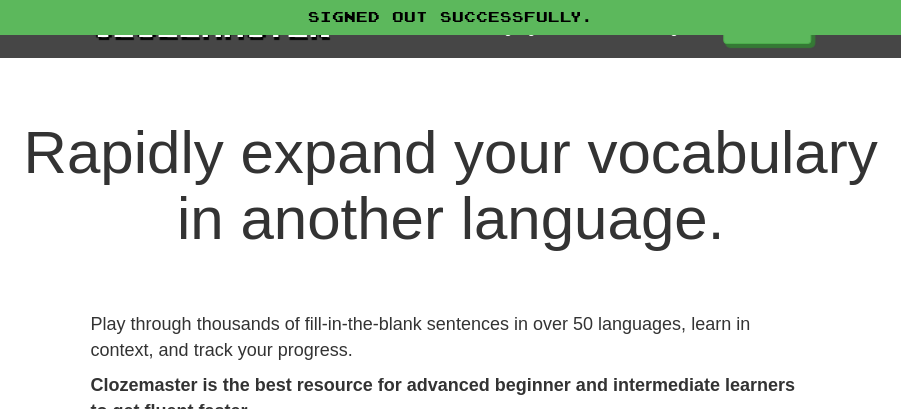 click on "Signed out successfully." at bounding box center (450, 17) 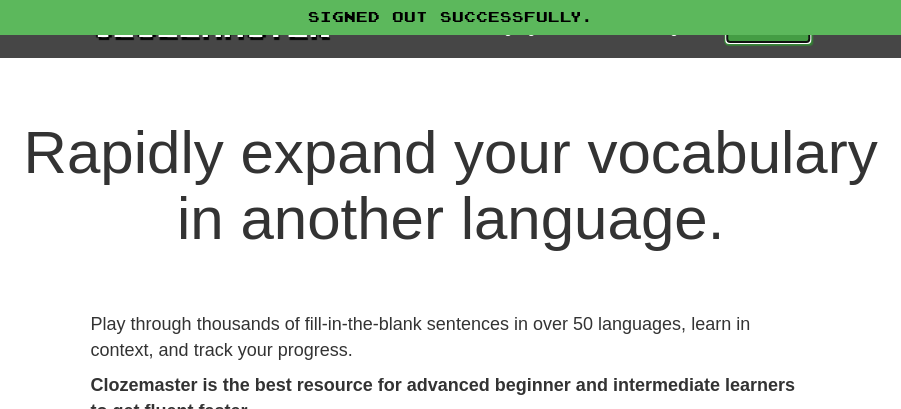 click on "Play" at bounding box center [768, 28] 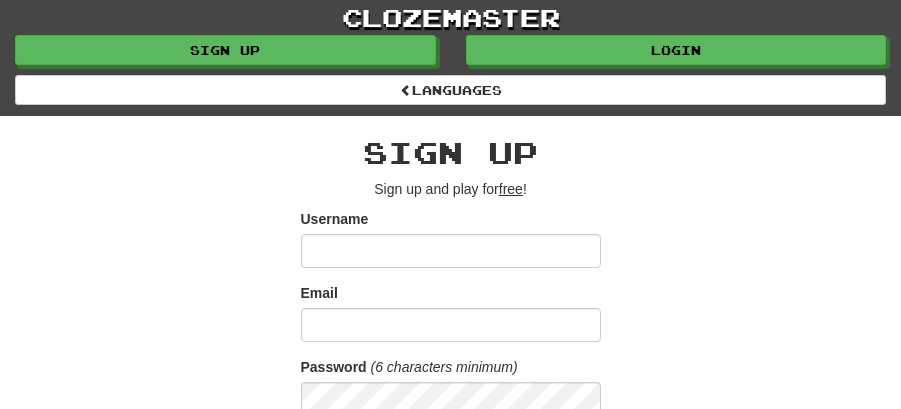 scroll, scrollTop: 0, scrollLeft: 0, axis: both 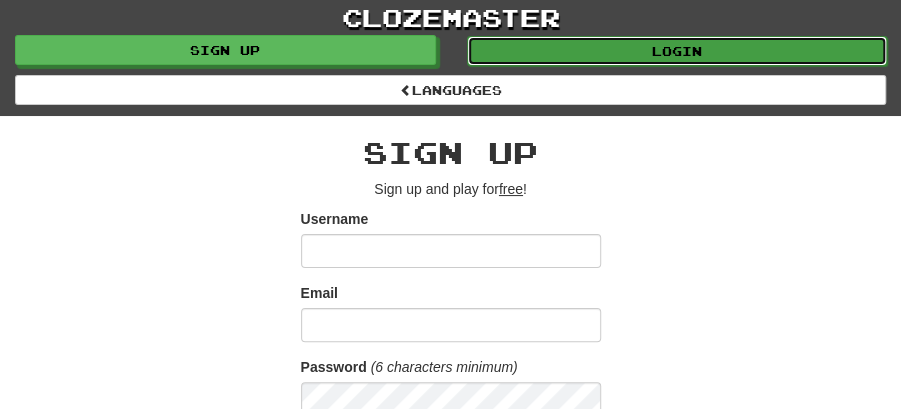 click on "Login" at bounding box center (677, 51) 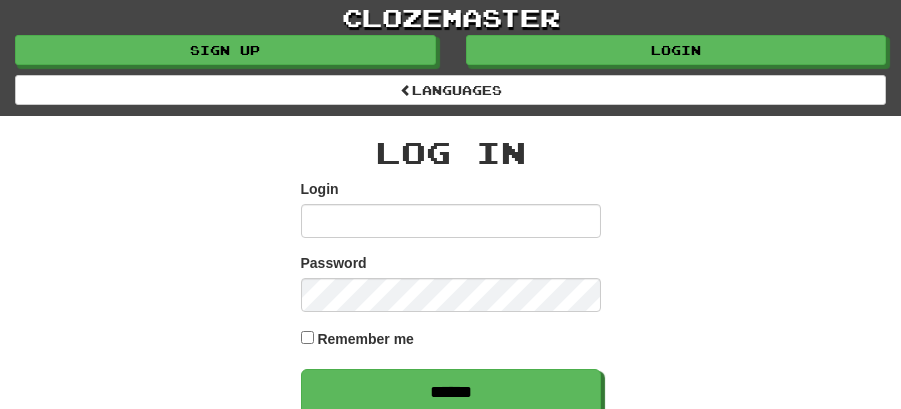 scroll, scrollTop: 0, scrollLeft: 0, axis: both 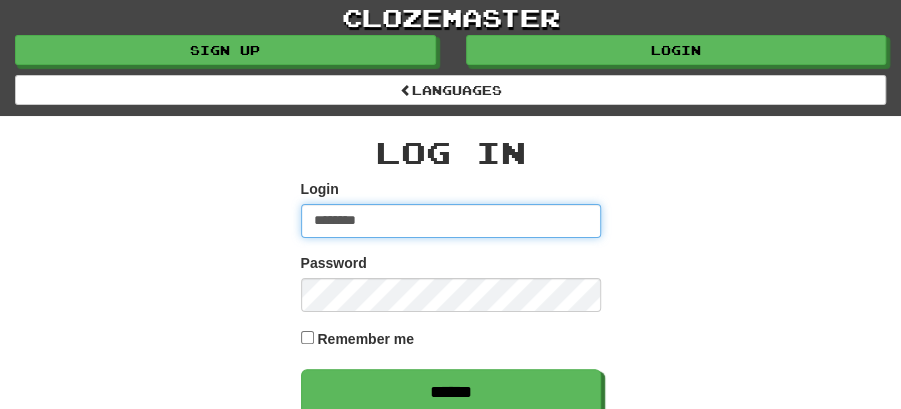type on "********" 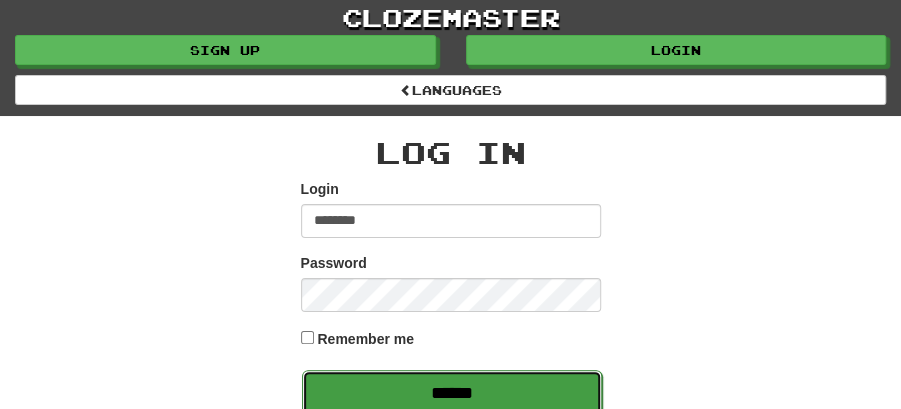 click on "******" at bounding box center [452, 393] 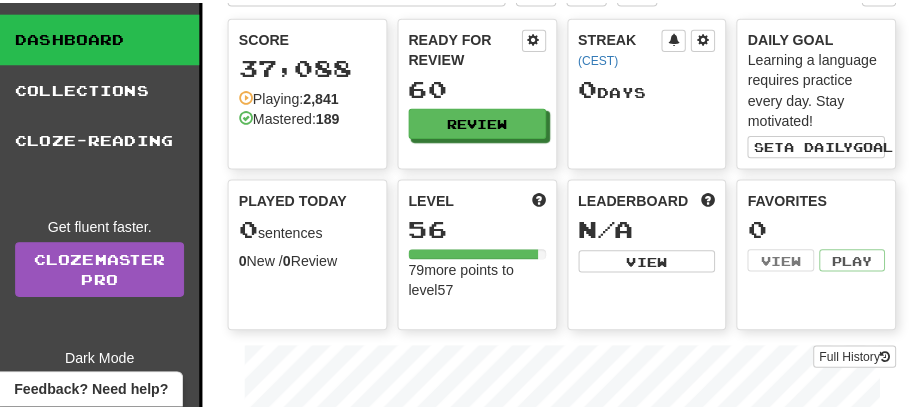scroll, scrollTop: 400, scrollLeft: 0, axis: vertical 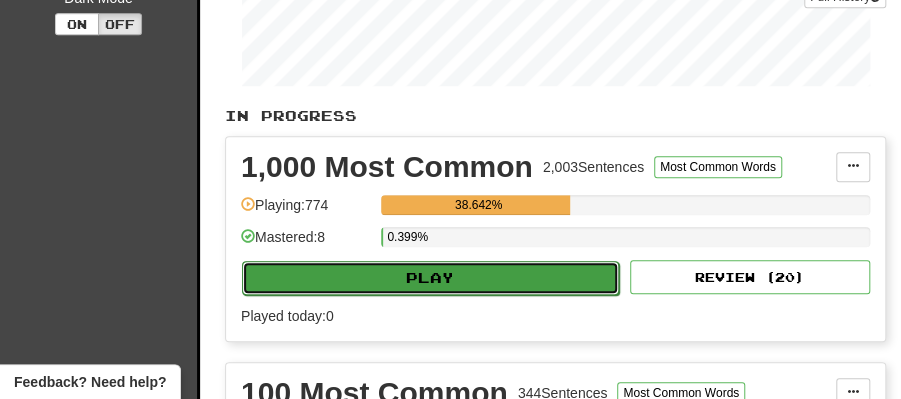 click on "Play" at bounding box center (430, 278) 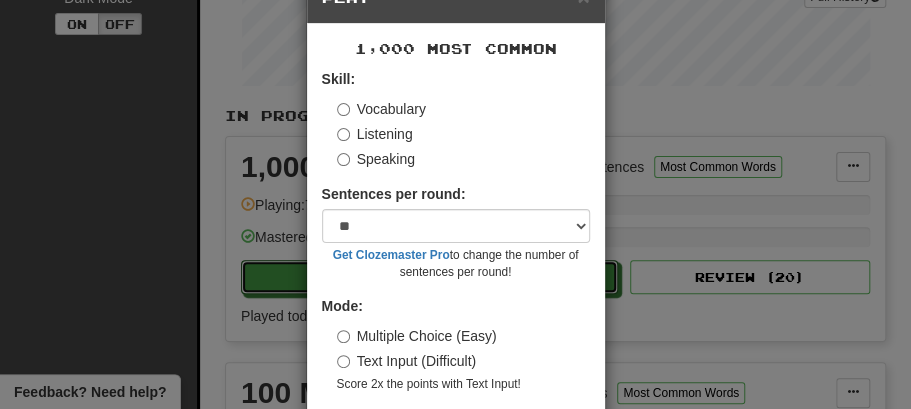 scroll, scrollTop: 136, scrollLeft: 0, axis: vertical 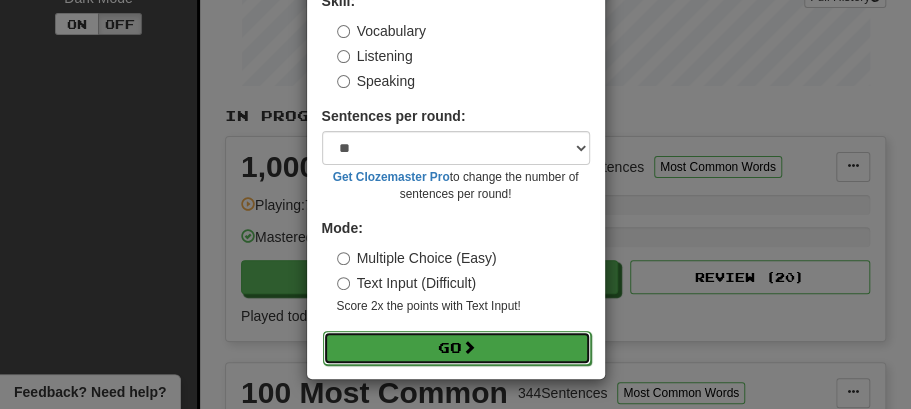 click on "Go" at bounding box center [457, 348] 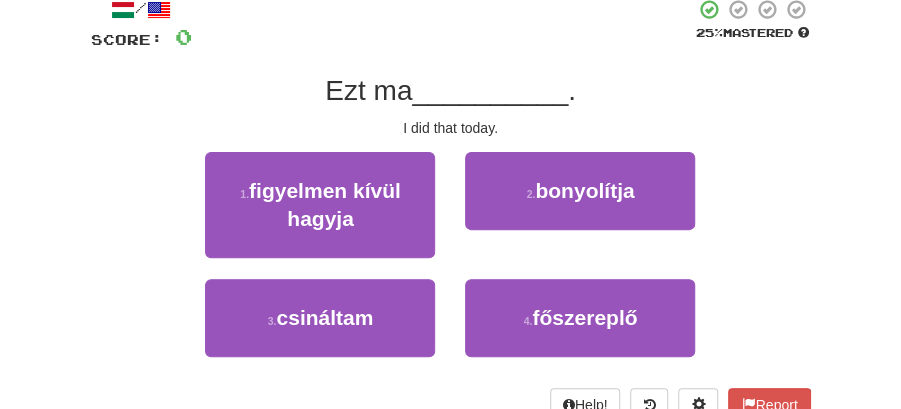 scroll, scrollTop: 133, scrollLeft: 0, axis: vertical 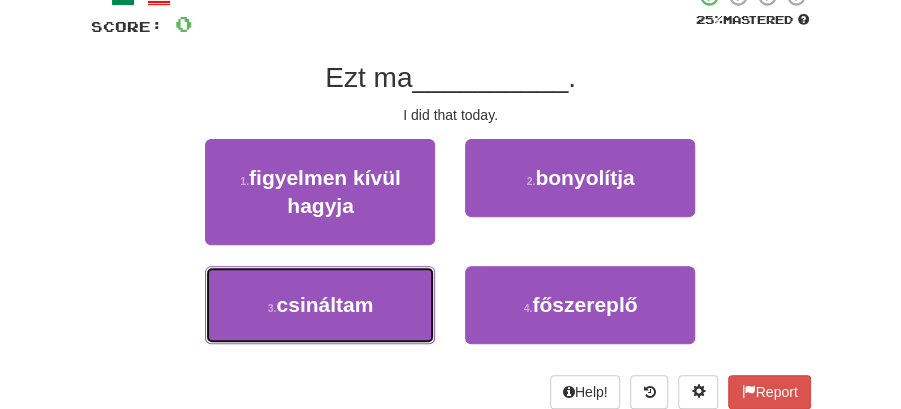drag, startPoint x: 327, startPoint y: 312, endPoint x: 464, endPoint y: 242, distance: 153.84732 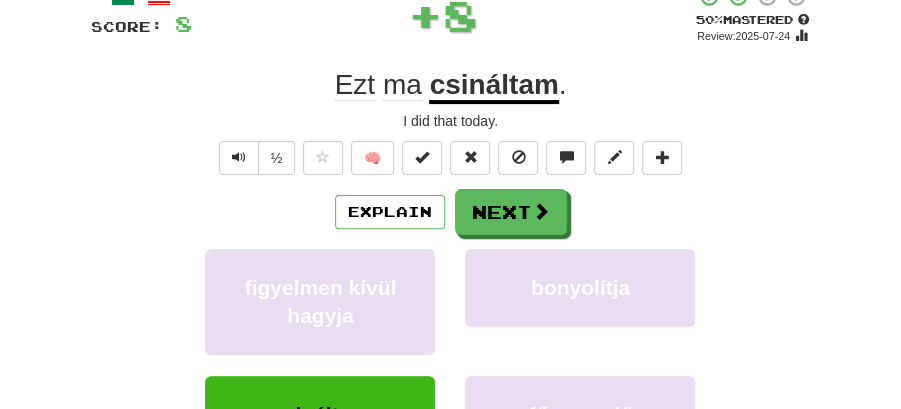 click on "Explain Next figyelmen kívül hagyja bonyolítja csináltam főszereplő Learn more: figyelmen kívül hagyja bonyolítja csináltam főszereplő" at bounding box center [451, 347] 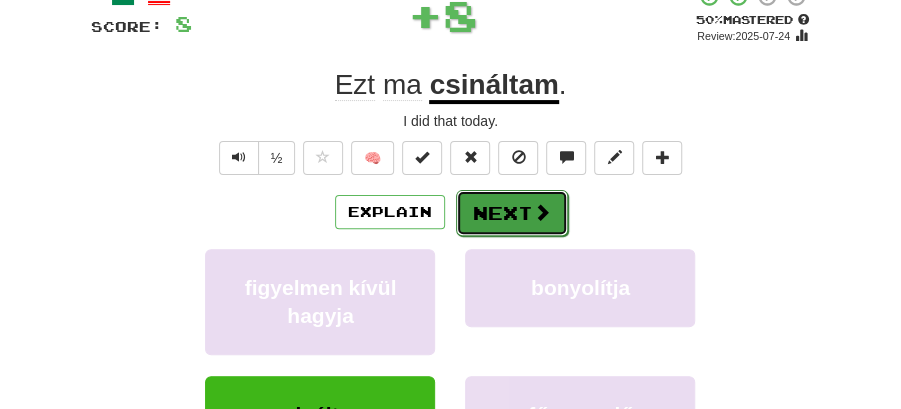 click on "Next" at bounding box center (512, 213) 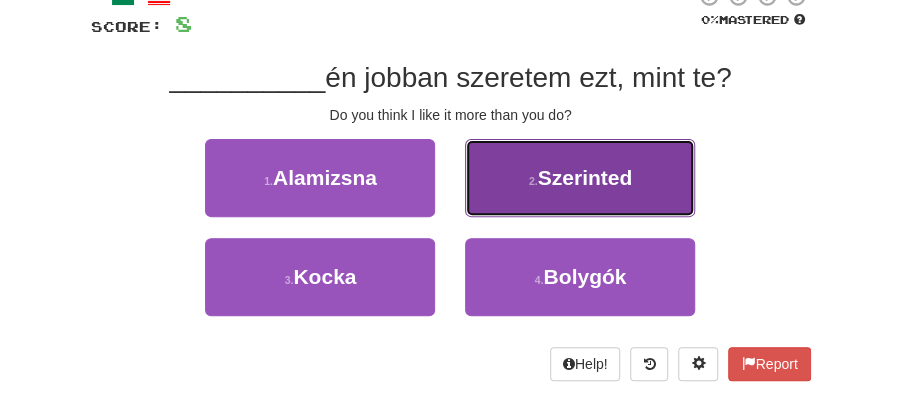 drag, startPoint x: 567, startPoint y: 179, endPoint x: 529, endPoint y: 187, distance: 38.832977 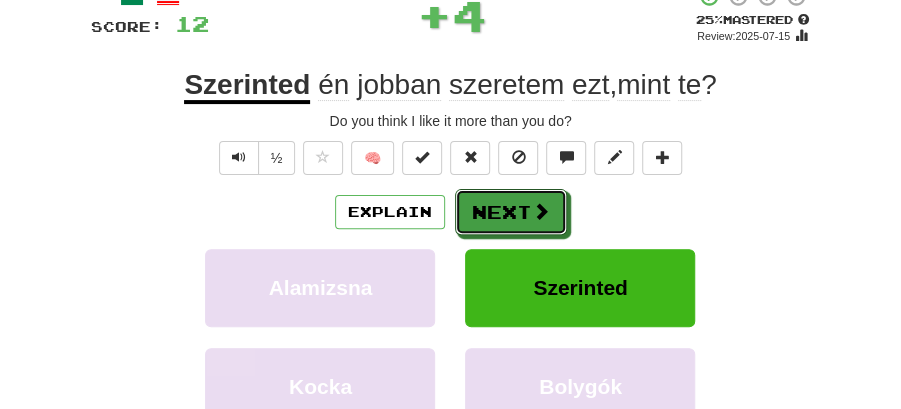 click on "Next" at bounding box center [511, 212] 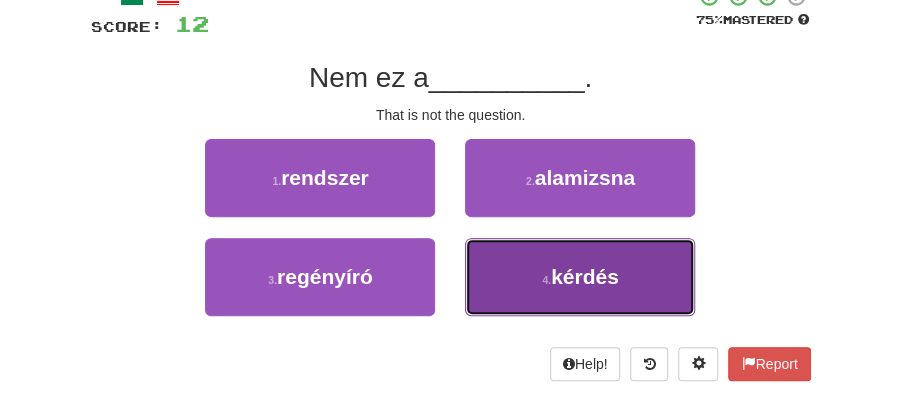 click on "kérdés" at bounding box center [585, 276] 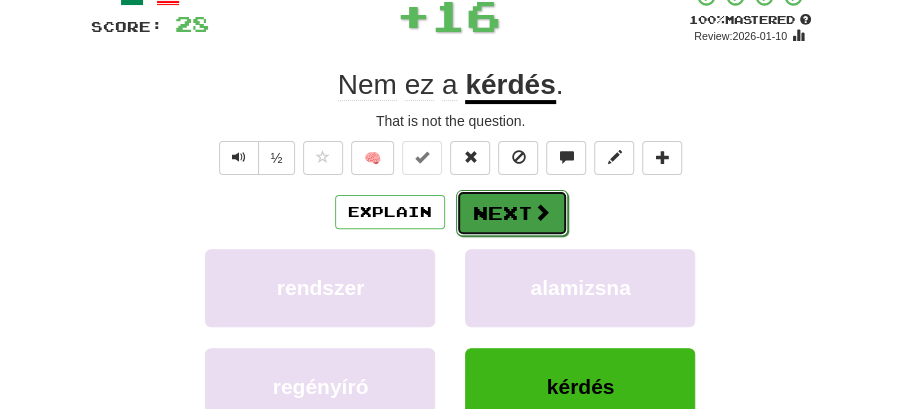 click on "Next" at bounding box center [512, 213] 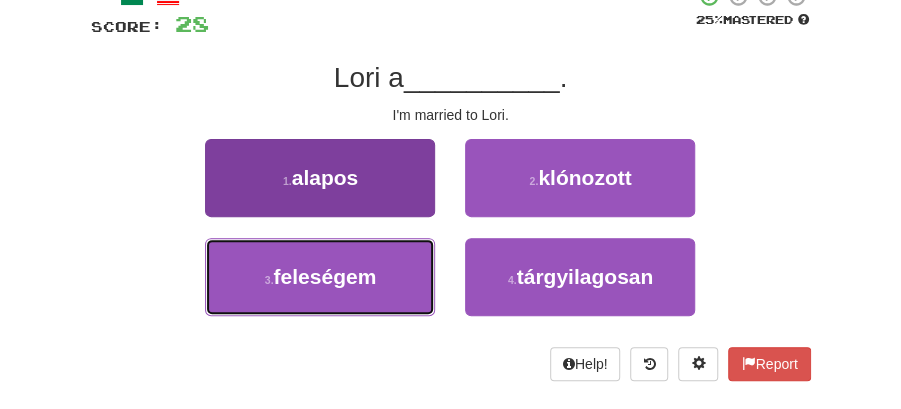 drag, startPoint x: 374, startPoint y: 288, endPoint x: 398, endPoint y: 253, distance: 42.43819 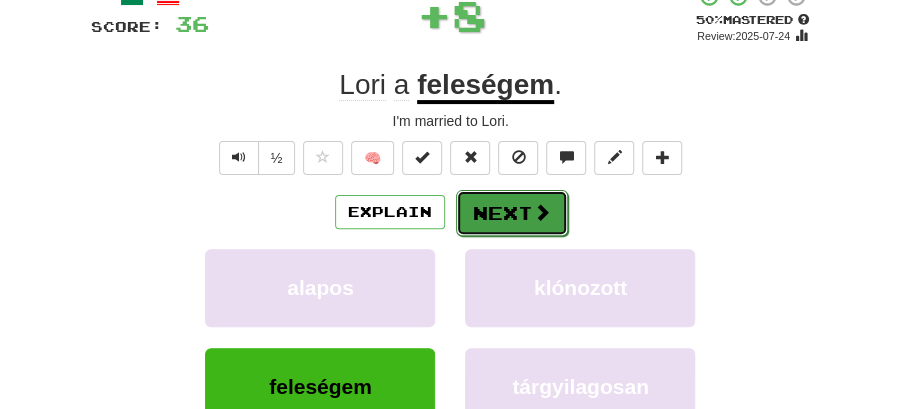 click on "Next" at bounding box center [512, 213] 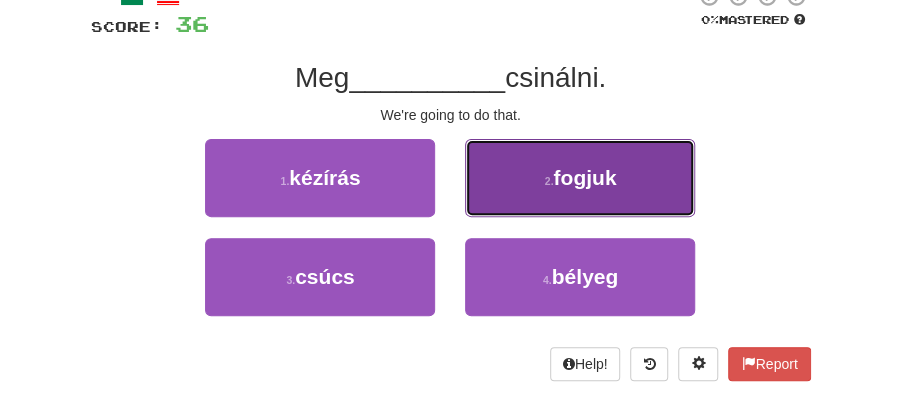 click on "2 .  fogjuk" at bounding box center (580, 178) 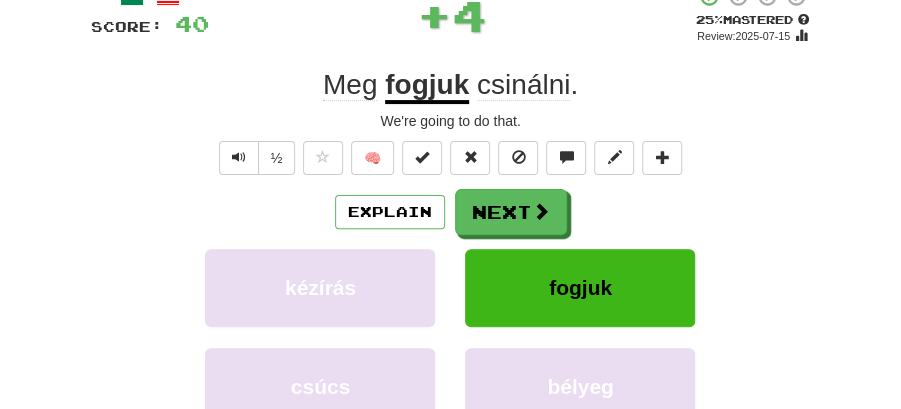 click on "Next" at bounding box center (511, 212) 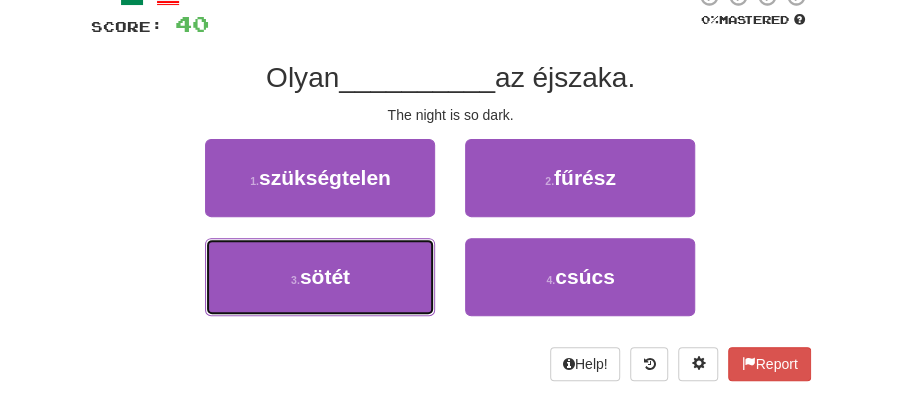 drag, startPoint x: 328, startPoint y: 274, endPoint x: 377, endPoint y: 238, distance: 60.80296 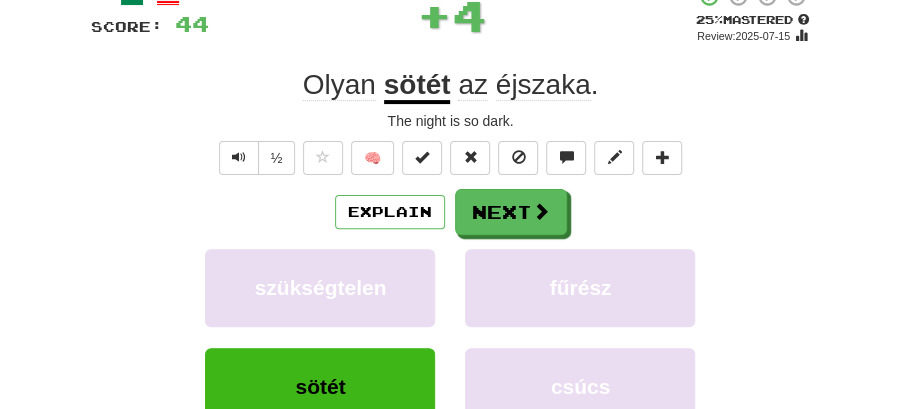 click on "Next" at bounding box center (511, 212) 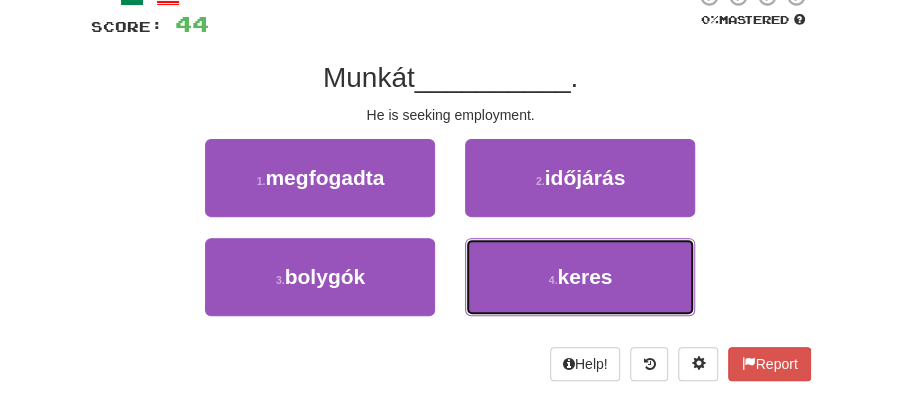 drag, startPoint x: 564, startPoint y: 275, endPoint x: 546, endPoint y: 239, distance: 40.24922 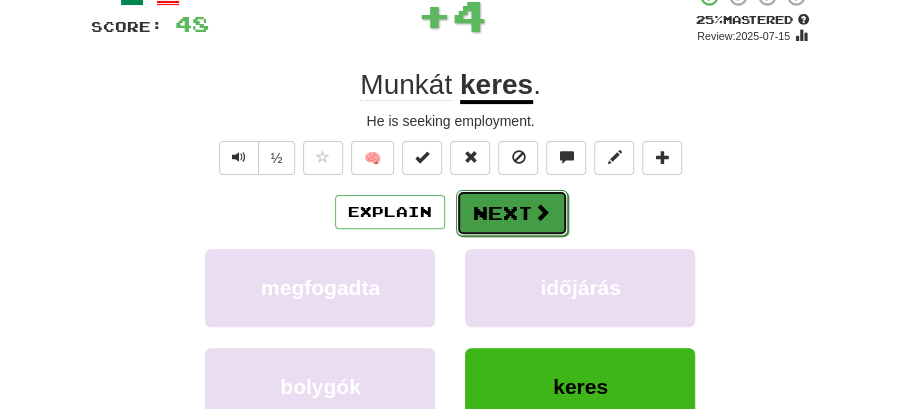 click on "Next" at bounding box center (512, 213) 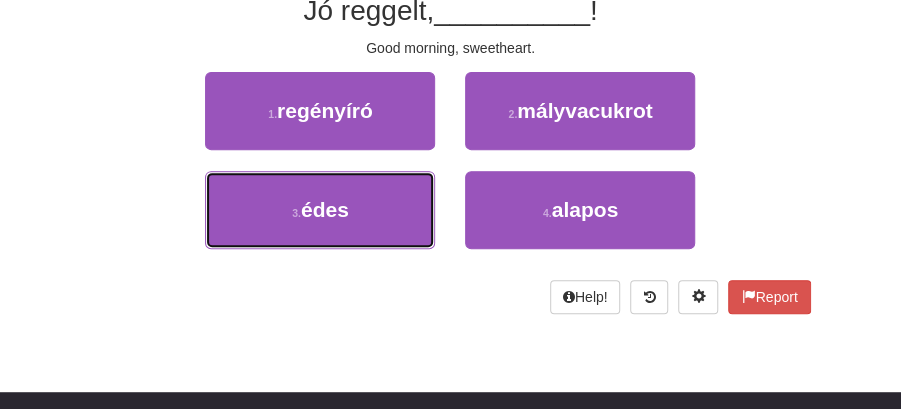 drag, startPoint x: 349, startPoint y: 224, endPoint x: 482, endPoint y: 164, distance: 145.9075 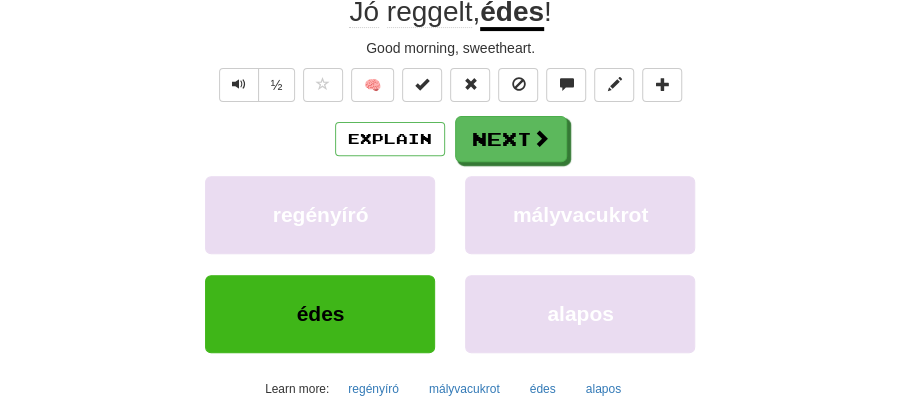 click at bounding box center (541, 138) 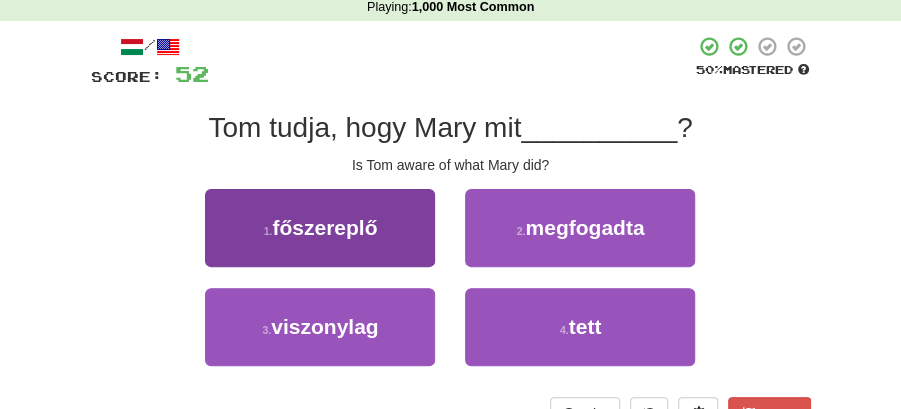 scroll, scrollTop: 66, scrollLeft: 0, axis: vertical 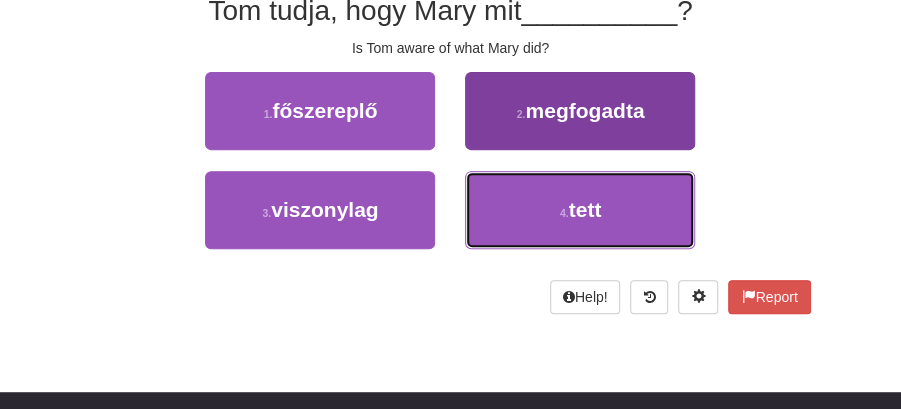 click on "4 .  tett" at bounding box center [580, 210] 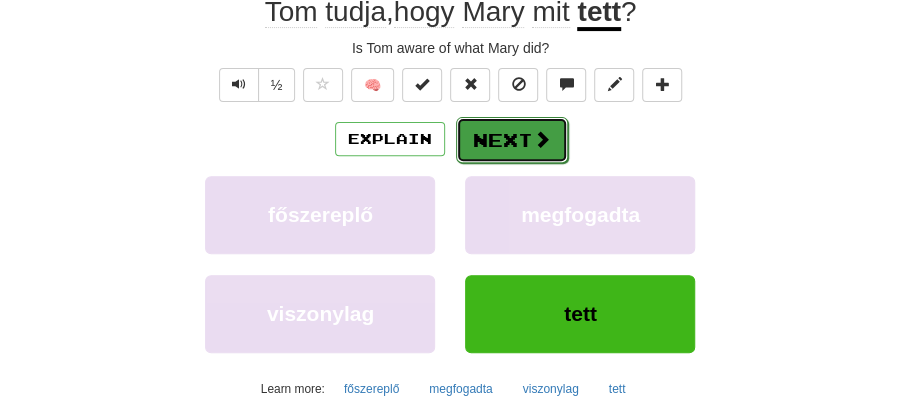 click on "Next" at bounding box center (512, 140) 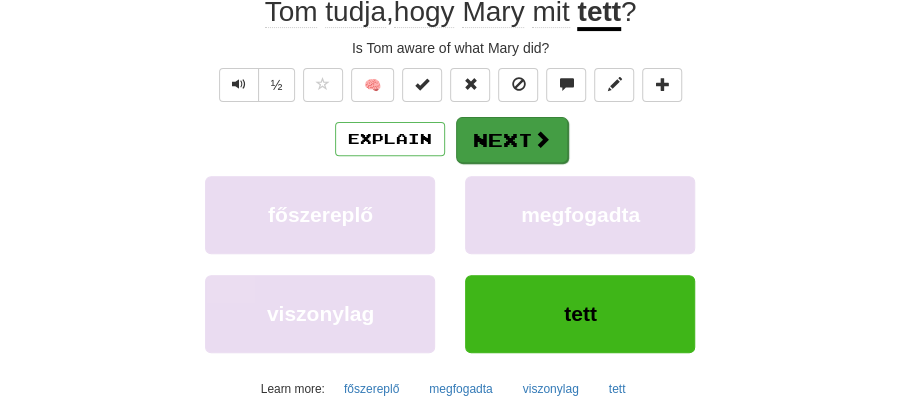 scroll, scrollTop: 200, scrollLeft: 0, axis: vertical 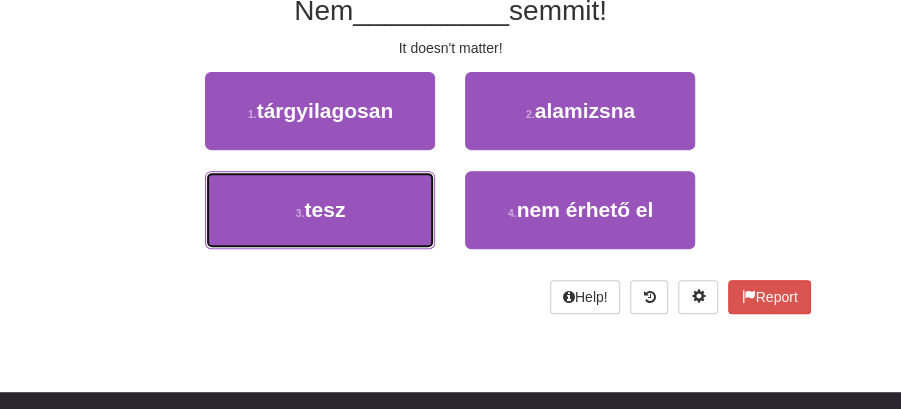 drag, startPoint x: 367, startPoint y: 200, endPoint x: 421, endPoint y: 165, distance: 64.3506 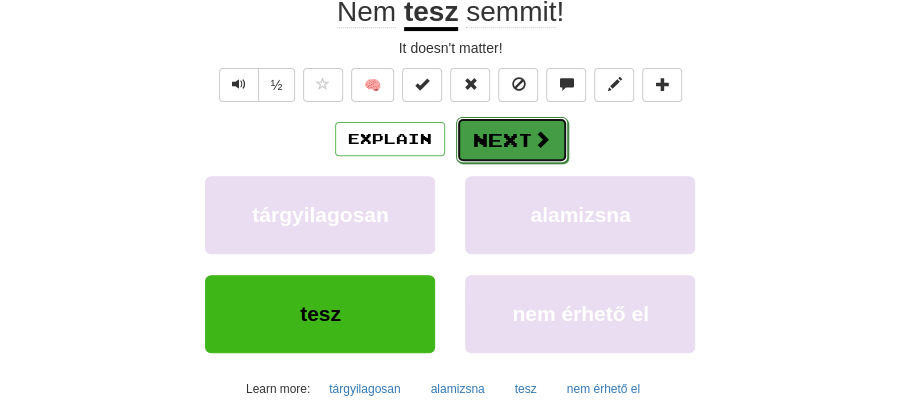 click on "Next" at bounding box center (512, 140) 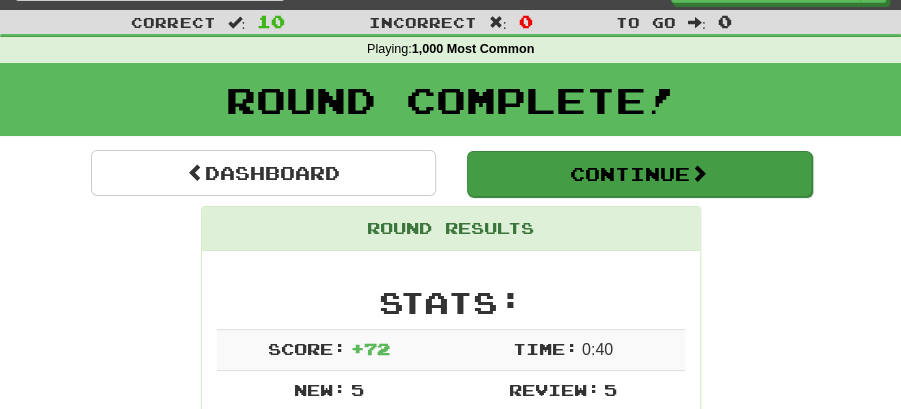 scroll, scrollTop: 28, scrollLeft: 0, axis: vertical 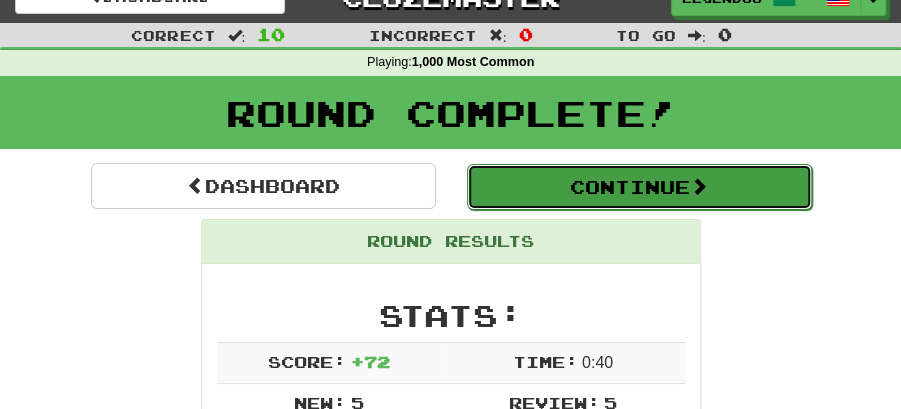 click on "Continue" at bounding box center [639, 187] 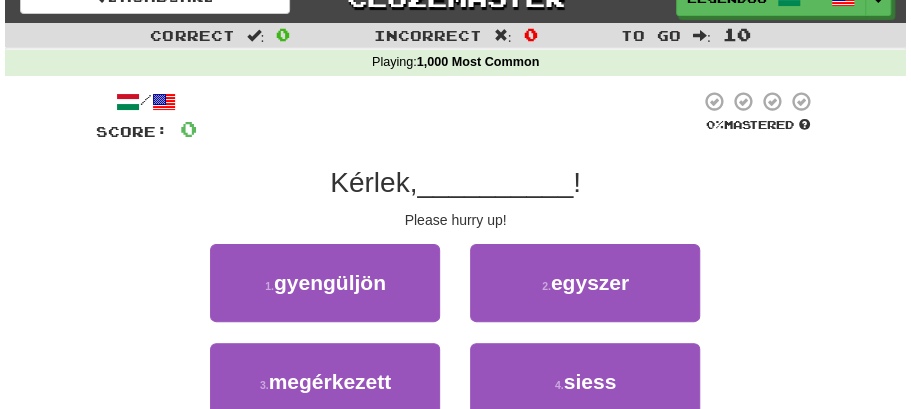 scroll, scrollTop: 94, scrollLeft: 0, axis: vertical 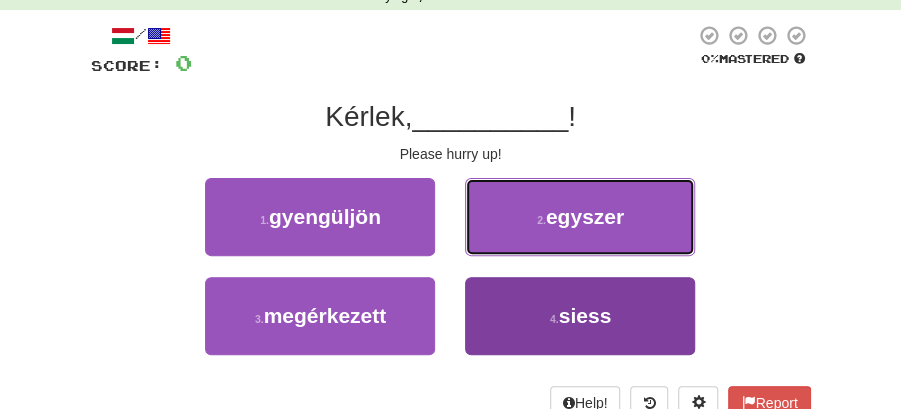 drag, startPoint x: 568, startPoint y: 219, endPoint x: 574, endPoint y: 336, distance: 117.15375 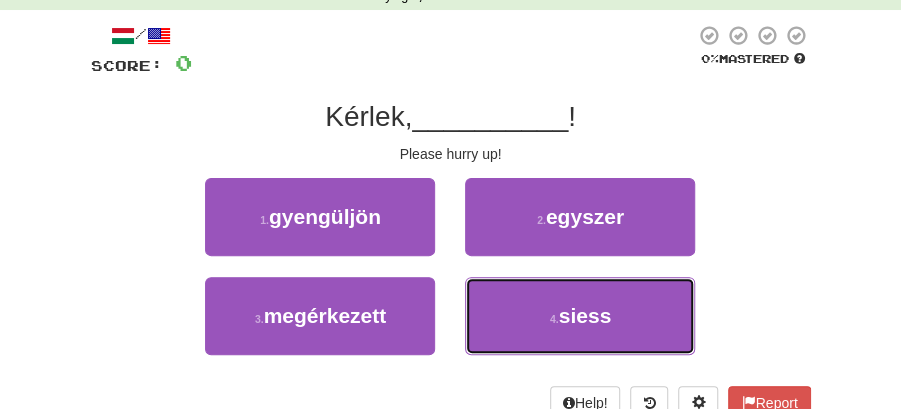 drag, startPoint x: 576, startPoint y: 320, endPoint x: 554, endPoint y: 279, distance: 46.52956 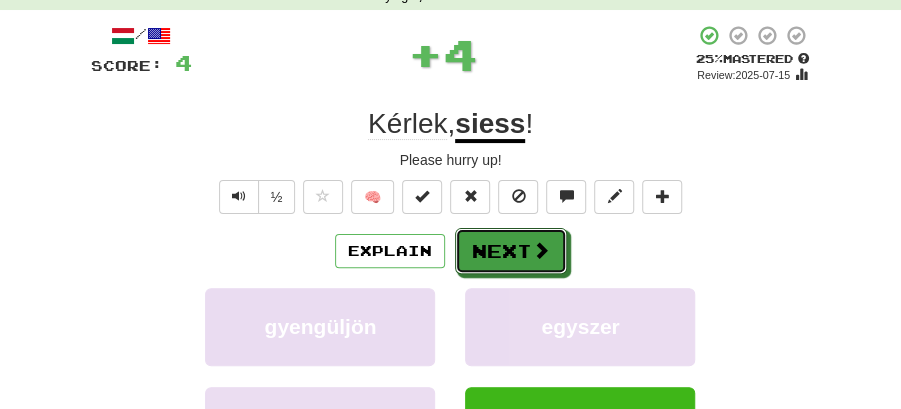 click on "Next" at bounding box center [511, 251] 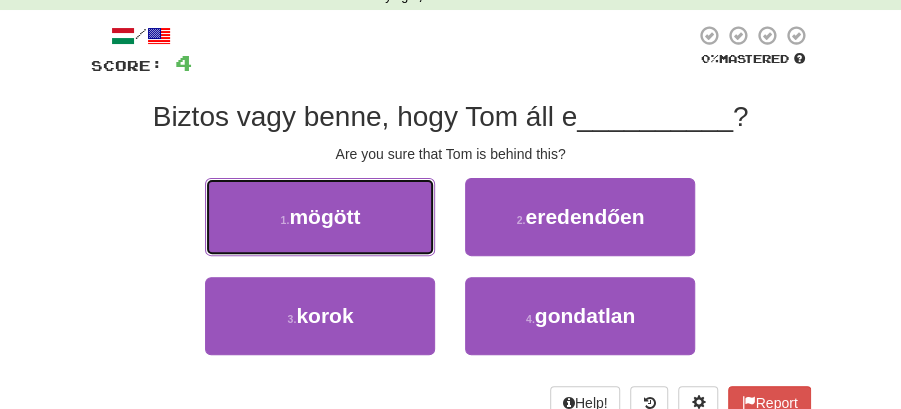 drag, startPoint x: 378, startPoint y: 225, endPoint x: 451, endPoint y: 225, distance: 73 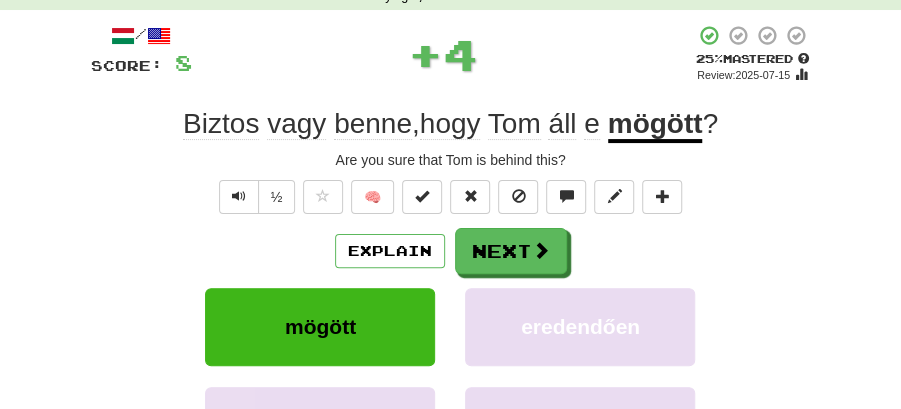 click on "Next" at bounding box center [511, 251] 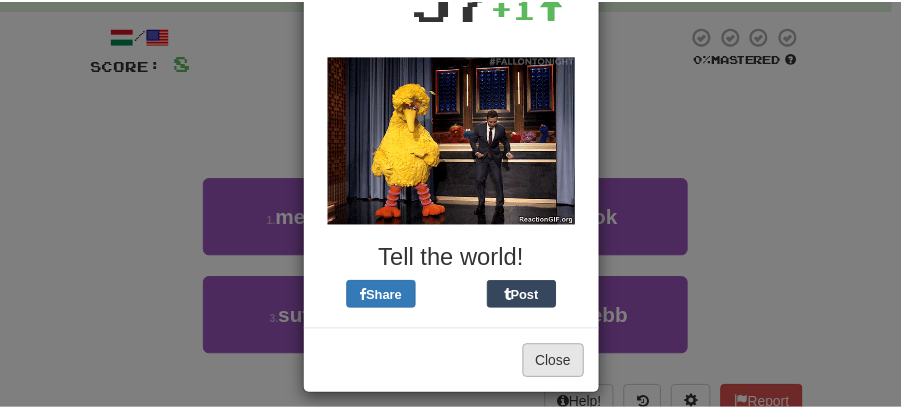 scroll, scrollTop: 200, scrollLeft: 0, axis: vertical 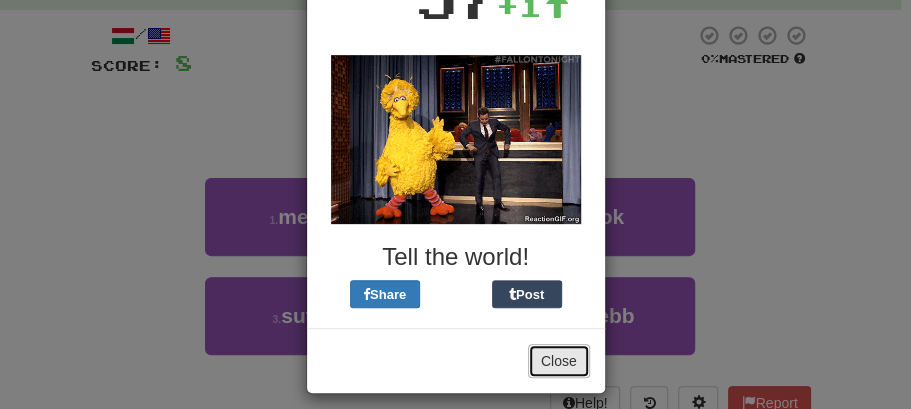 click on "Close" at bounding box center (559, 361) 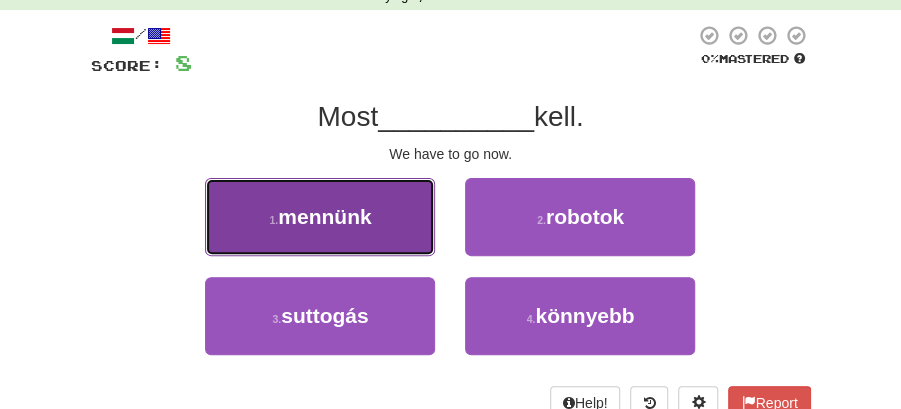 drag, startPoint x: 397, startPoint y: 226, endPoint x: 410, endPoint y: 229, distance: 13.341664 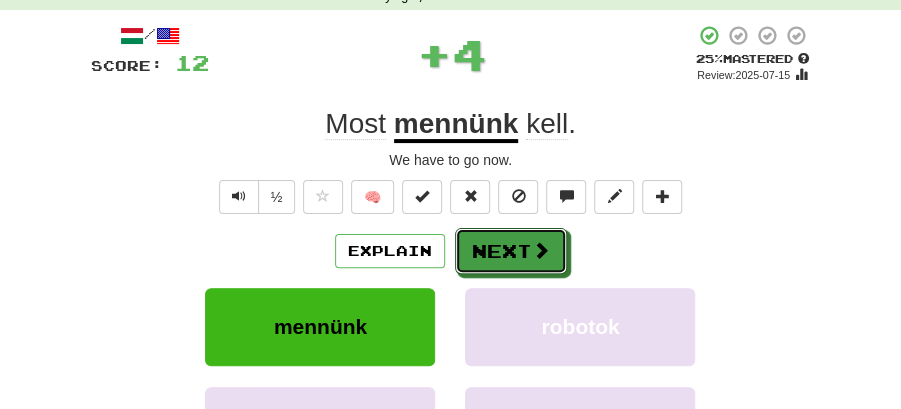 click on "Next" at bounding box center (511, 251) 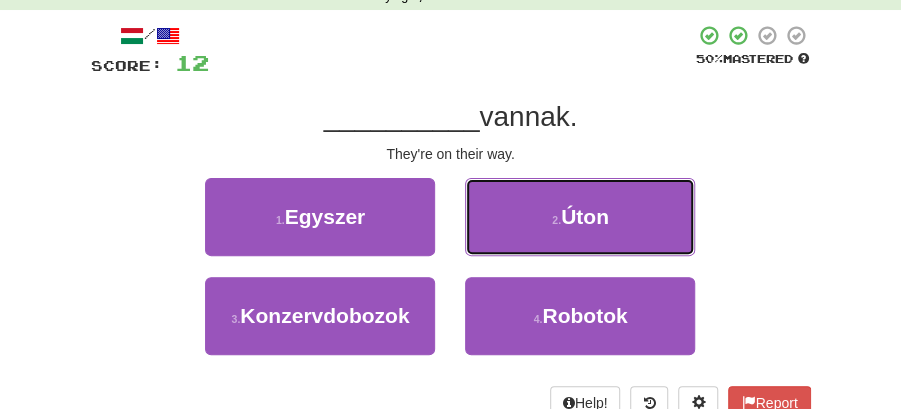 drag, startPoint x: 582, startPoint y: 217, endPoint x: 570, endPoint y: 225, distance: 14.422205 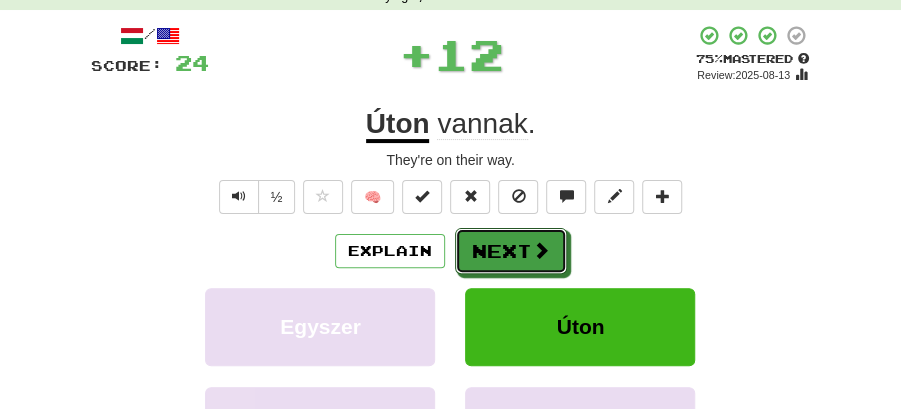 click at bounding box center (541, 250) 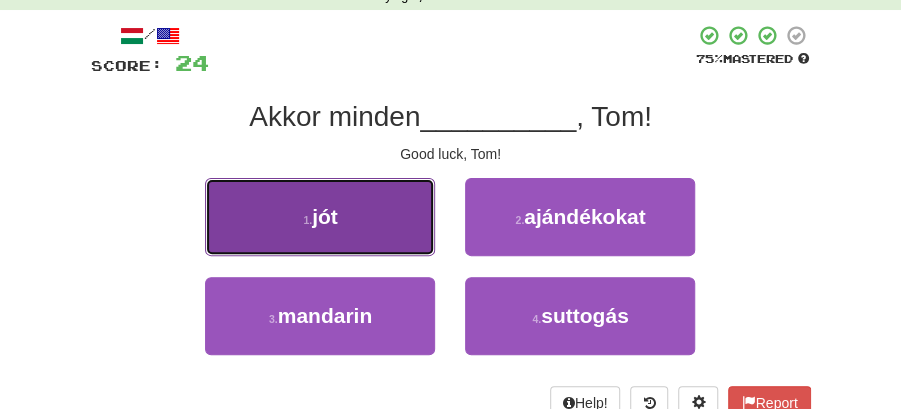 drag, startPoint x: 334, startPoint y: 232, endPoint x: 382, endPoint y: 232, distance: 48 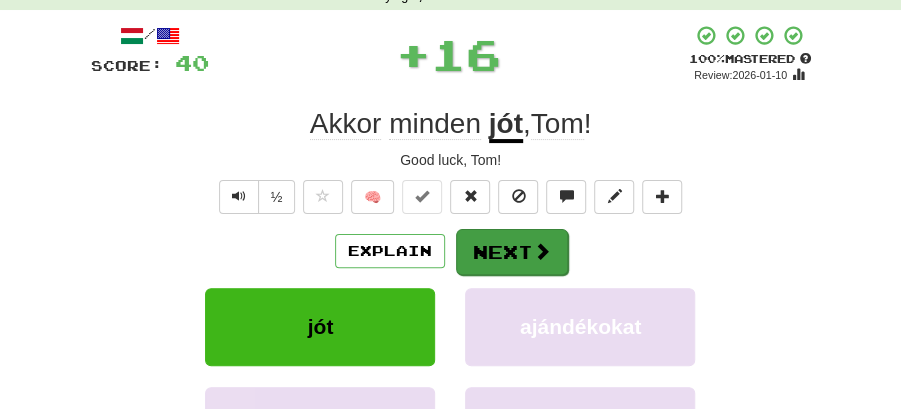 click on "Explain Next" at bounding box center [451, 251] 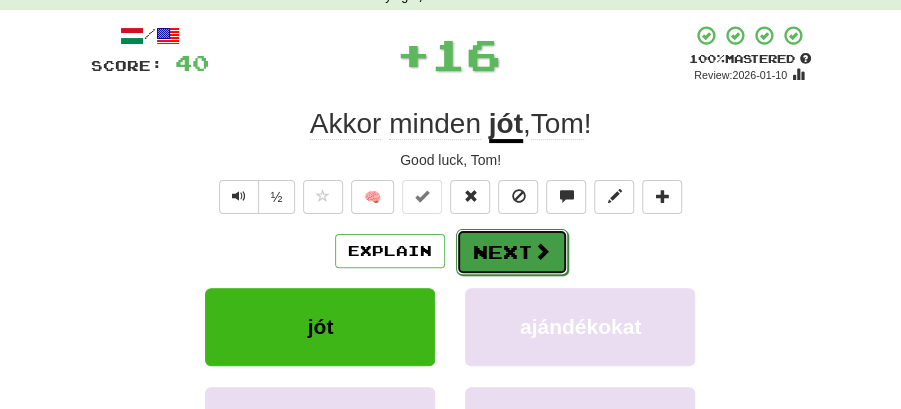 click on "Next" at bounding box center (512, 252) 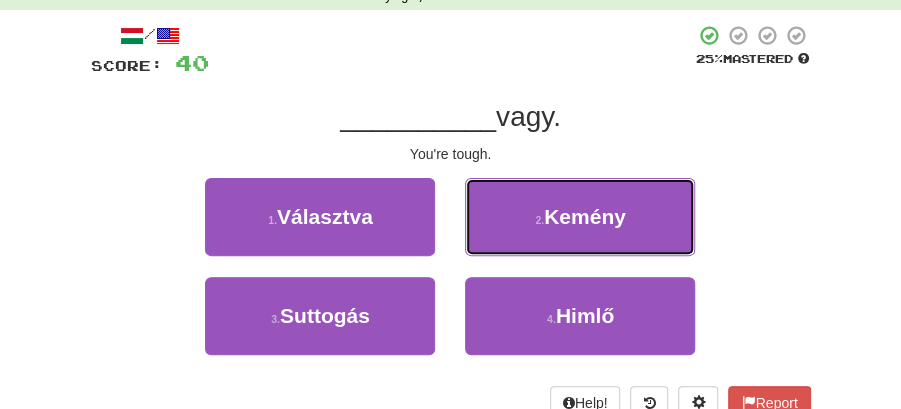 click on "2 ." at bounding box center [539, 220] 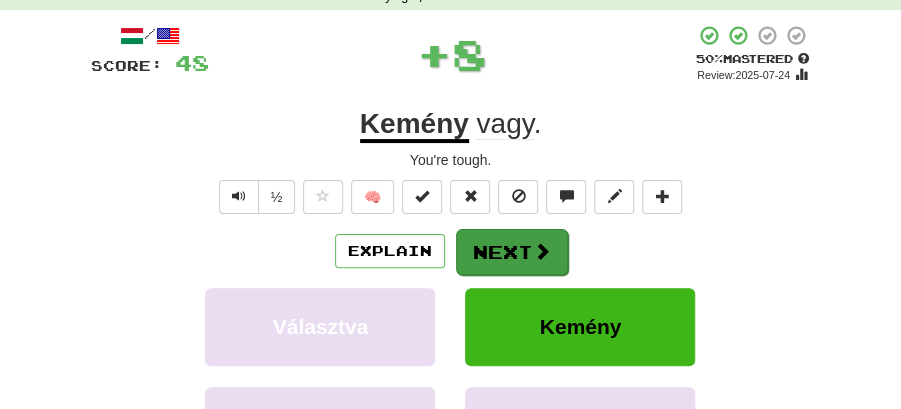 click on "Next" at bounding box center (512, 252) 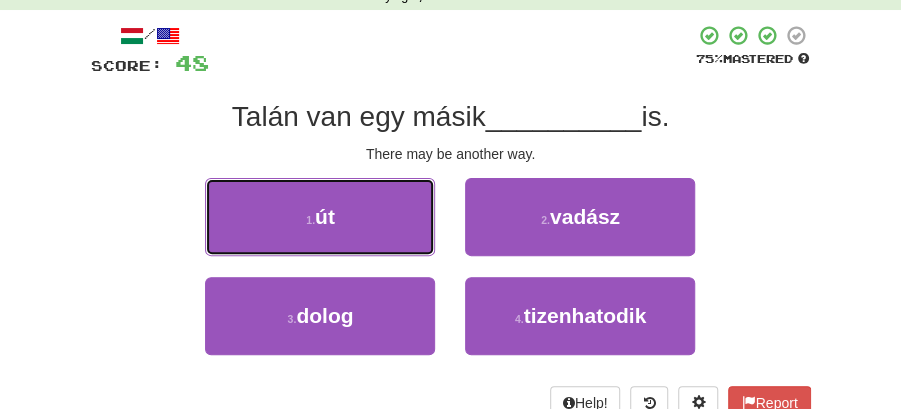 drag, startPoint x: 340, startPoint y: 217, endPoint x: 366, endPoint y: 223, distance: 26.683329 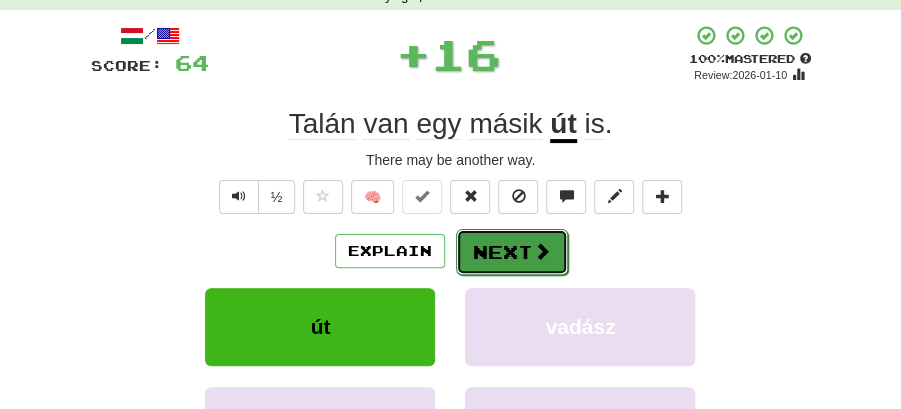 click on "Next" at bounding box center (512, 252) 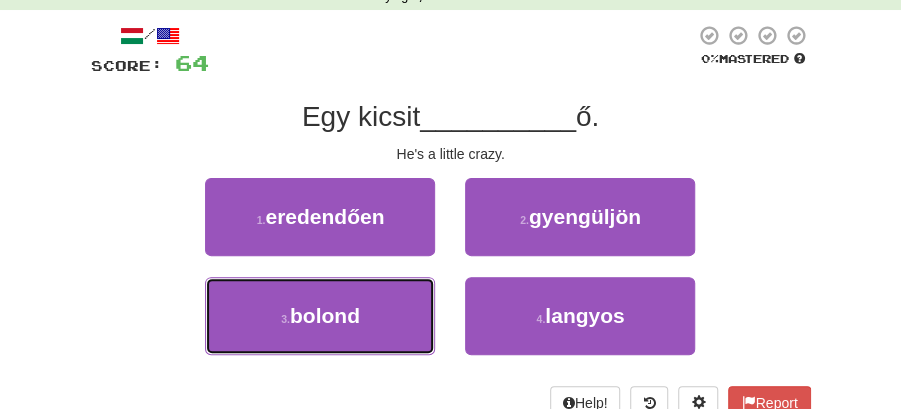 drag, startPoint x: 392, startPoint y: 304, endPoint x: 414, endPoint y: 280, distance: 32.55764 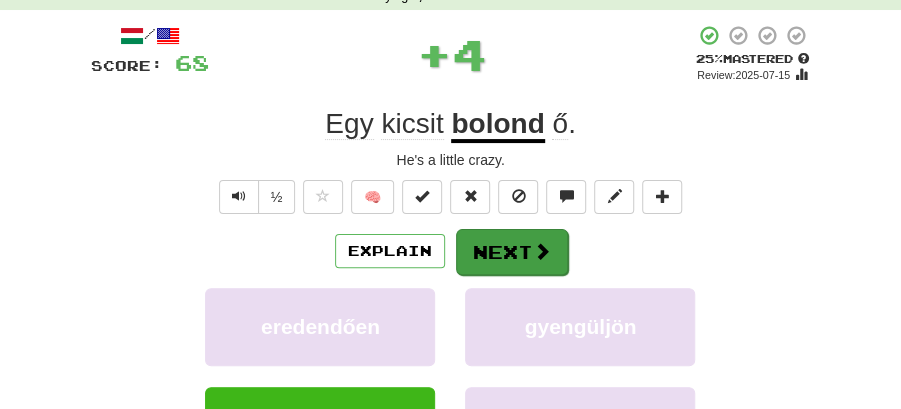 click on "Next" at bounding box center [512, 252] 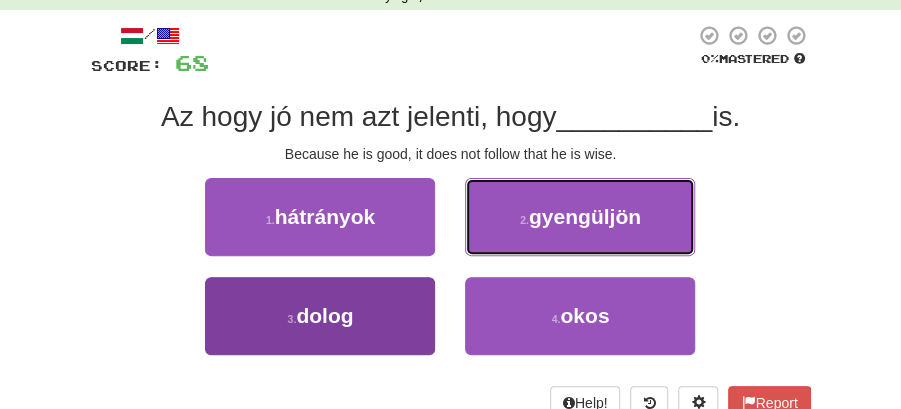 drag, startPoint x: 562, startPoint y: 227, endPoint x: 360, endPoint y: 329, distance: 226.29184 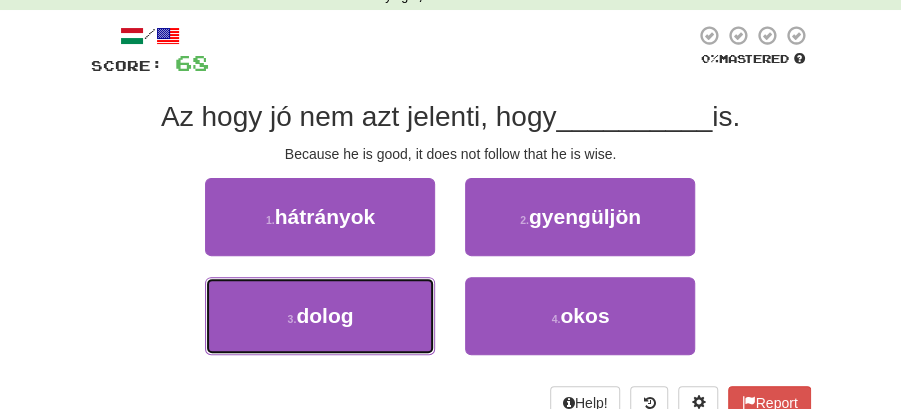 drag, startPoint x: 367, startPoint y: 314, endPoint x: 454, endPoint y: 278, distance: 94.15413 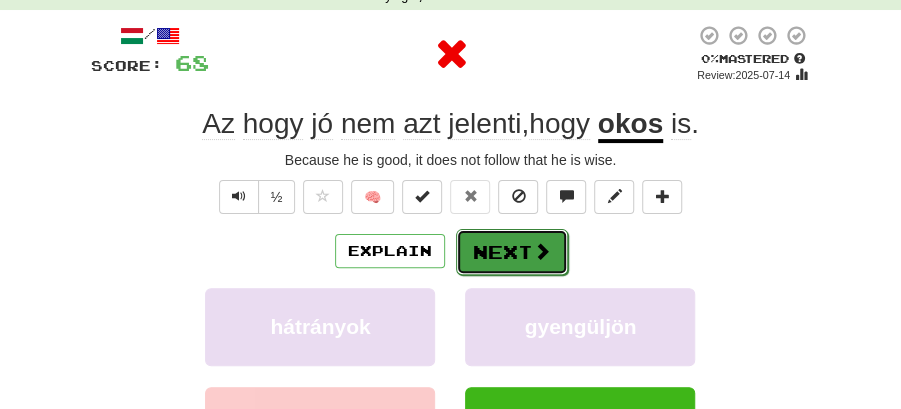 click on "Next" at bounding box center [512, 252] 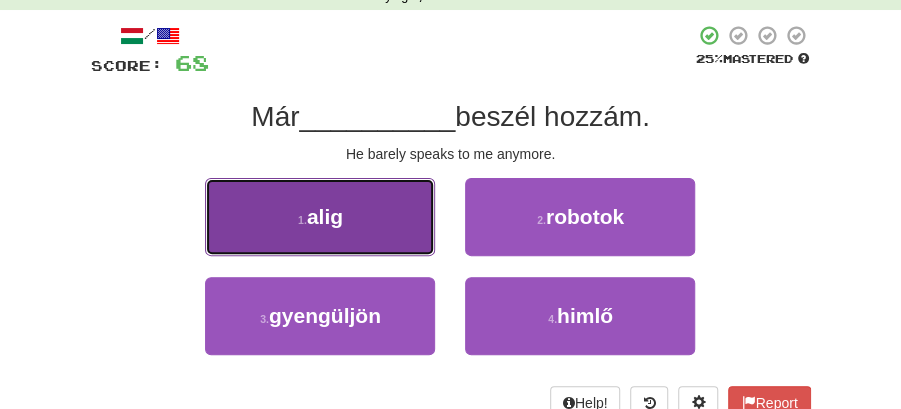 drag, startPoint x: 348, startPoint y: 226, endPoint x: 392, endPoint y: 226, distance: 44 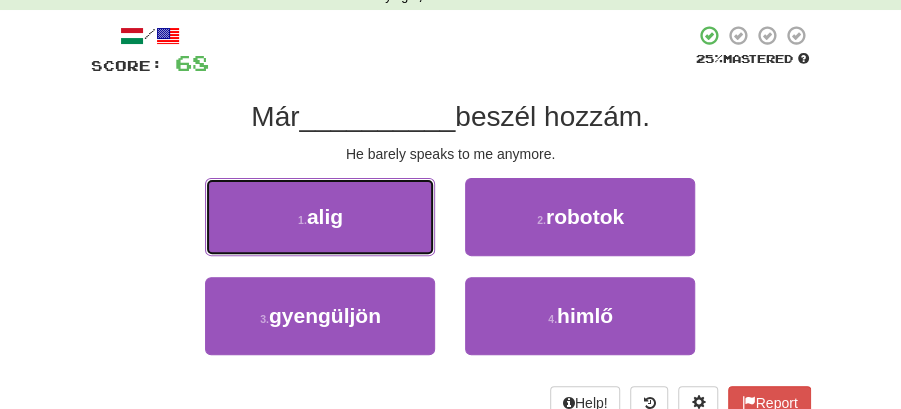 click on "1 .  alig" at bounding box center [320, 217] 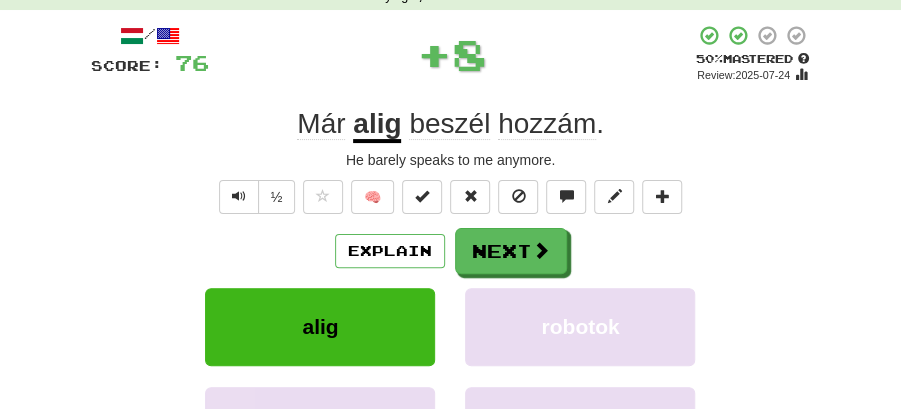 click on "Next" at bounding box center [511, 251] 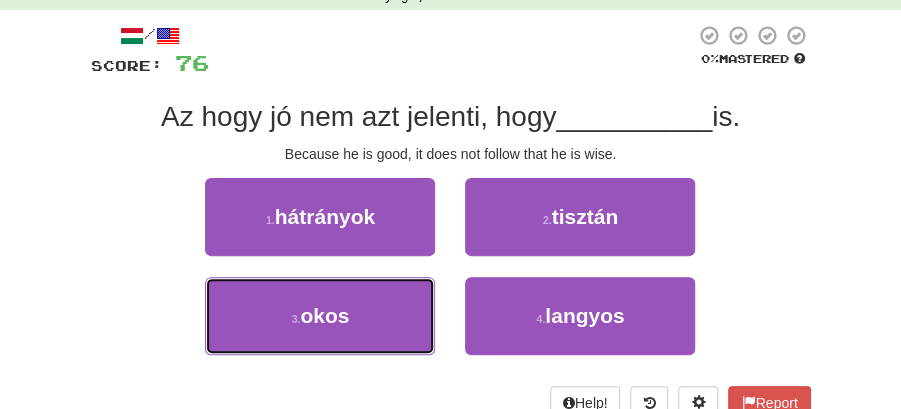 drag, startPoint x: 379, startPoint y: 315, endPoint x: 453, endPoint y: 272, distance: 85.58621 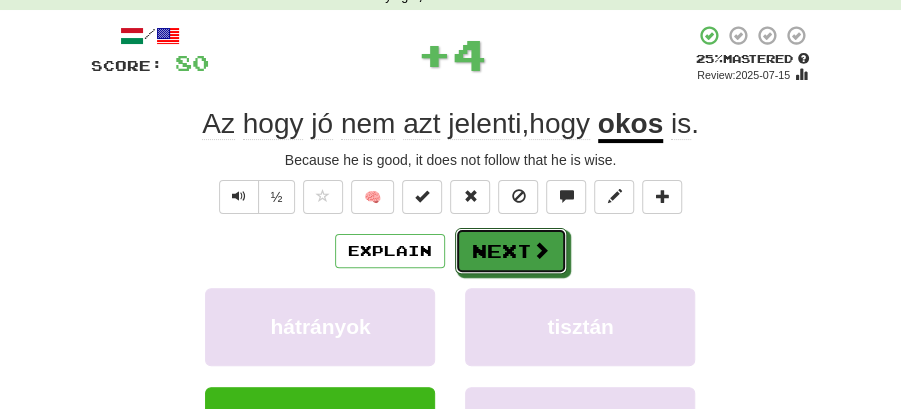 drag, startPoint x: 453, startPoint y: 272, endPoint x: 498, endPoint y: 222, distance: 67.26812 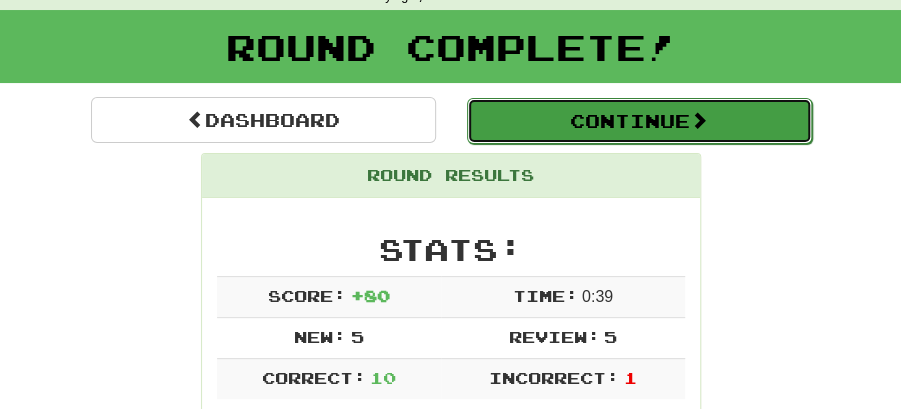 click on "Continue" at bounding box center (639, 121) 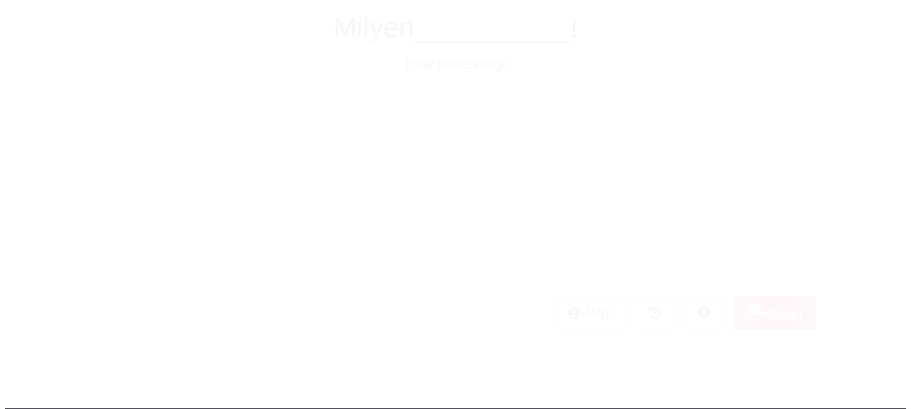 scroll, scrollTop: 94, scrollLeft: 0, axis: vertical 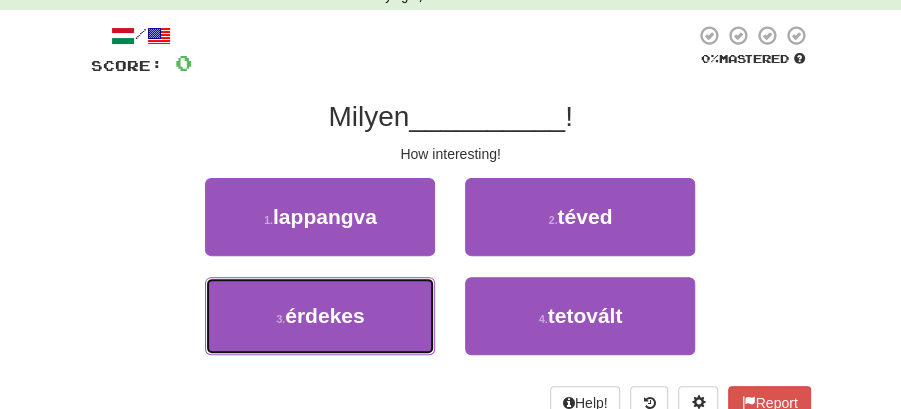 drag, startPoint x: 358, startPoint y: 324, endPoint x: 426, endPoint y: 278, distance: 82.0975 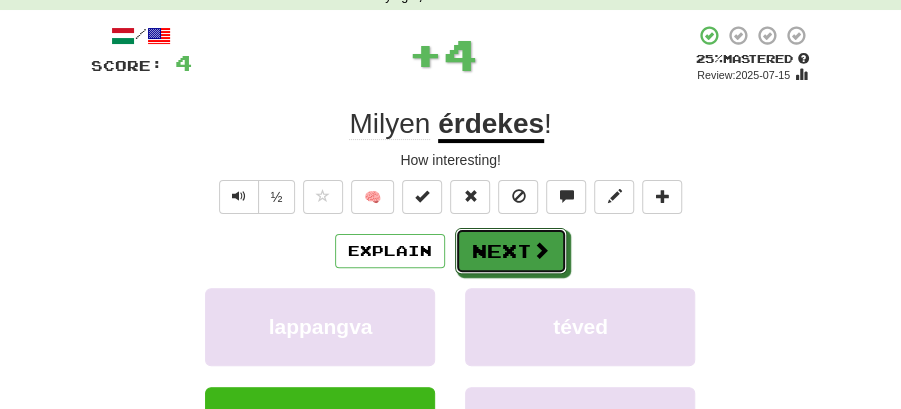 click on "Next" at bounding box center [511, 251] 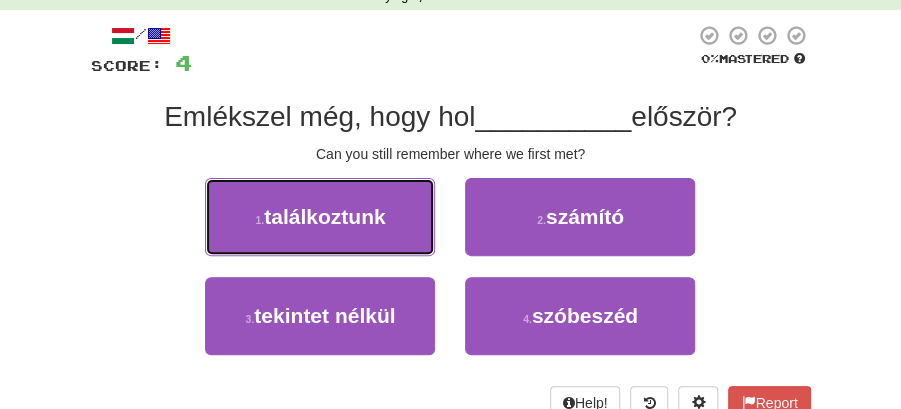 drag, startPoint x: 342, startPoint y: 226, endPoint x: 454, endPoint y: 225, distance: 112.00446 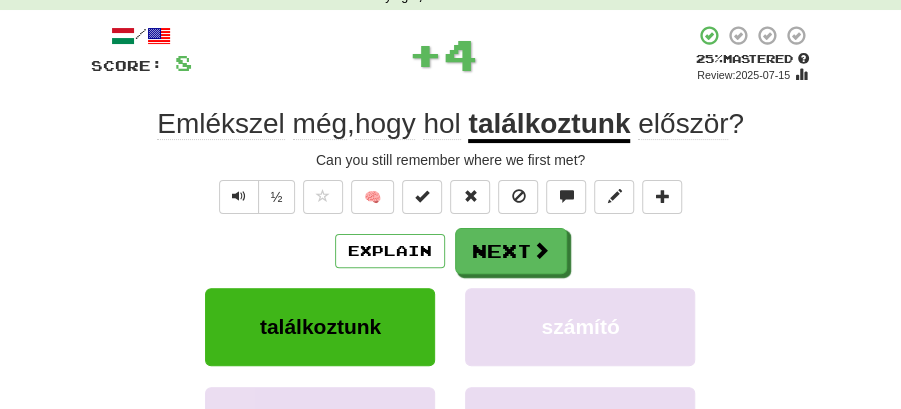 click on "Next" at bounding box center [511, 251] 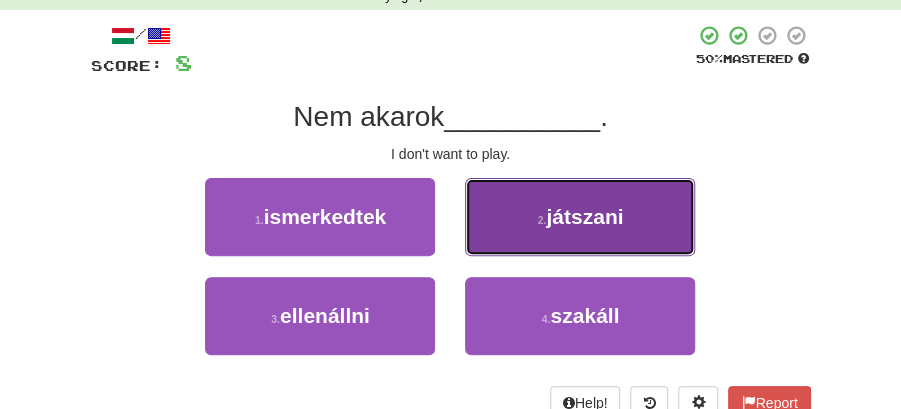 click on "2 .  játszani" at bounding box center (580, 217) 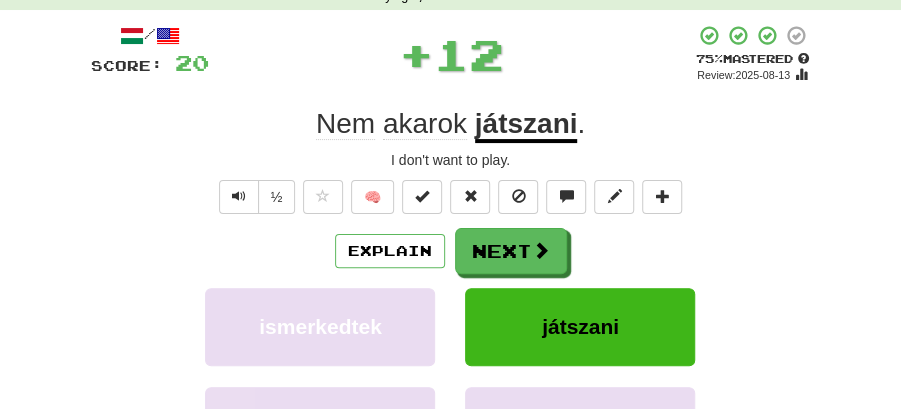 click on "Next" at bounding box center [511, 251] 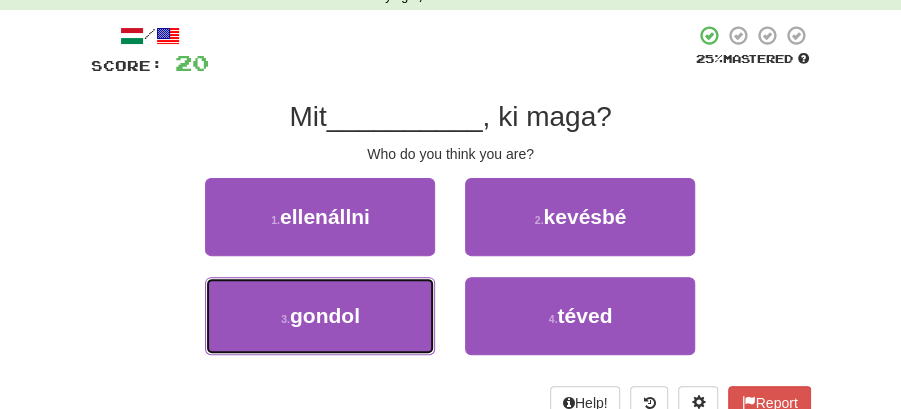 drag, startPoint x: 384, startPoint y: 312, endPoint x: 418, endPoint y: 278, distance: 48.08326 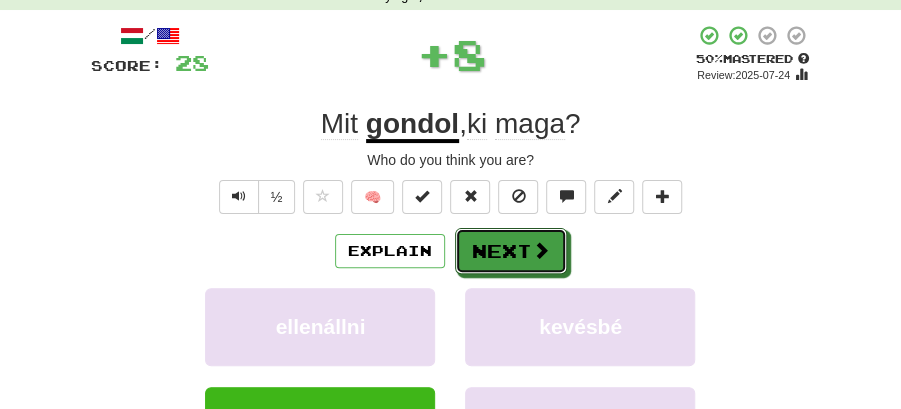 click on "Next" at bounding box center [511, 251] 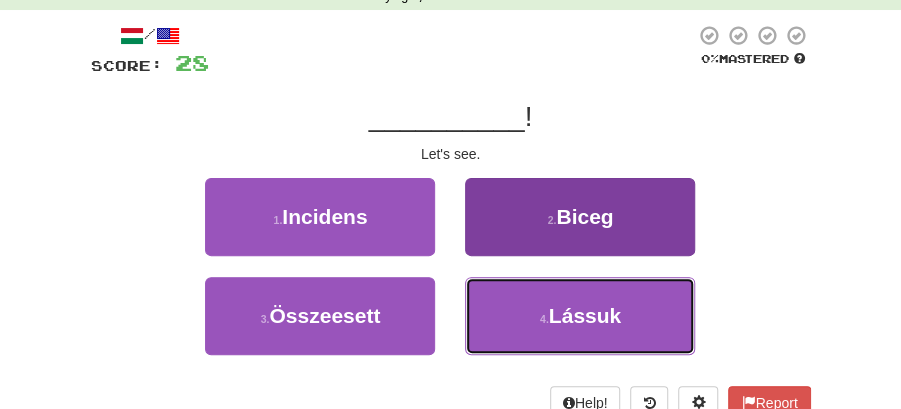 click on "4 .  Lássuk" at bounding box center (580, 316) 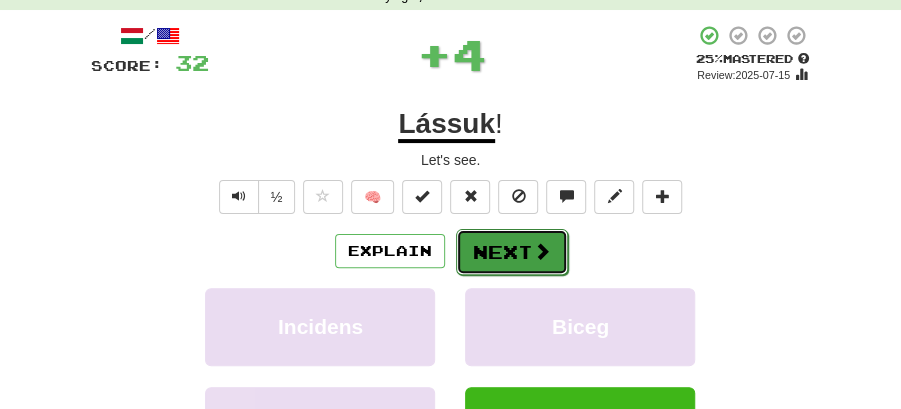 click on "Next" at bounding box center (512, 252) 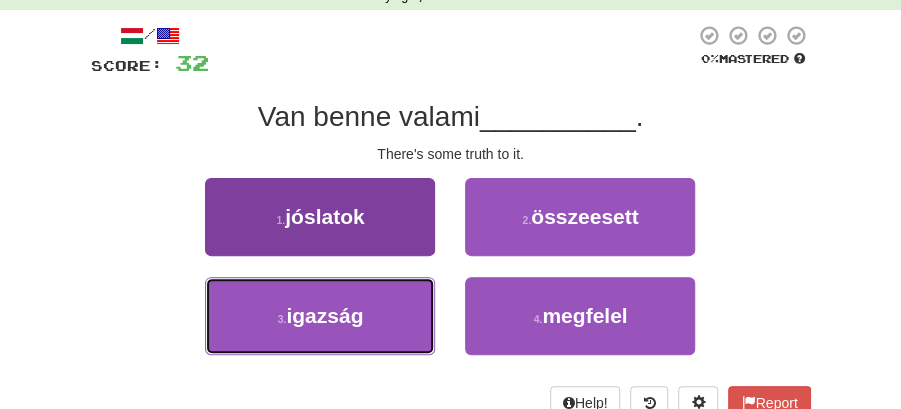drag, startPoint x: 320, startPoint y: 316, endPoint x: 390, endPoint y: 290, distance: 74.672615 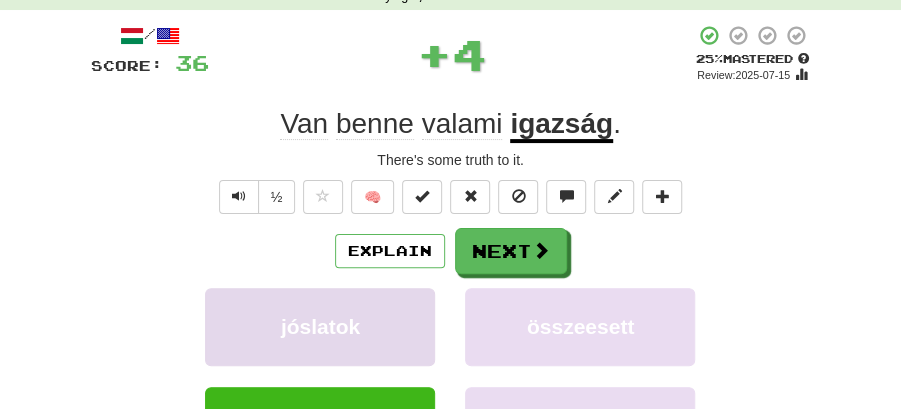 click on "Next" at bounding box center [511, 251] 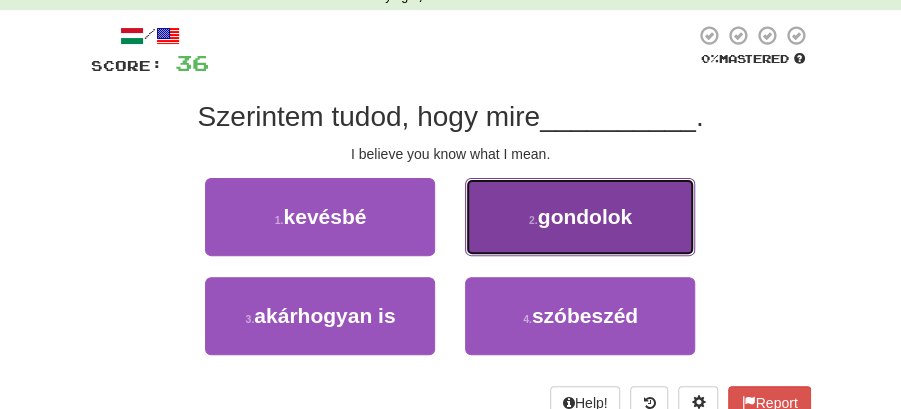 click on "2 ." at bounding box center (533, 220) 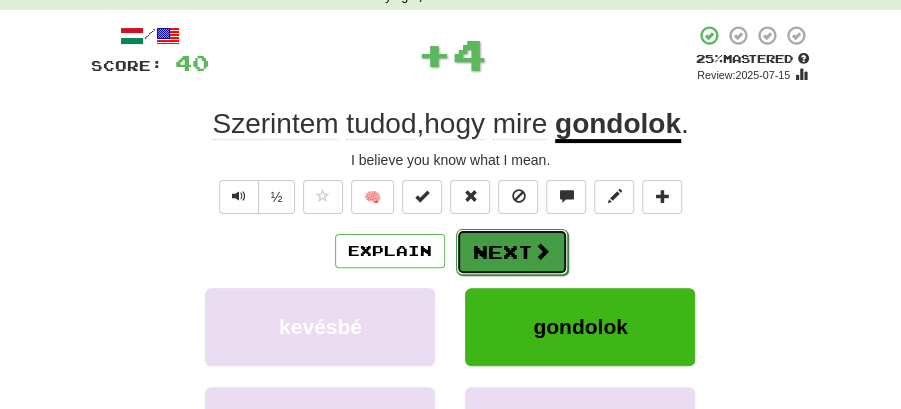 click on "Next" at bounding box center [512, 252] 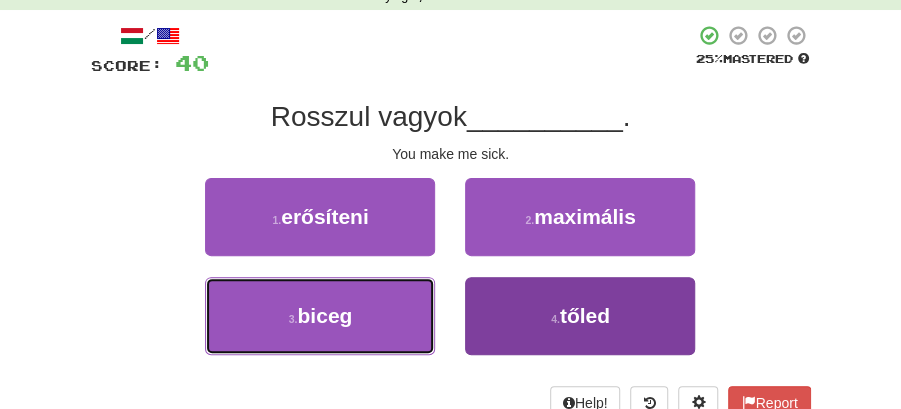drag, startPoint x: 347, startPoint y: 332, endPoint x: 624, endPoint y: 280, distance: 281.8386 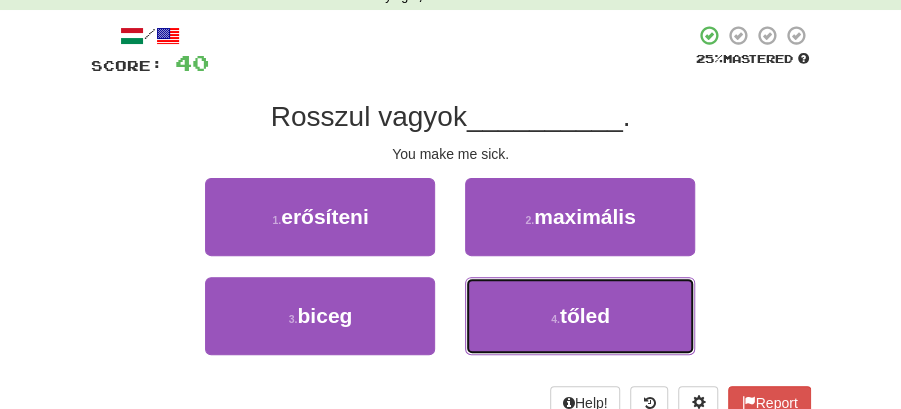 click on "4 .  tőled" at bounding box center [580, 316] 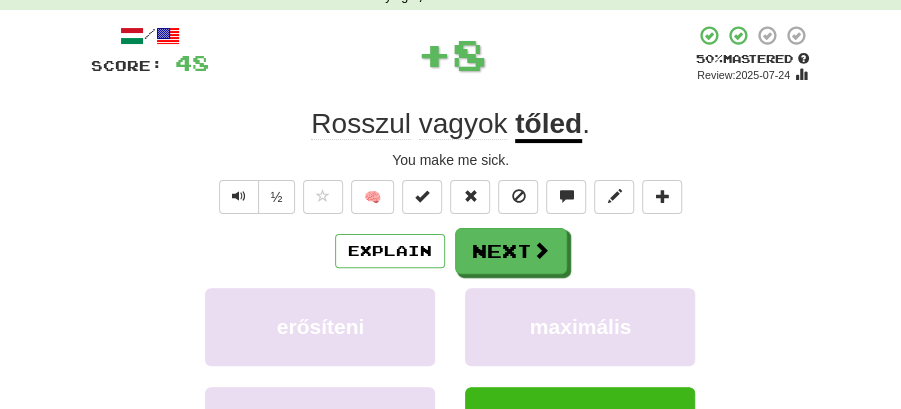 click on "/  Score:   48 + 8 50 %  Mastered Review:  2025-07-24 Rosszul   vagyok   tőled . You make me sick. ½ 🧠 Explain Next erősíteni maximális biceg tőled Learn more: erősíteni maximális biceg tőled  Help!  Report Sentence Source" at bounding box center (451, 308) 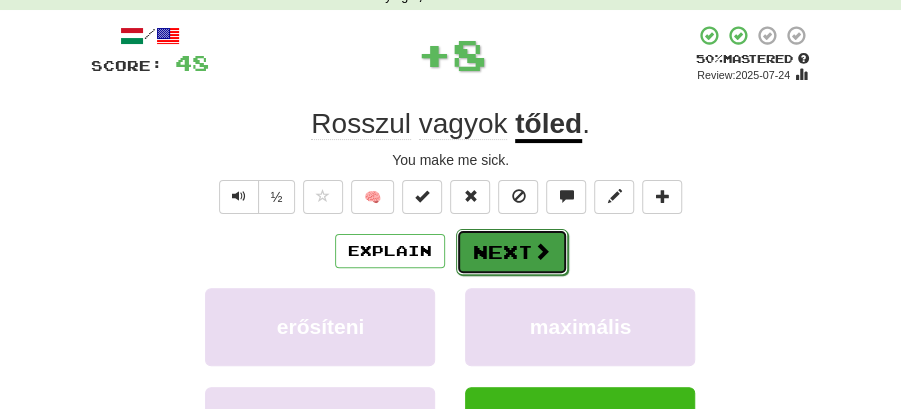 click on "Next" at bounding box center (512, 252) 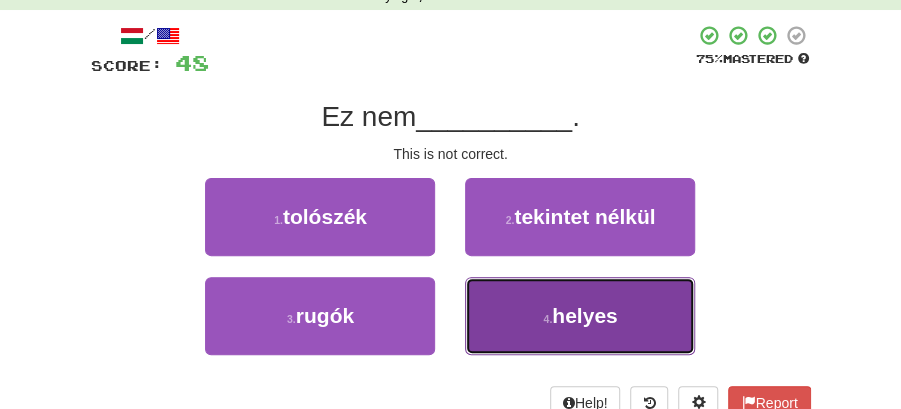 drag, startPoint x: 514, startPoint y: 300, endPoint x: 514, endPoint y: 284, distance: 16 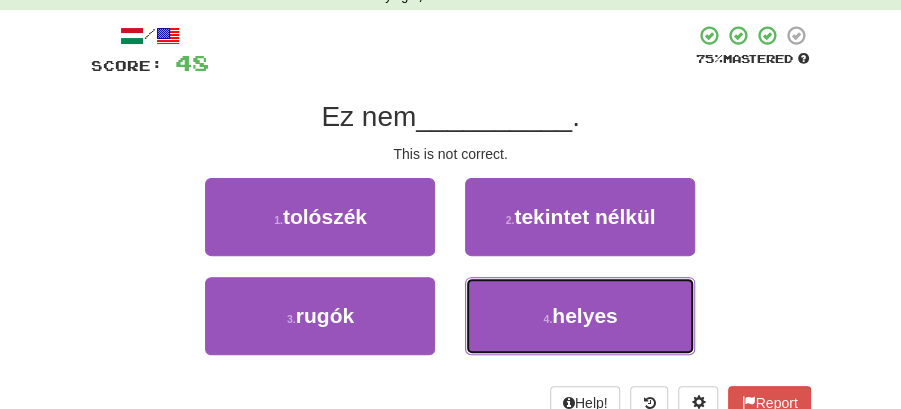 click on "4 .  helyes" at bounding box center [580, 316] 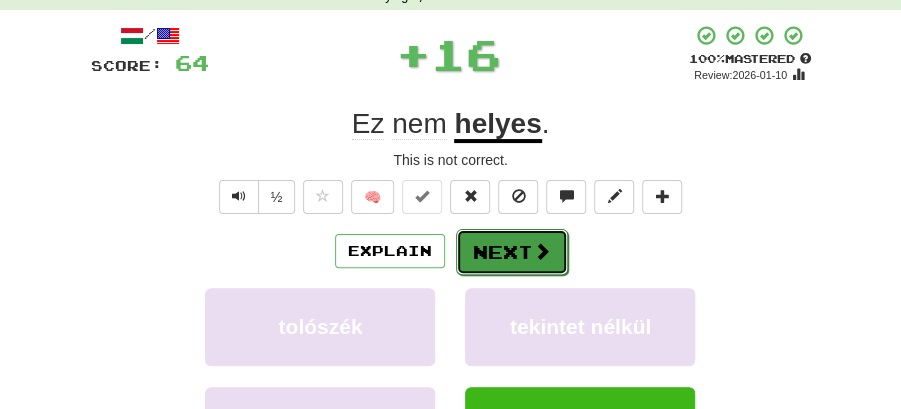 click on "Next" at bounding box center (512, 252) 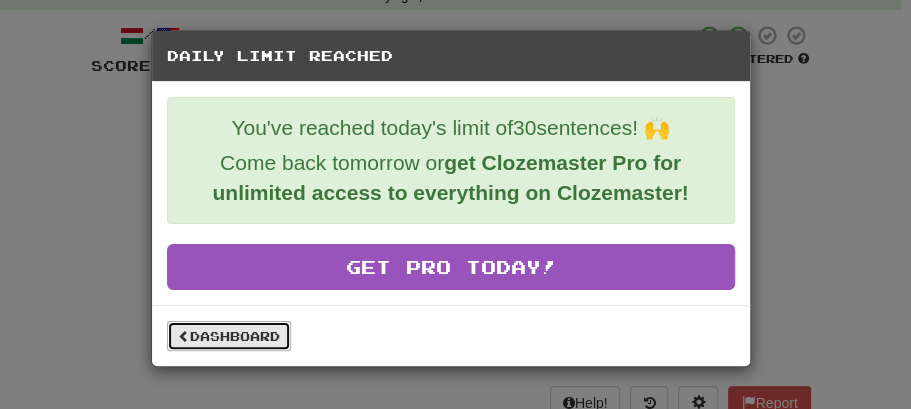 click on "Dashboard" at bounding box center (229, 336) 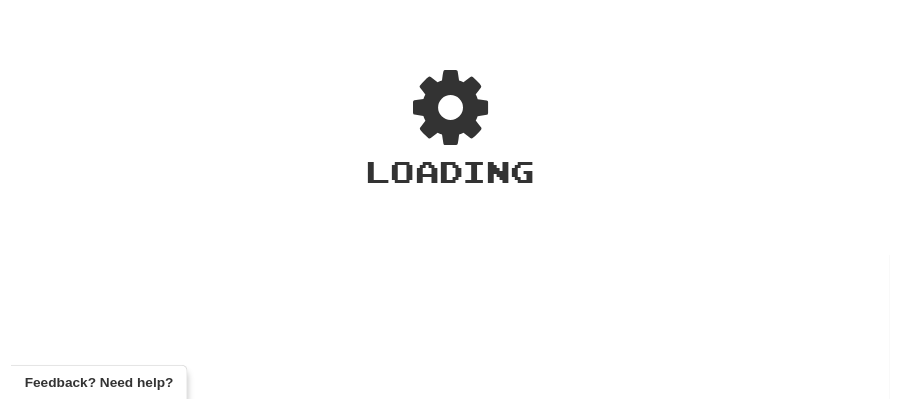 scroll, scrollTop: 0, scrollLeft: 0, axis: both 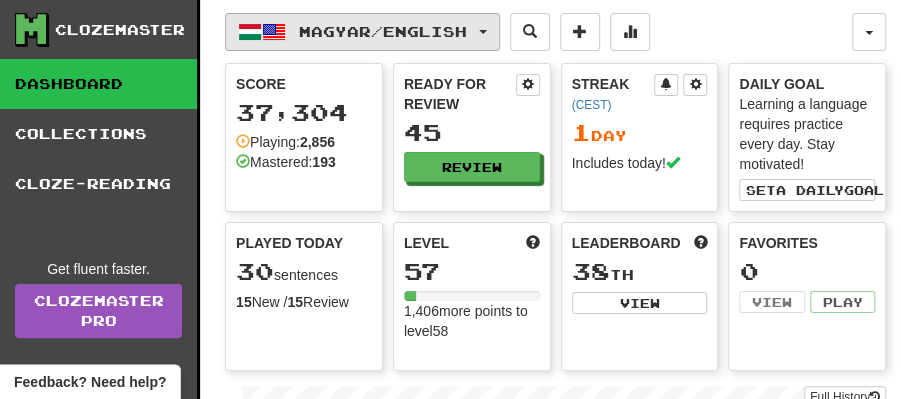 click on "Magyar  /  English" at bounding box center [362, 32] 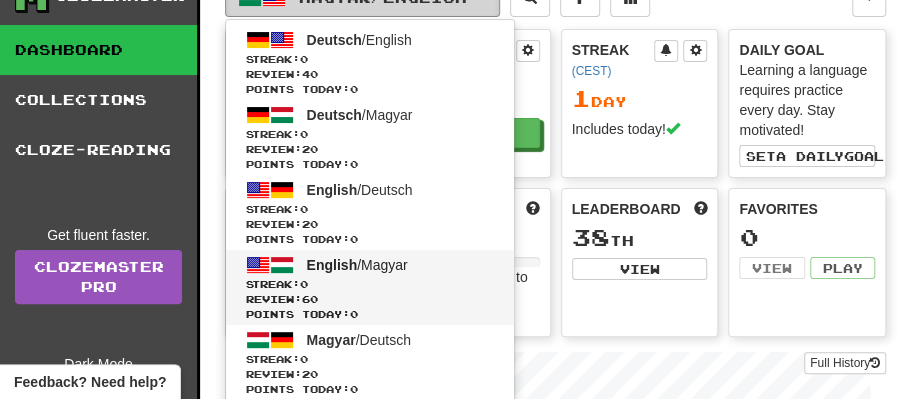 scroll, scrollTop: 66, scrollLeft: 0, axis: vertical 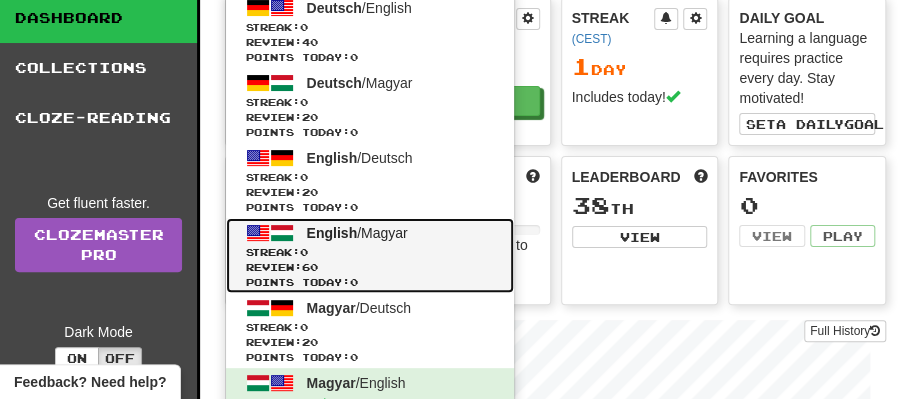 click on "English  /  Magyar" at bounding box center (357, 233) 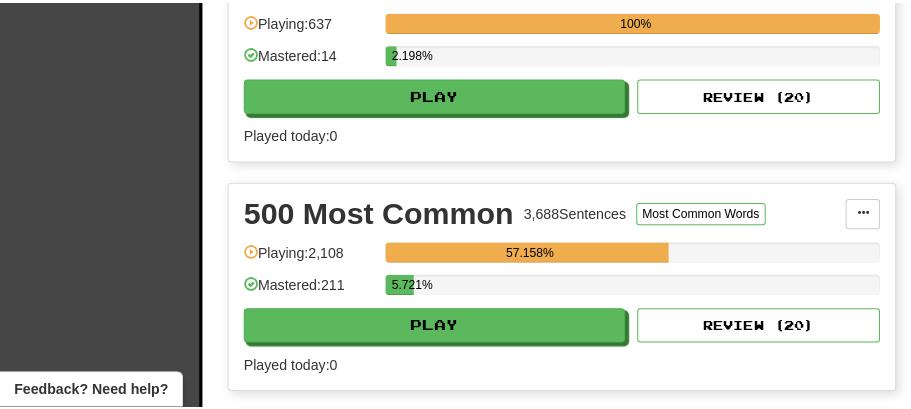 scroll, scrollTop: 600, scrollLeft: 0, axis: vertical 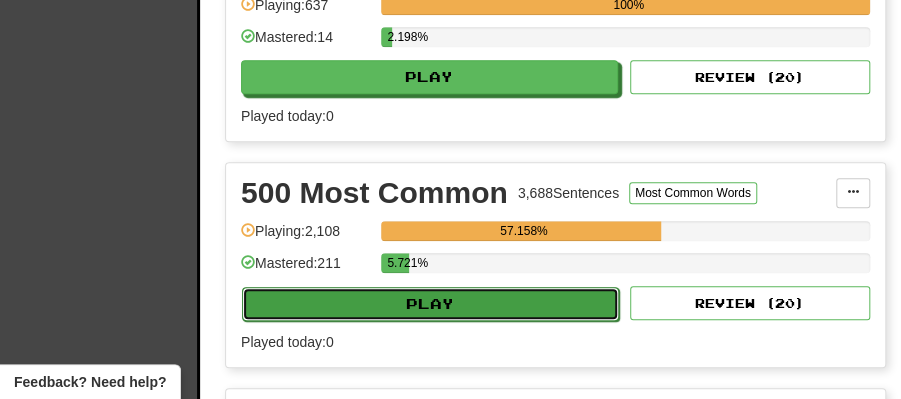 click on "Play" at bounding box center [430, 304] 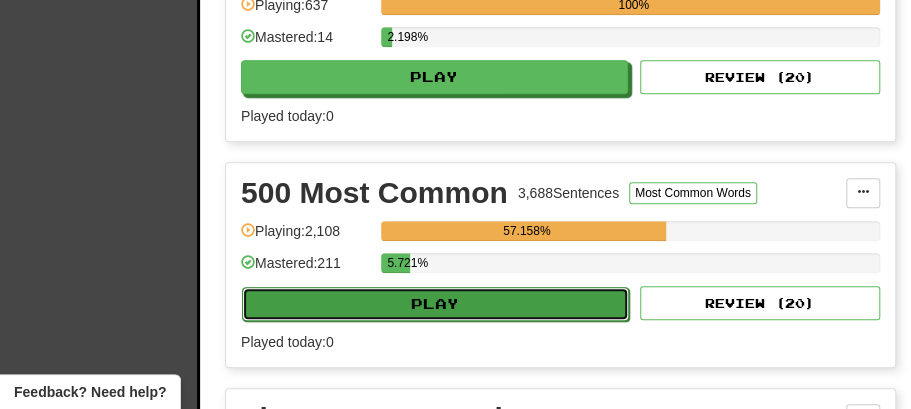 select on "**" 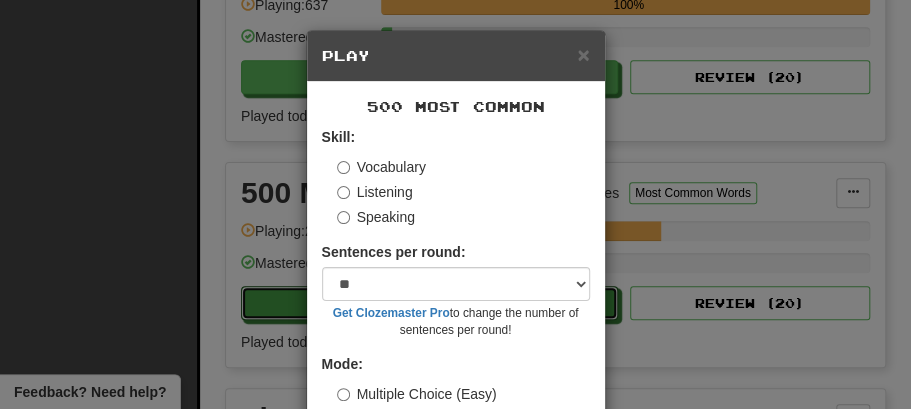 scroll, scrollTop: 136, scrollLeft: 0, axis: vertical 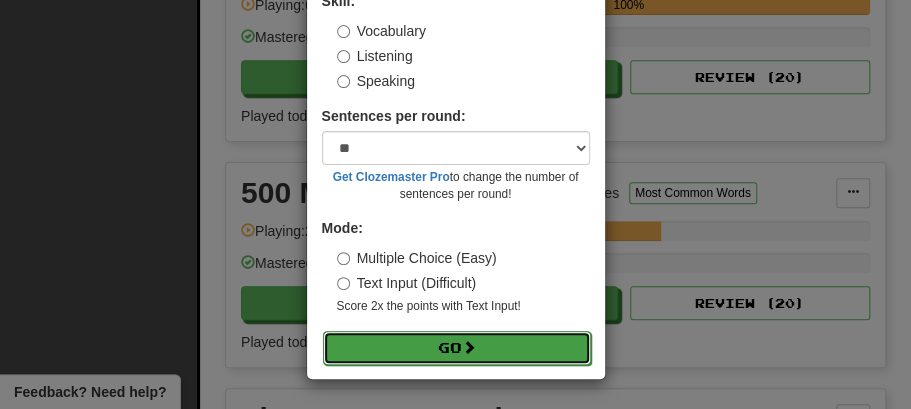 click on "Go" at bounding box center [457, 348] 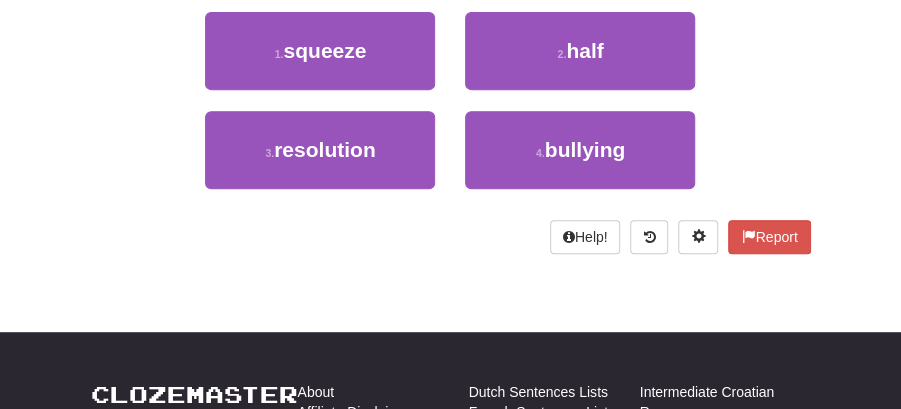 scroll, scrollTop: 176, scrollLeft: 0, axis: vertical 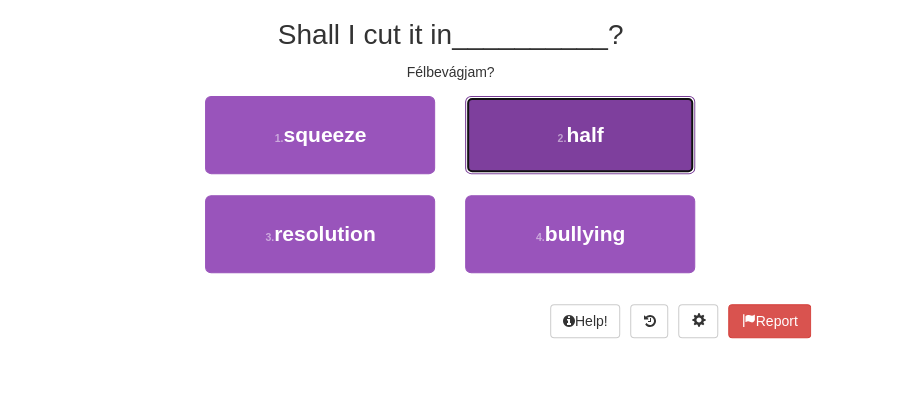 click on "2 .  half" at bounding box center [580, 135] 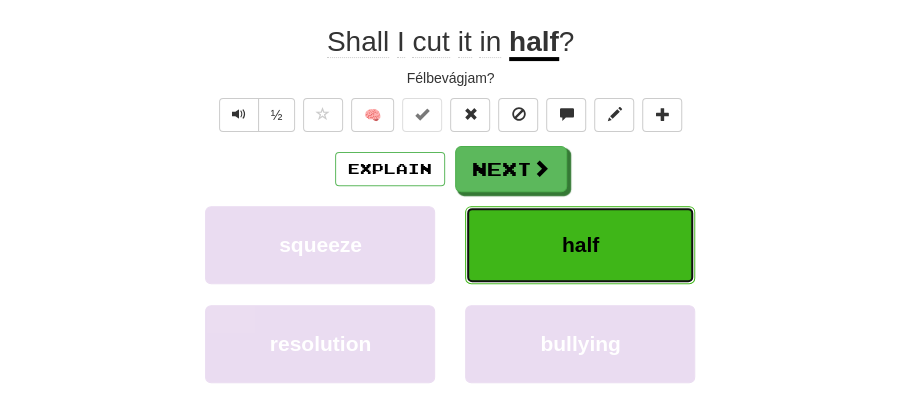 scroll, scrollTop: 183, scrollLeft: 0, axis: vertical 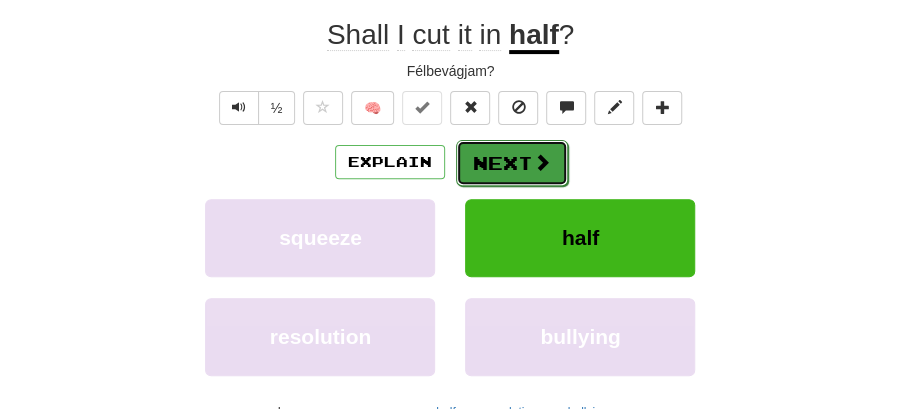 click on "Next" at bounding box center [512, 163] 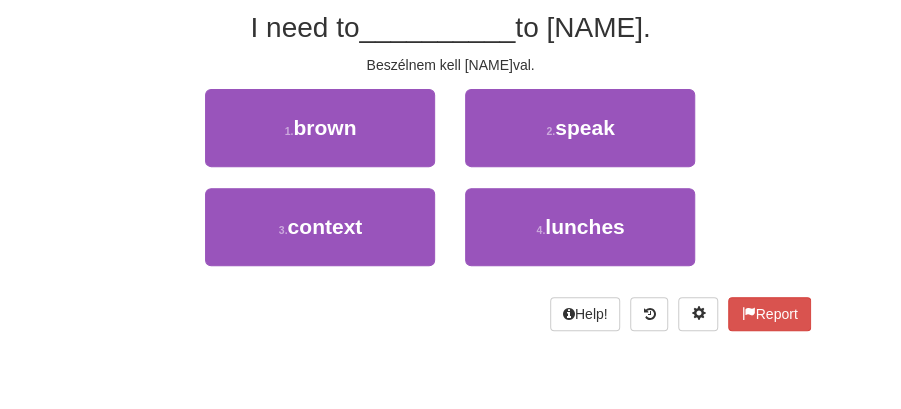 scroll, scrollTop: 176, scrollLeft: 0, axis: vertical 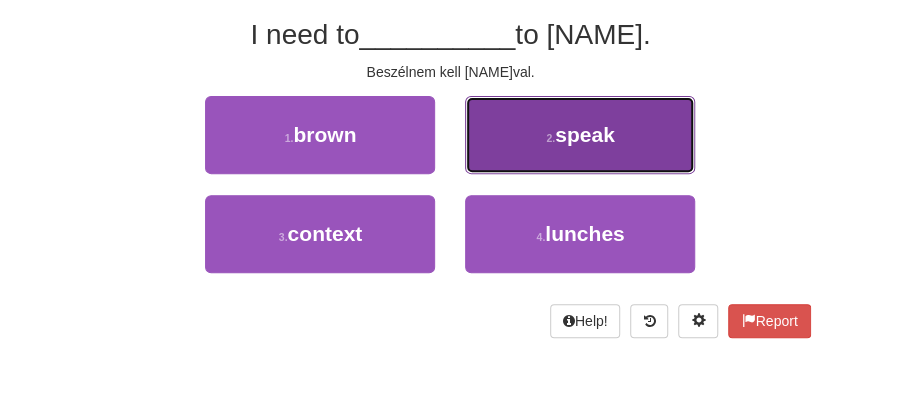 click on "2 .  speak" at bounding box center [580, 135] 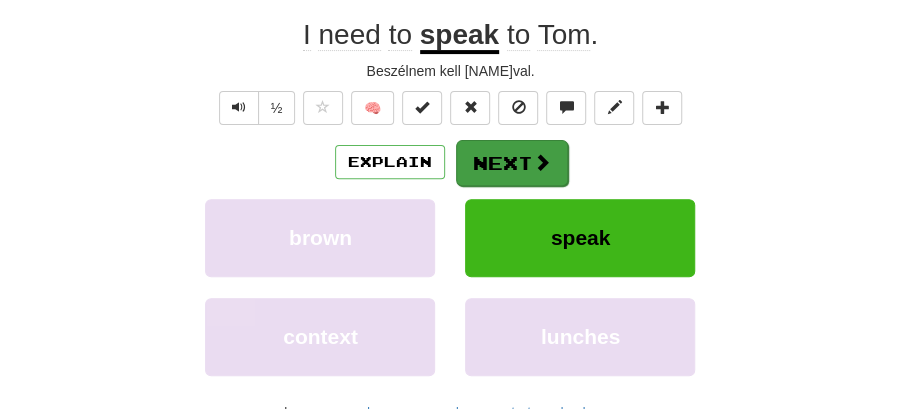 click on "Next" at bounding box center (512, 163) 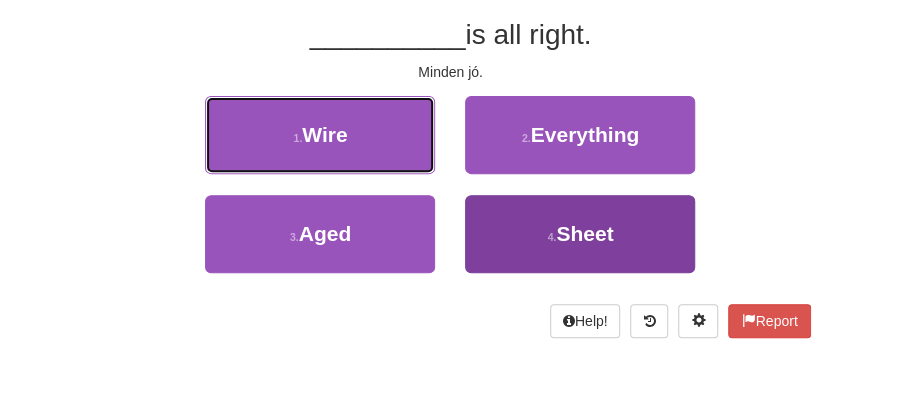 drag, startPoint x: 341, startPoint y: 133, endPoint x: 524, endPoint y: 238, distance: 210.98341 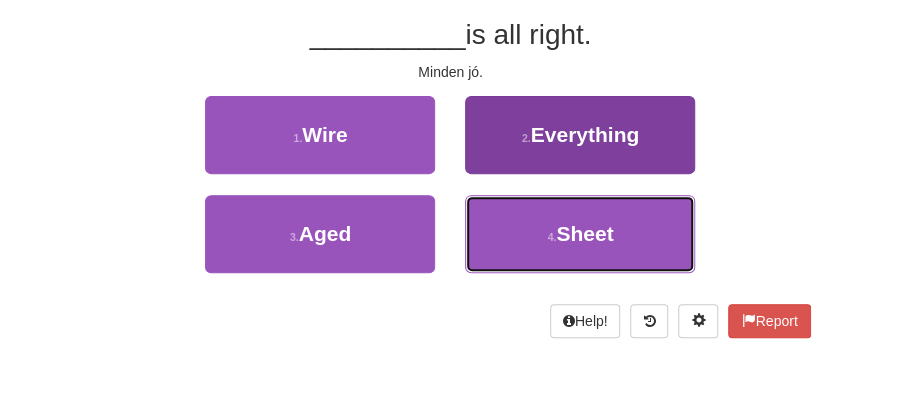 drag, startPoint x: 583, startPoint y: 225, endPoint x: 580, endPoint y: 138, distance: 87.05171 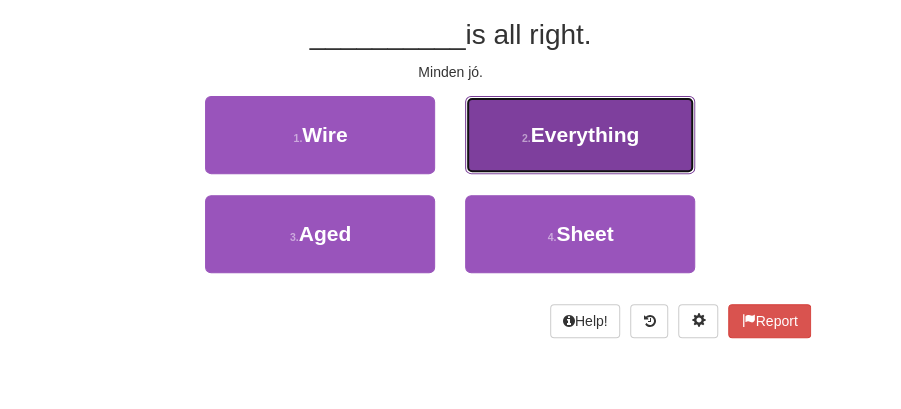 click on "Everything" at bounding box center (585, 134) 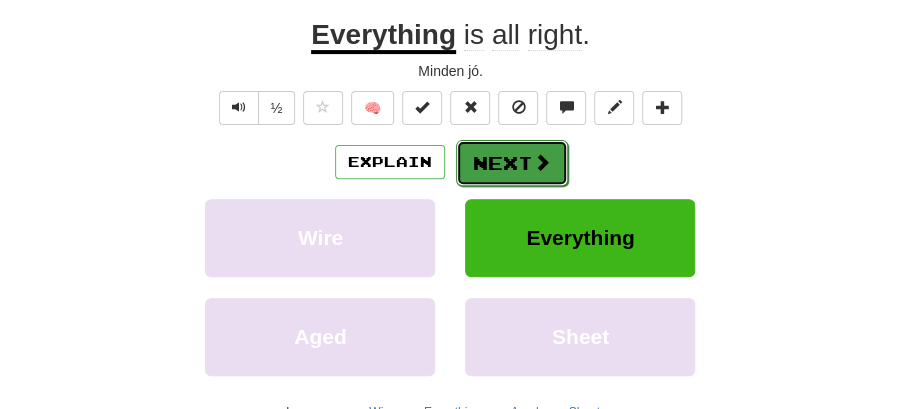 click on "Next" at bounding box center (512, 163) 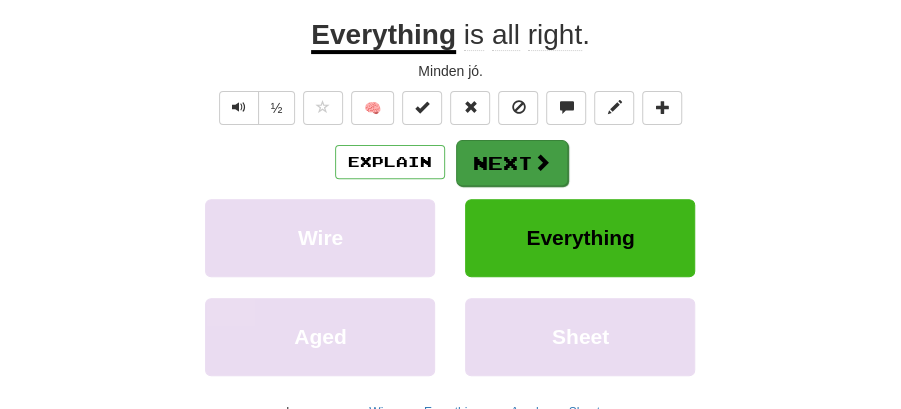 scroll, scrollTop: 176, scrollLeft: 0, axis: vertical 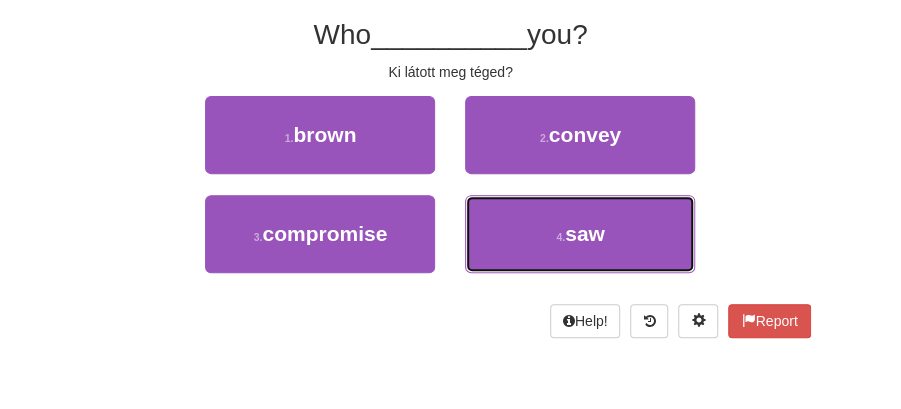 drag, startPoint x: 576, startPoint y: 239, endPoint x: 542, endPoint y: 184, distance: 64.66065 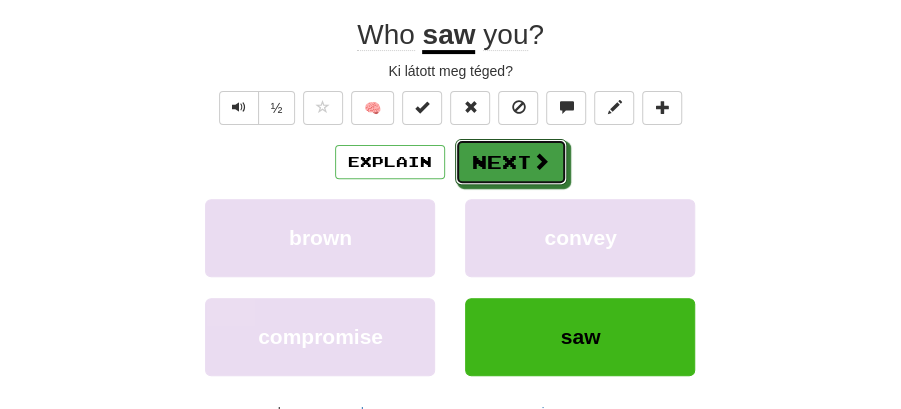 click on "Next" at bounding box center [511, 162] 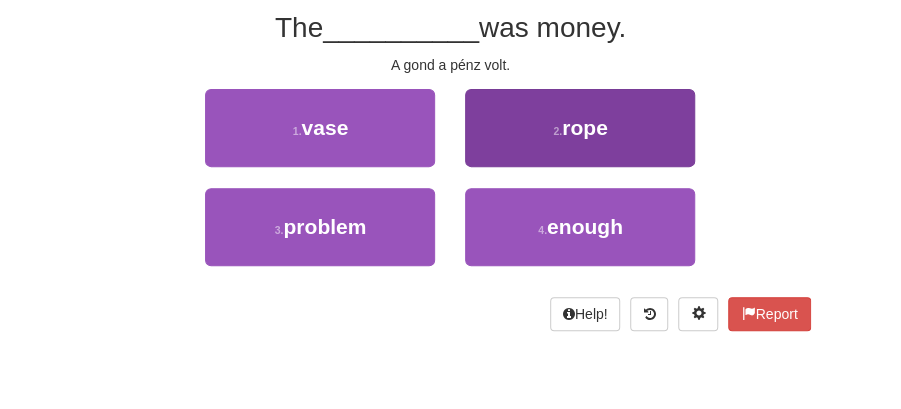 scroll, scrollTop: 176, scrollLeft: 0, axis: vertical 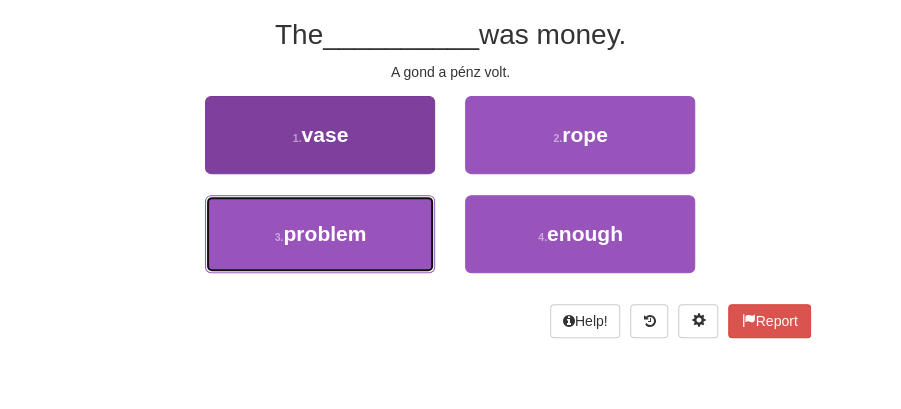 drag, startPoint x: 388, startPoint y: 228, endPoint x: 410, endPoint y: 218, distance: 24.166092 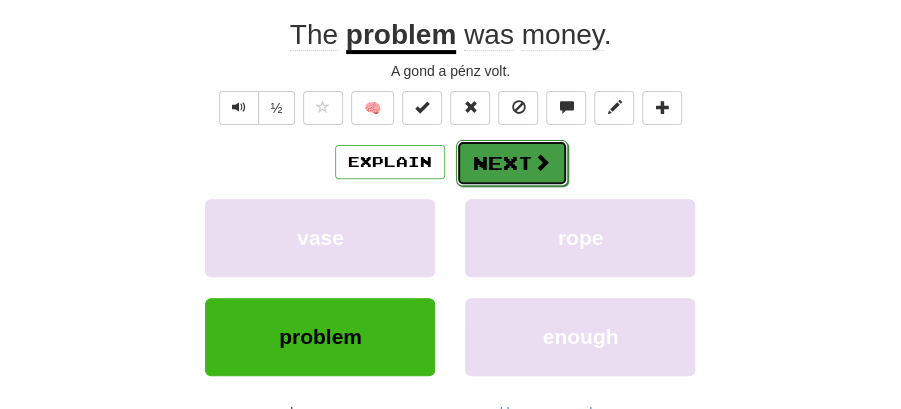 click on "Next" at bounding box center (512, 163) 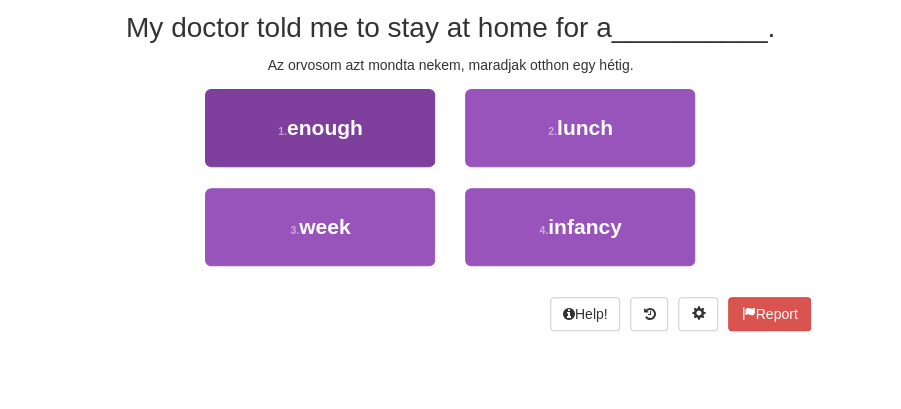scroll, scrollTop: 176, scrollLeft: 0, axis: vertical 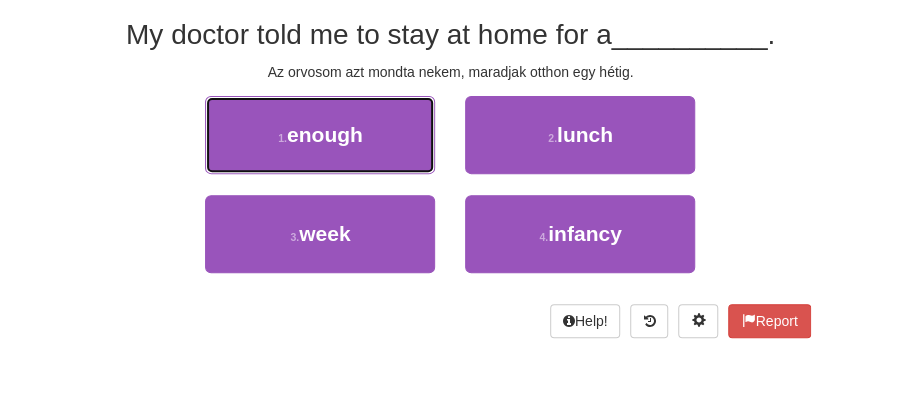 drag, startPoint x: 339, startPoint y: 128, endPoint x: 587, endPoint y: 276, distance: 288.80444 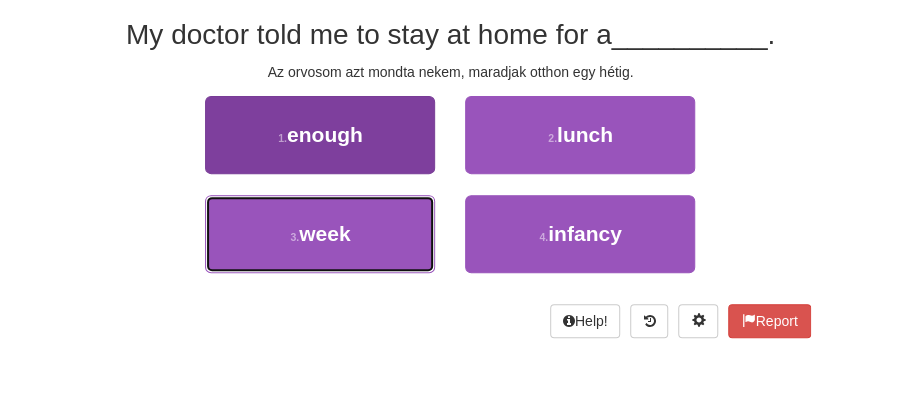 drag, startPoint x: 317, startPoint y: 228, endPoint x: 382, endPoint y: 207, distance: 68.30813 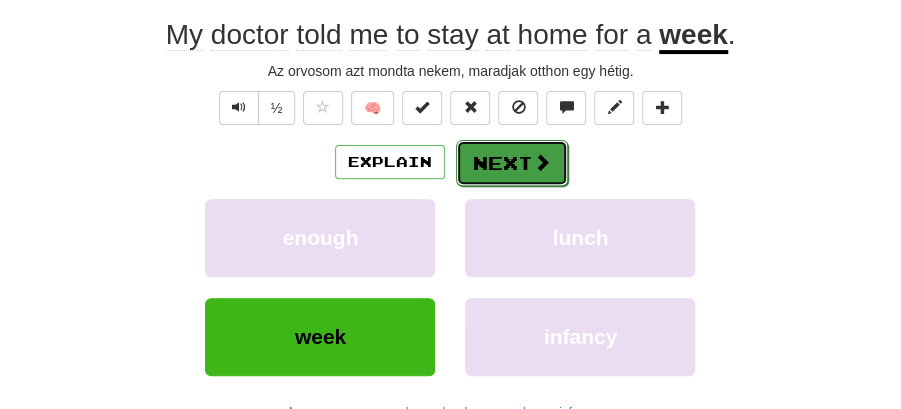 click on "Next" at bounding box center [512, 163] 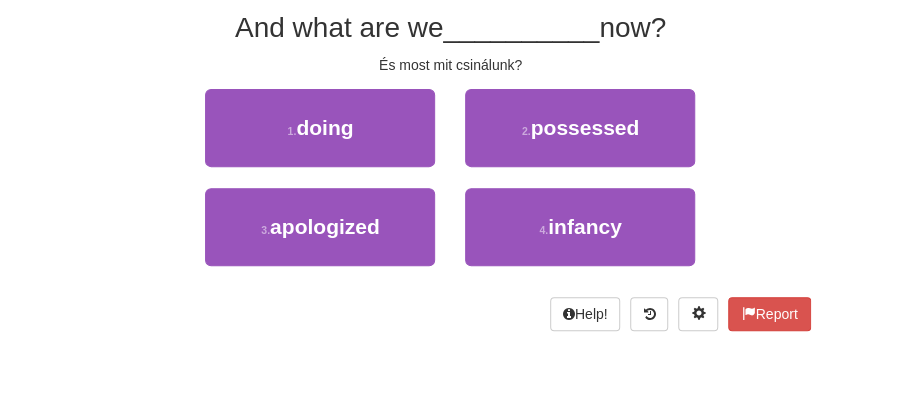 scroll, scrollTop: 176, scrollLeft: 0, axis: vertical 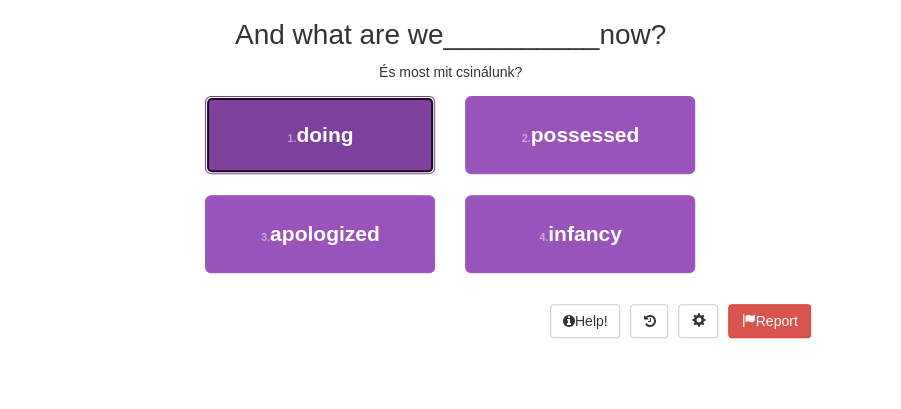 drag, startPoint x: 330, startPoint y: 140, endPoint x: 343, endPoint y: 148, distance: 15.264338 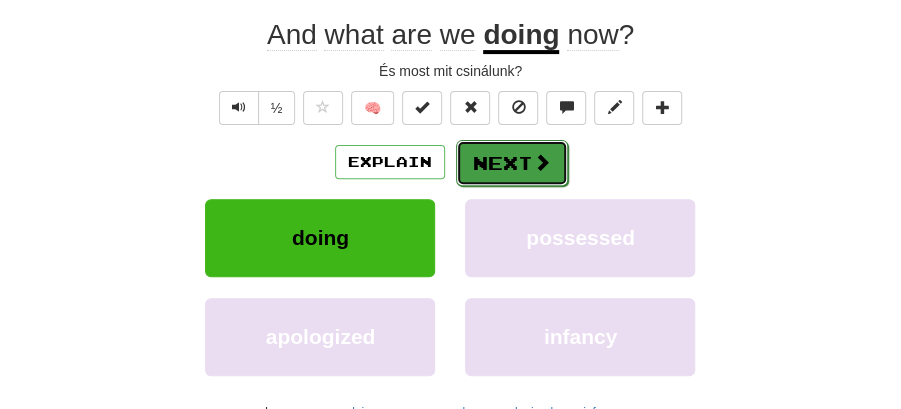 click on "Next" at bounding box center [512, 163] 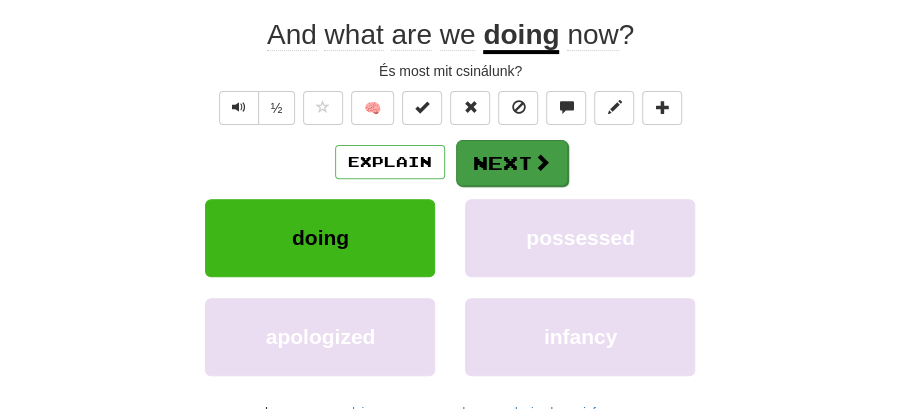 scroll, scrollTop: 176, scrollLeft: 0, axis: vertical 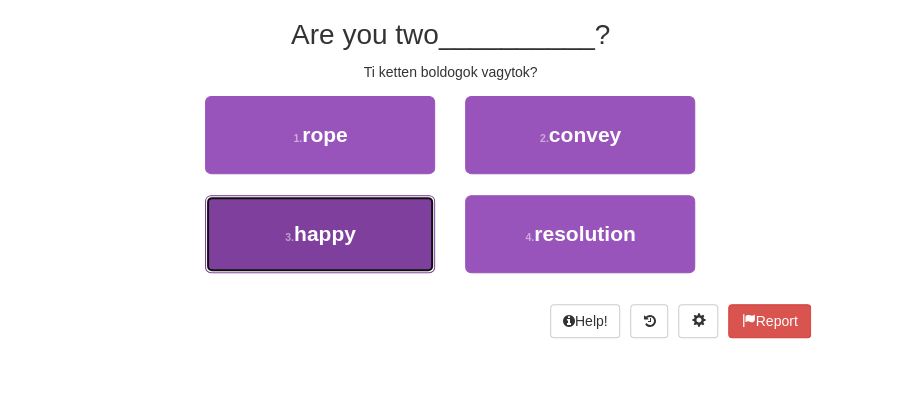 drag, startPoint x: 383, startPoint y: 228, endPoint x: 434, endPoint y: 189, distance: 64.202805 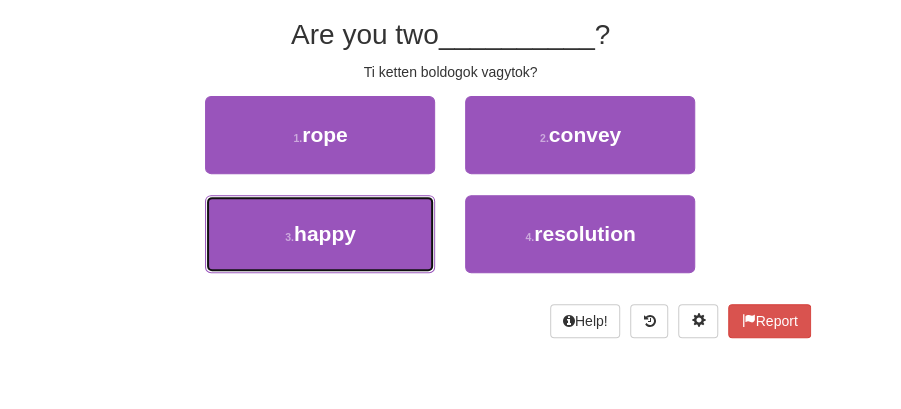 click on "3 .  happy" at bounding box center [320, 234] 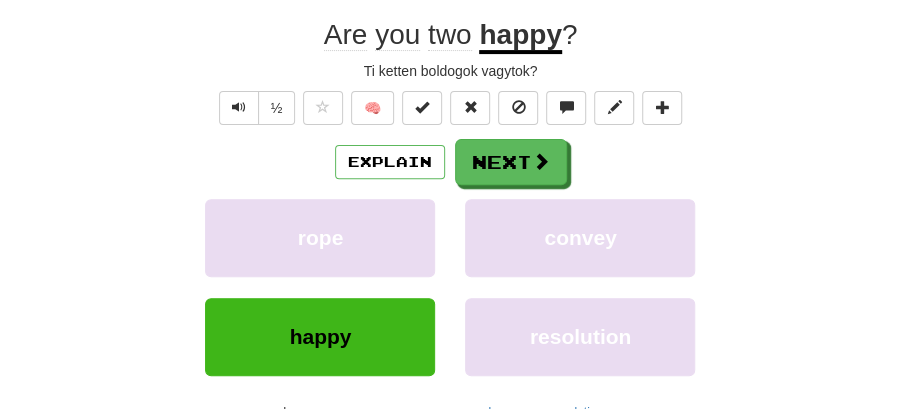 click on "Next" at bounding box center [511, 162] 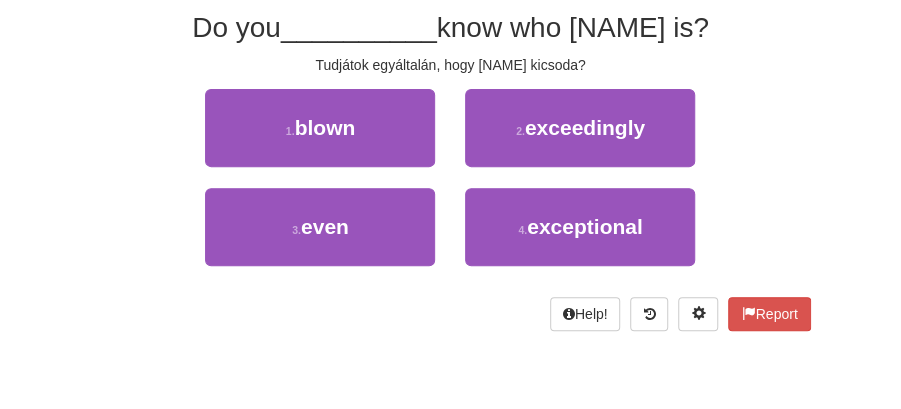 scroll, scrollTop: 176, scrollLeft: 0, axis: vertical 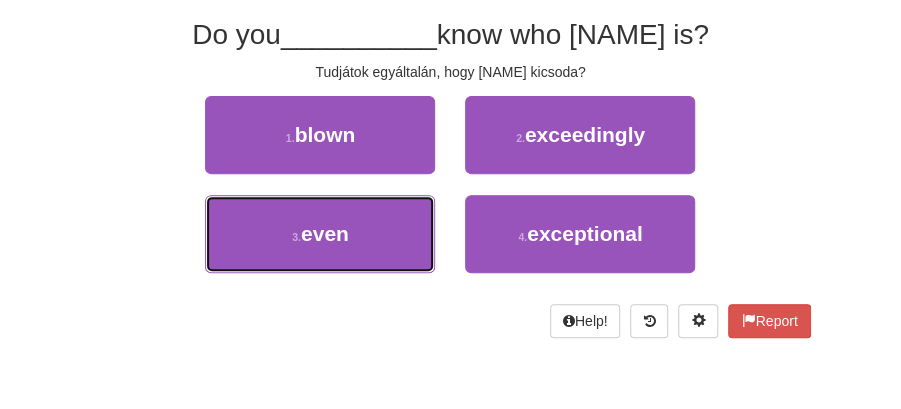 drag, startPoint x: 388, startPoint y: 209, endPoint x: 432, endPoint y: 189, distance: 48.332184 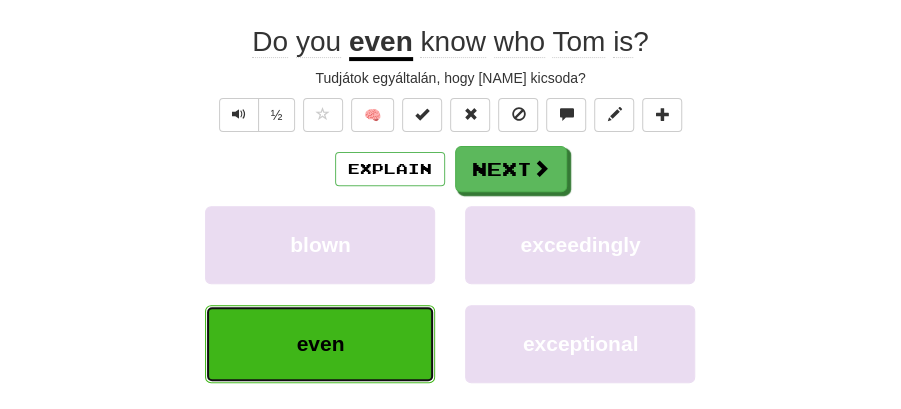 scroll, scrollTop: 183, scrollLeft: 0, axis: vertical 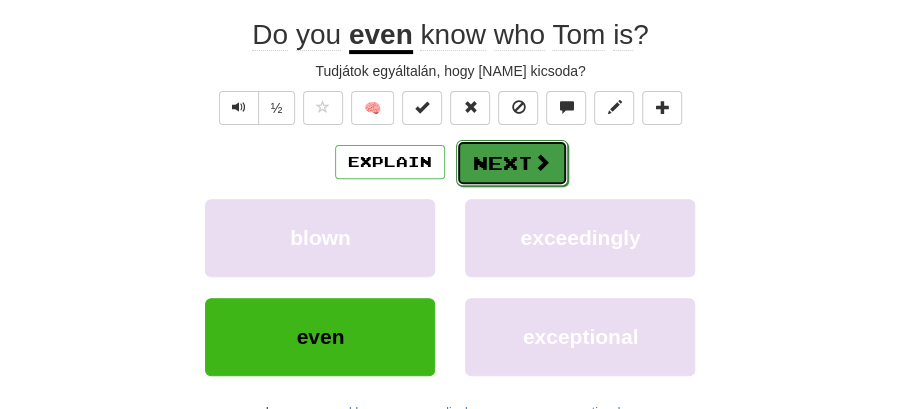 click on "Next" at bounding box center (512, 163) 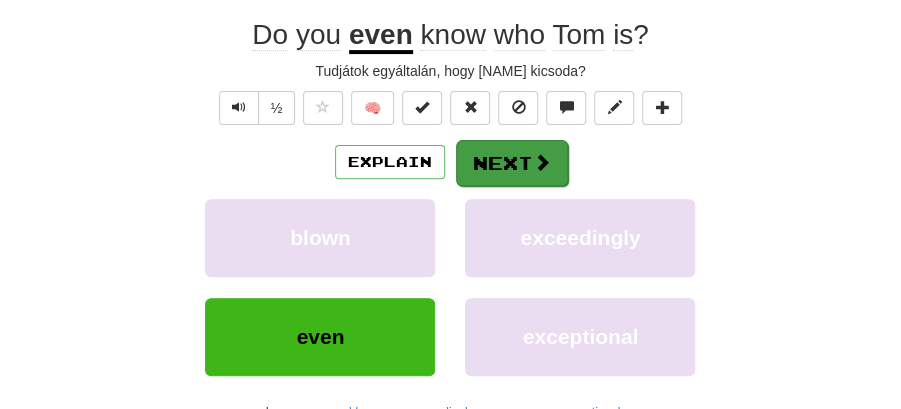 scroll, scrollTop: 176, scrollLeft: 0, axis: vertical 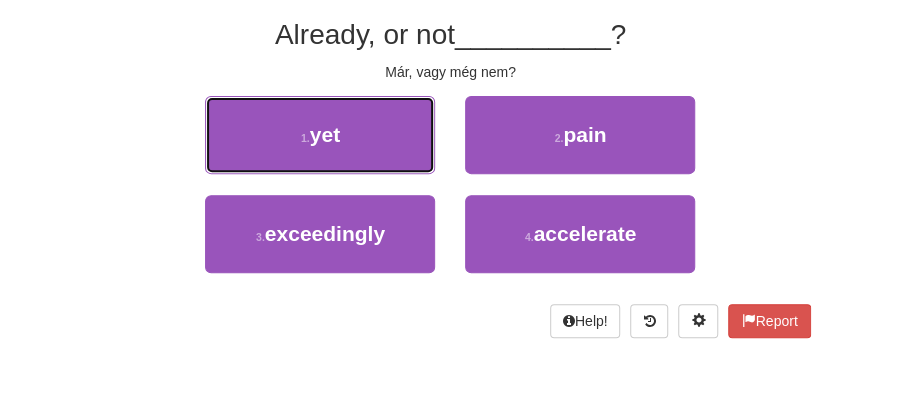 drag, startPoint x: 343, startPoint y: 132, endPoint x: 370, endPoint y: 134, distance: 27.073973 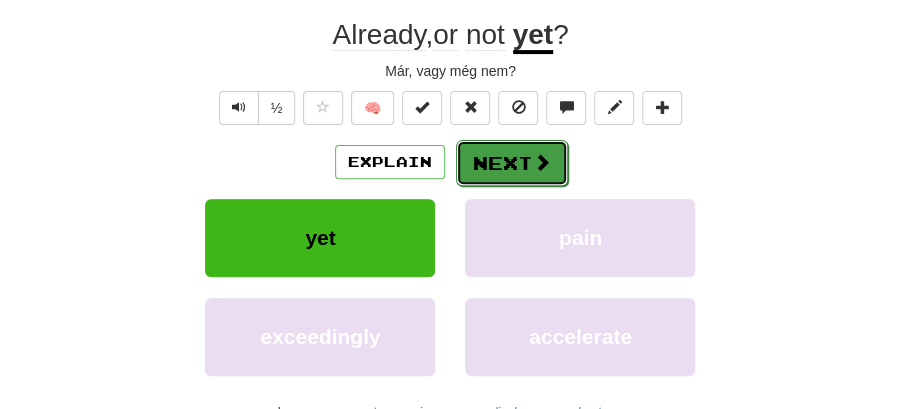 click on "Next" at bounding box center (512, 163) 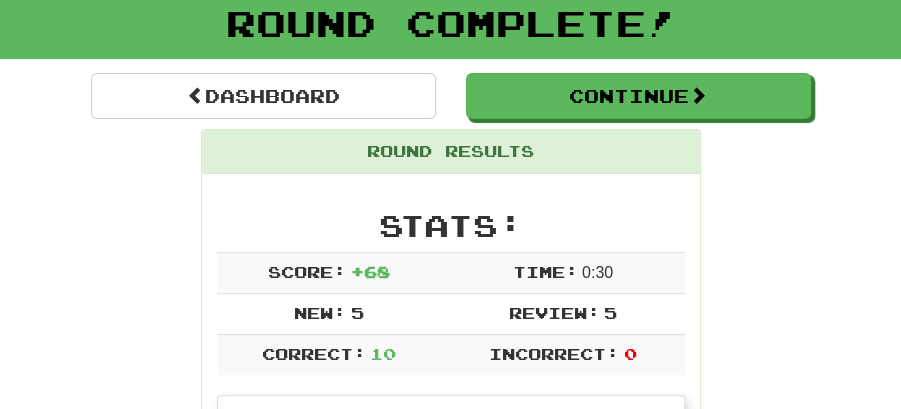 scroll, scrollTop: 4, scrollLeft: 0, axis: vertical 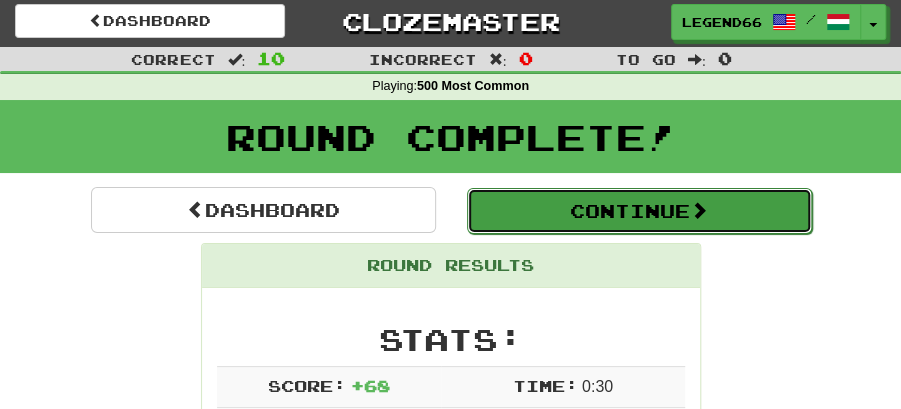 click on "Continue" at bounding box center [639, 211] 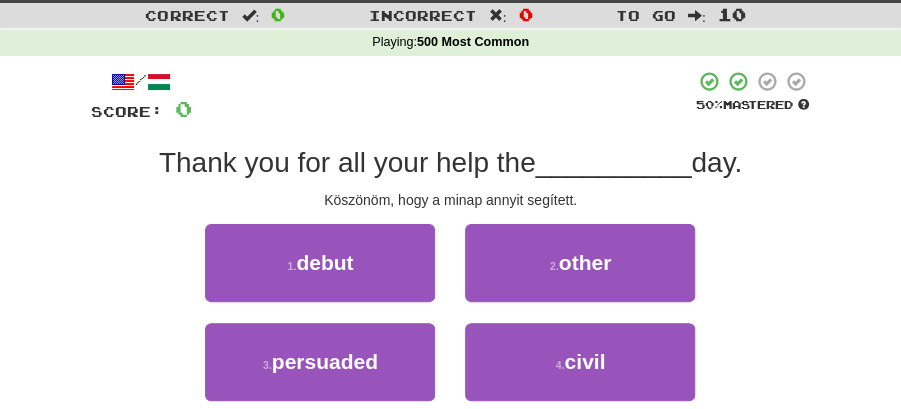 scroll, scrollTop: 71, scrollLeft: 0, axis: vertical 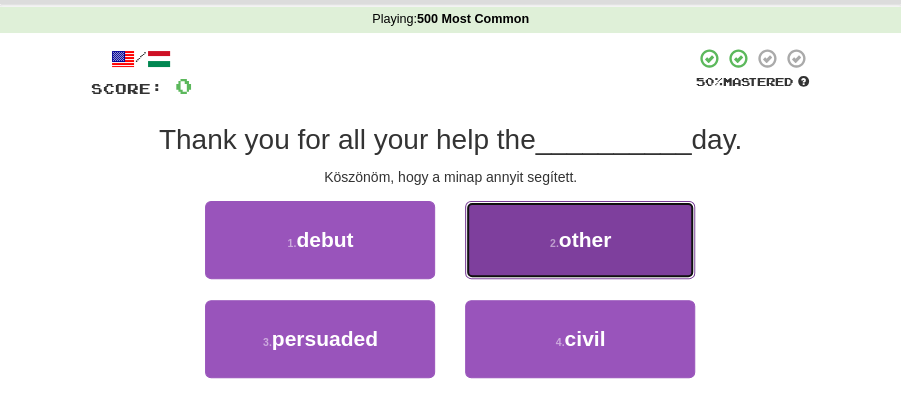 click on "2 .  other" at bounding box center (580, 240) 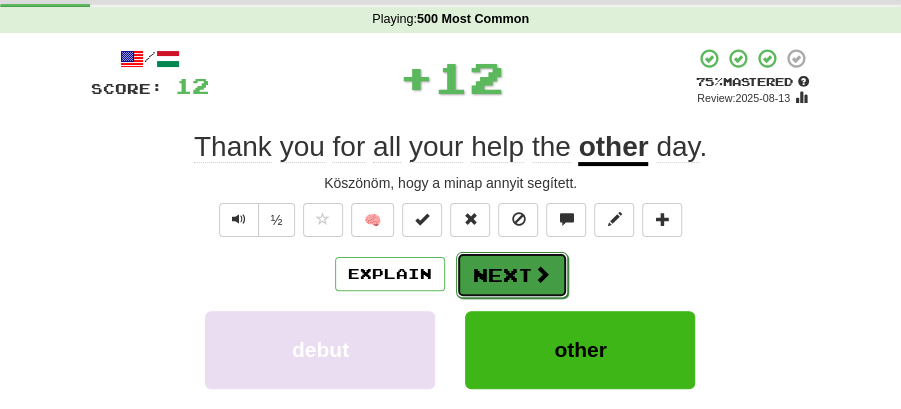 drag, startPoint x: 537, startPoint y: 244, endPoint x: 504, endPoint y: 261, distance: 37.12142 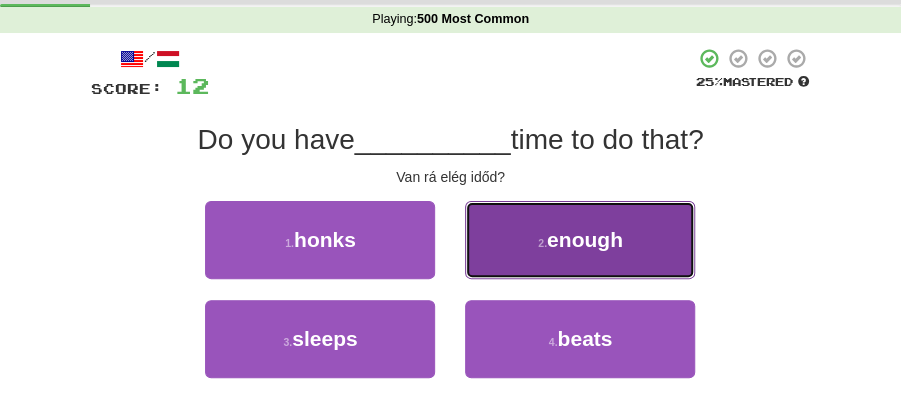 click on "2 .  enough" at bounding box center [580, 240] 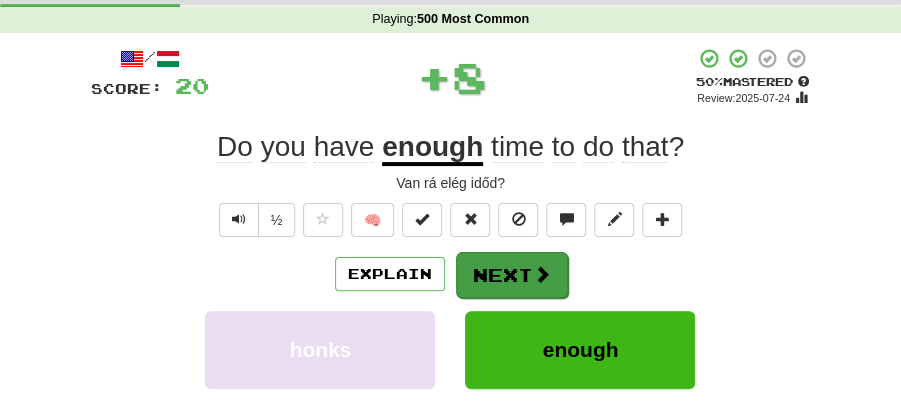 click on "Next" at bounding box center [512, 275] 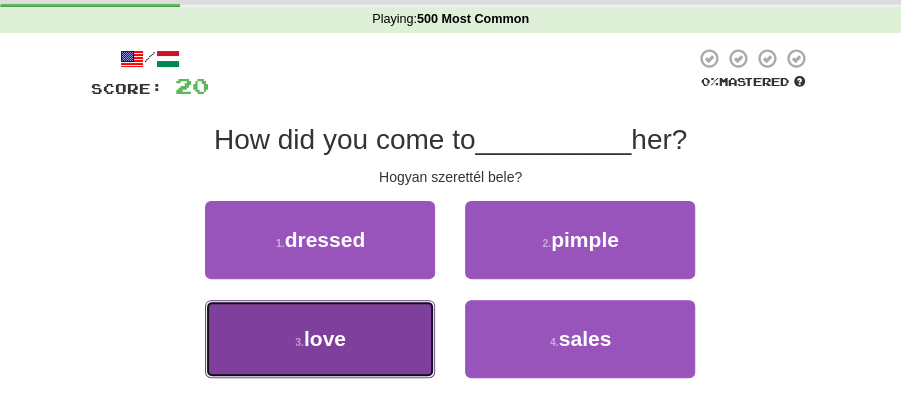 drag, startPoint x: 370, startPoint y: 328, endPoint x: 399, endPoint y: 306, distance: 36.40055 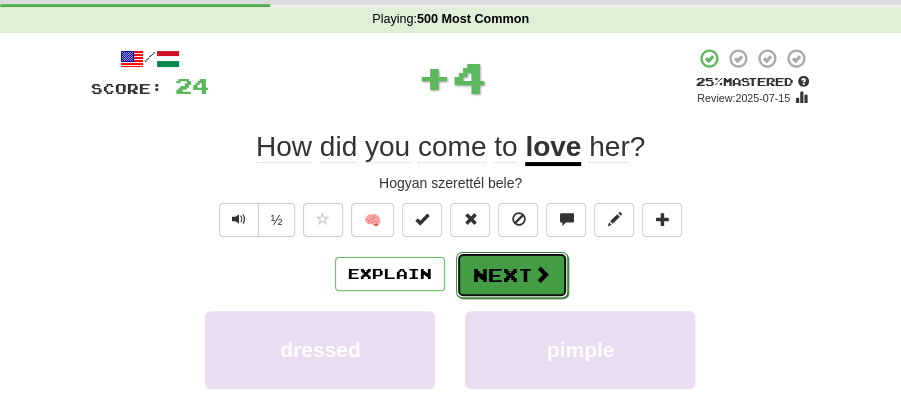 drag, startPoint x: 491, startPoint y: 261, endPoint x: 421, endPoint y: 178, distance: 108.57716 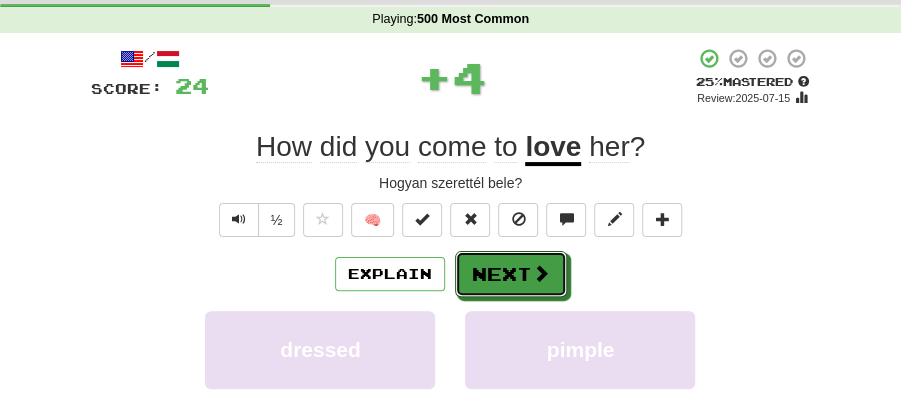click on "Next" at bounding box center [511, 274] 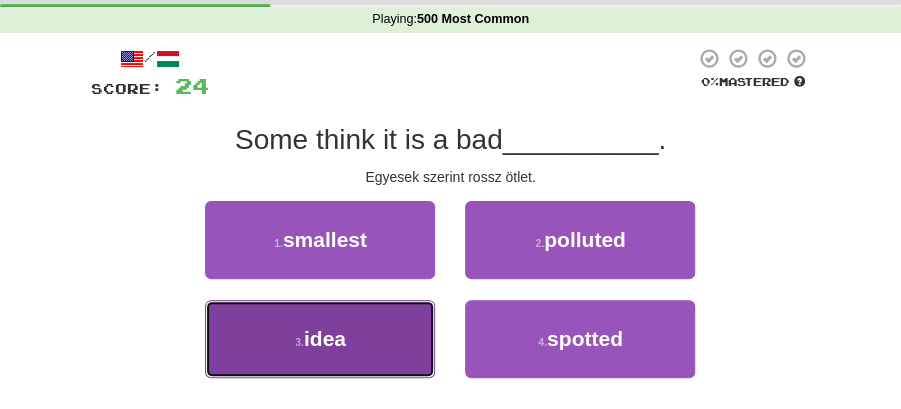 drag, startPoint x: 364, startPoint y: 329, endPoint x: 403, endPoint y: 302, distance: 47.434166 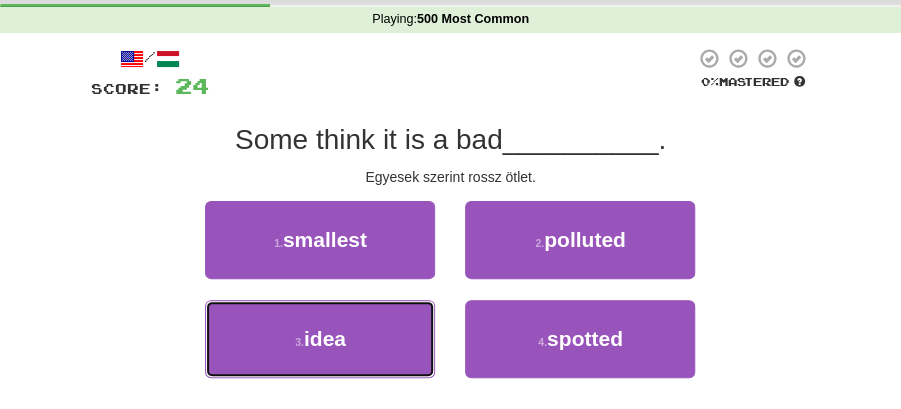 click on "3 .  idea" at bounding box center (320, 339) 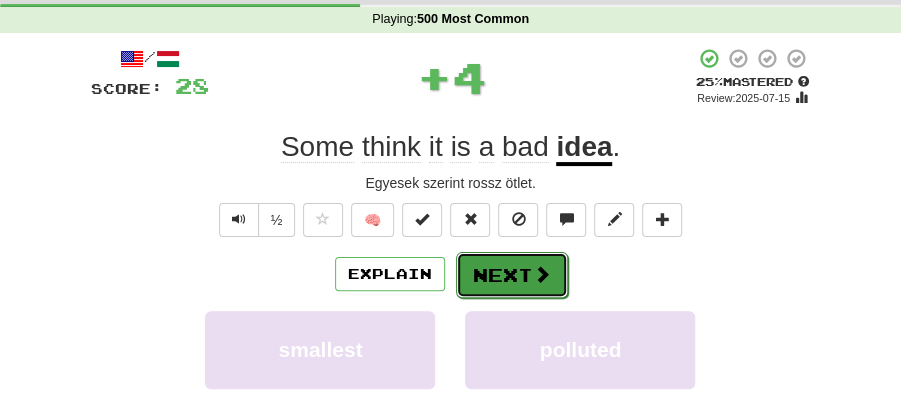 drag, startPoint x: 403, startPoint y: 302, endPoint x: 482, endPoint y: 273, distance: 84.15462 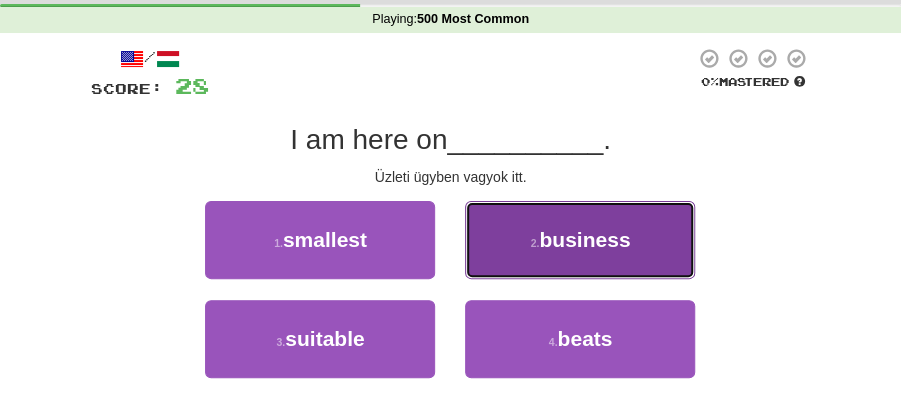 click on "business" at bounding box center [584, 239] 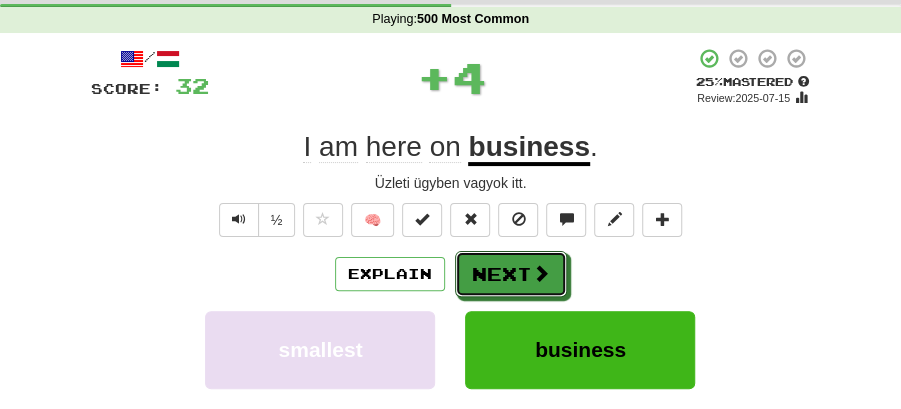 drag, startPoint x: 533, startPoint y: 260, endPoint x: 401, endPoint y: 184, distance: 152.31546 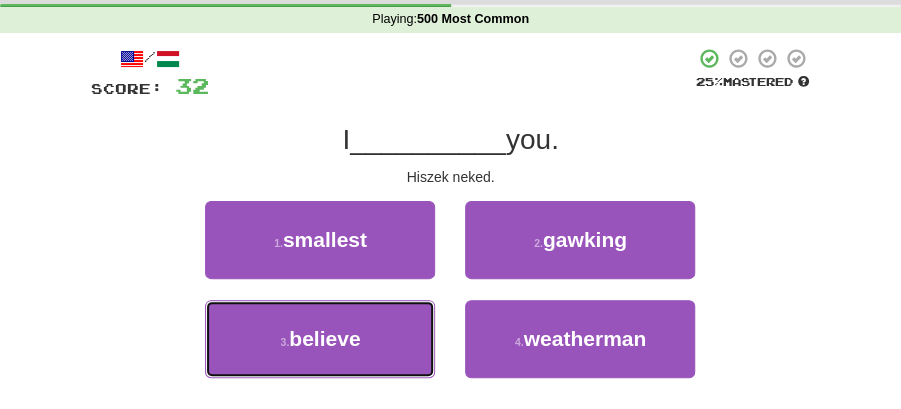 drag, startPoint x: 350, startPoint y: 332, endPoint x: 400, endPoint y: 298, distance: 60.464867 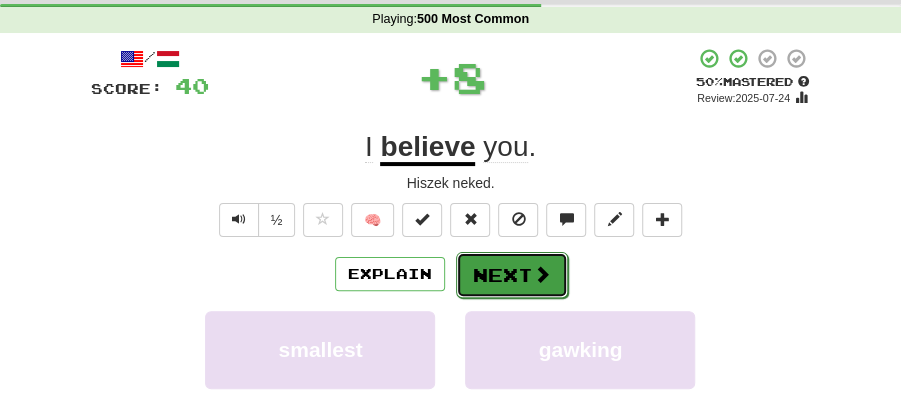 click on "Next" at bounding box center (512, 275) 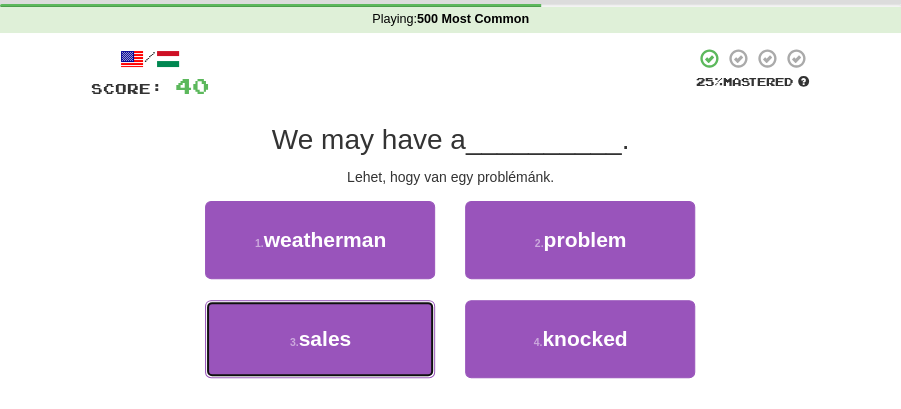 drag, startPoint x: 357, startPoint y: 340, endPoint x: 471, endPoint y: 307, distance: 118.680244 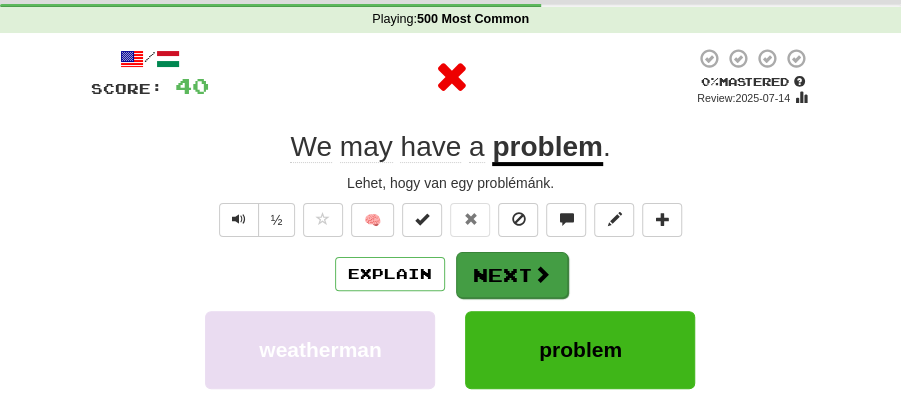 drag, startPoint x: 582, startPoint y: 260, endPoint x: 533, endPoint y: 260, distance: 49 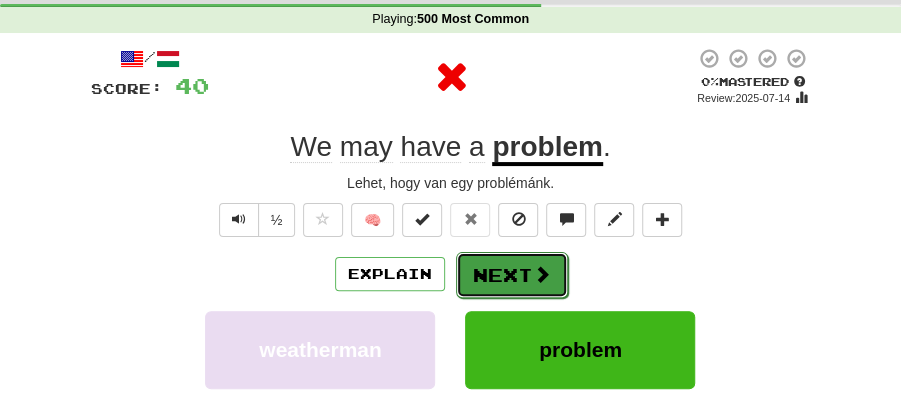 click on "Next" at bounding box center (512, 275) 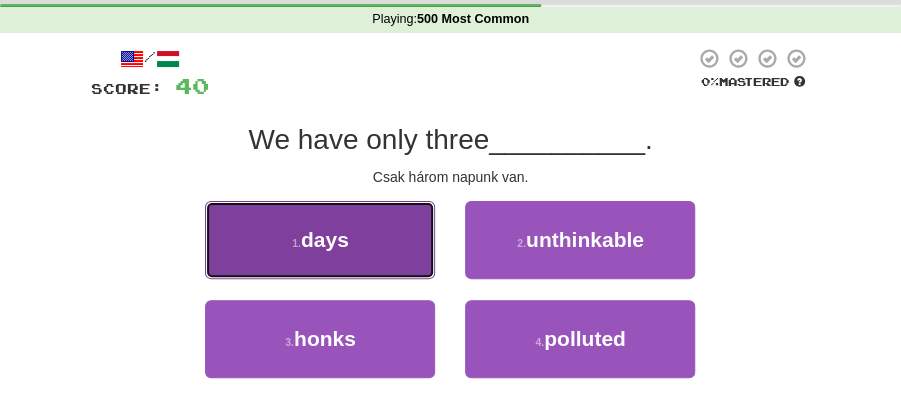 drag, startPoint x: 380, startPoint y: 256, endPoint x: 406, endPoint y: 259, distance: 26.172504 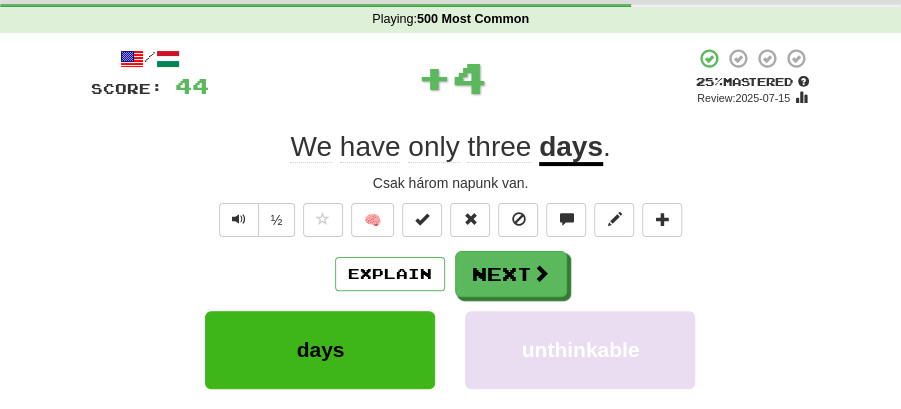 click on "Next" at bounding box center [511, 274] 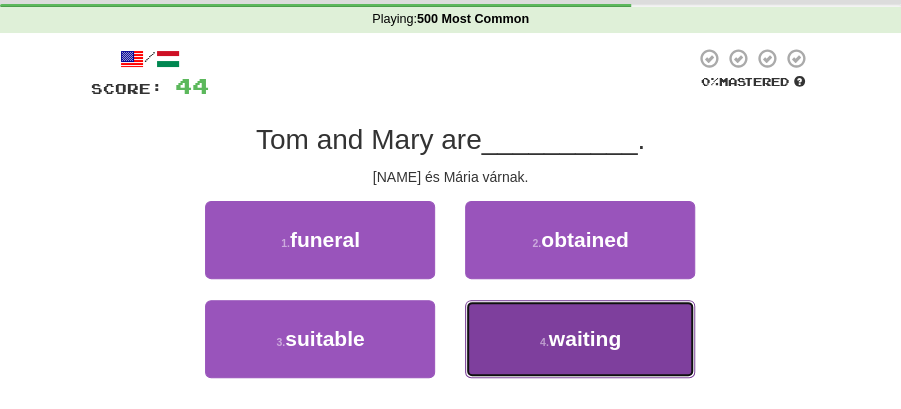 click on "waiting" at bounding box center (585, 338) 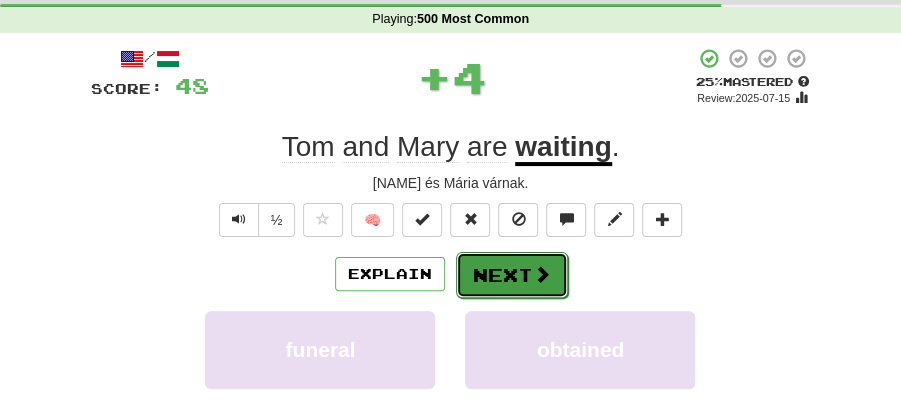 click on "Next" at bounding box center (512, 275) 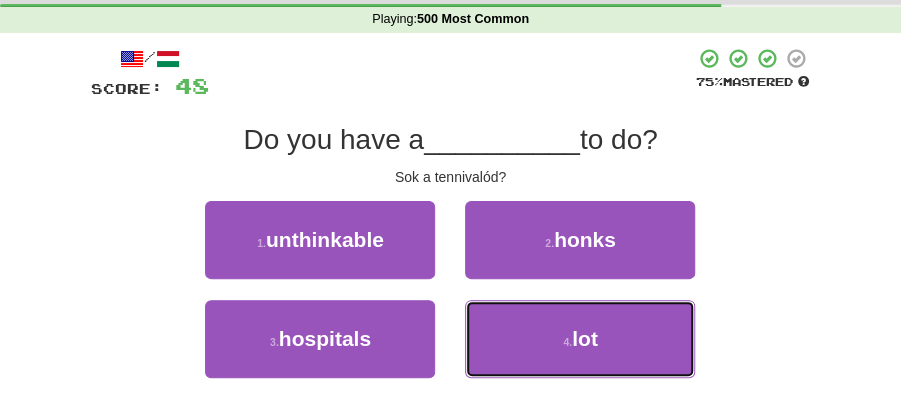 drag, startPoint x: 575, startPoint y: 343, endPoint x: 517, endPoint y: 248, distance: 111.305885 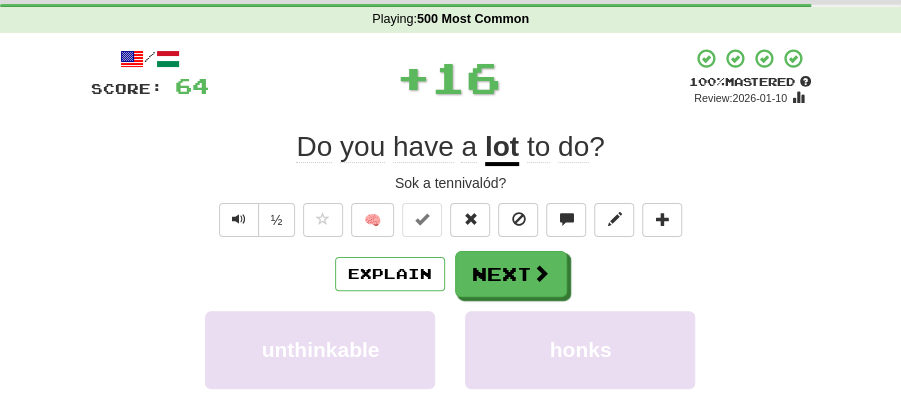click on "/  Score:   64 + 16 100 %  Mastered Review:  2026-01-10 Do   you   have   a   lot   to   do ? Sok a tennivalód? ½ 🧠 Explain Next unthinkable honks hospitals lot Learn more: unthinkable honks hospitals lot  Help!  Report Sentence Source" at bounding box center [451, 331] 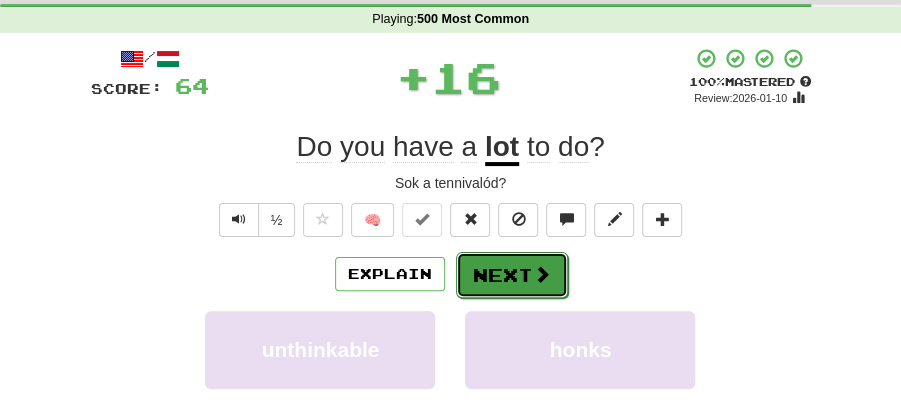 click on "Next" at bounding box center (512, 275) 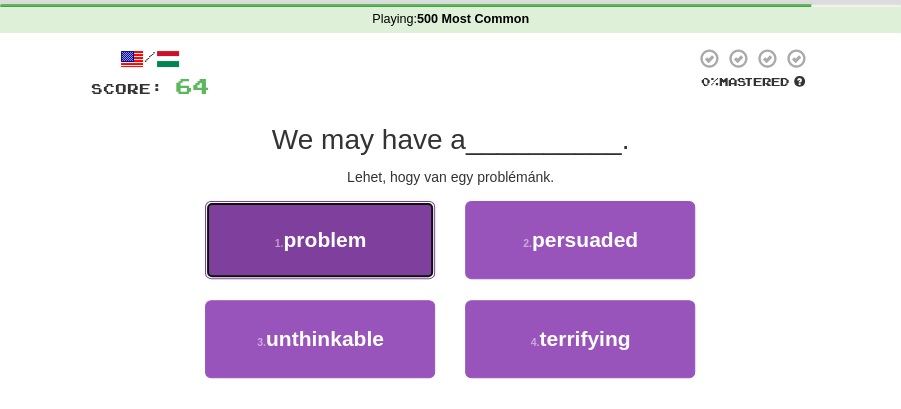 drag, startPoint x: 320, startPoint y: 231, endPoint x: 473, endPoint y: 245, distance: 153.63919 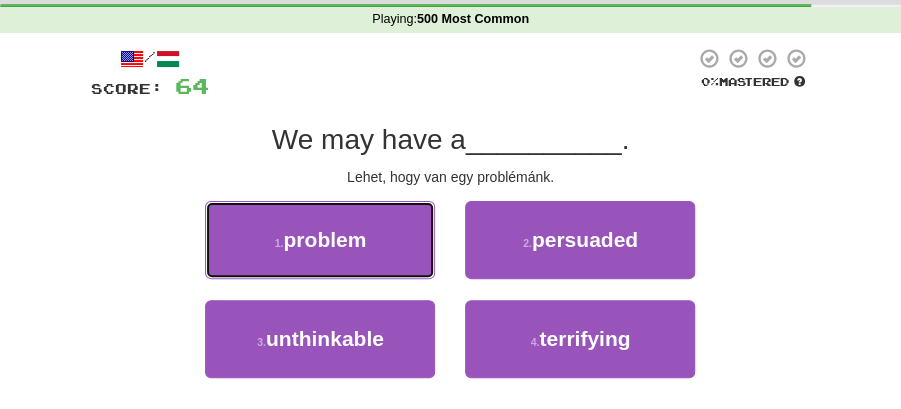 click on "problem" at bounding box center [324, 239] 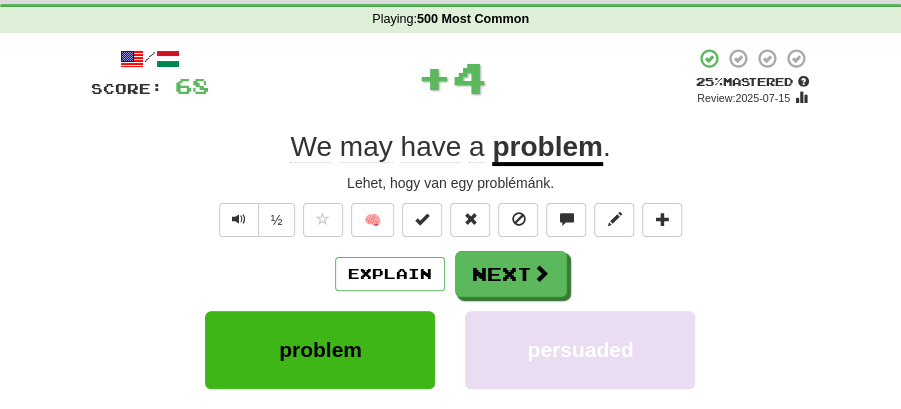 click on "Next" at bounding box center [511, 274] 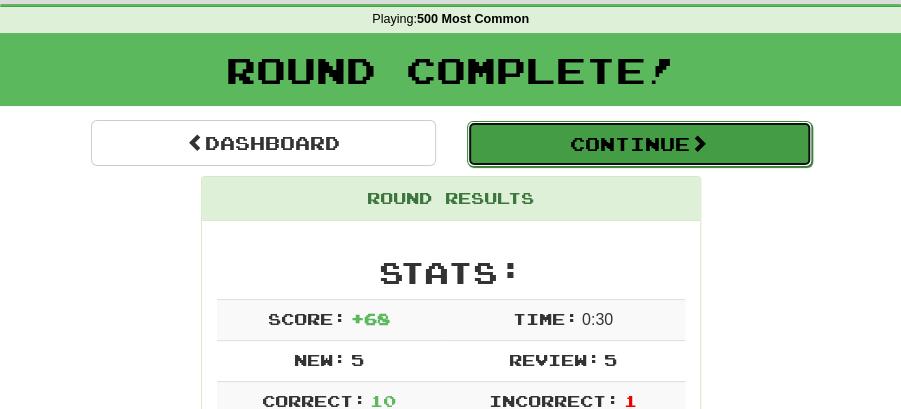 click on "Continue" at bounding box center (639, 144) 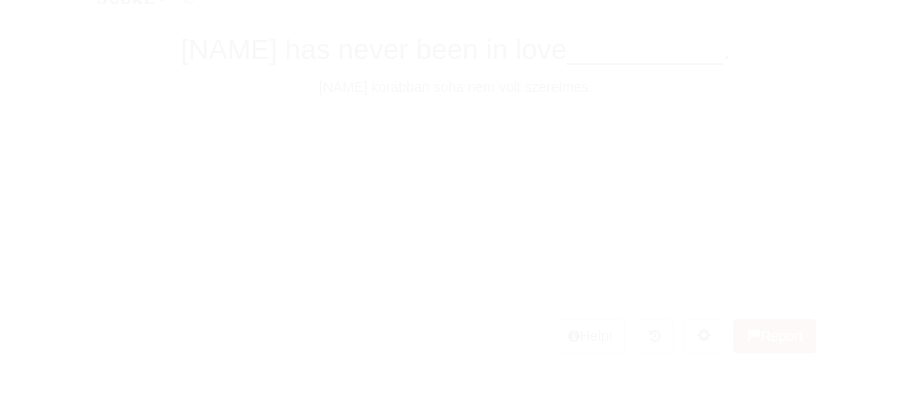 scroll, scrollTop: 71, scrollLeft: 0, axis: vertical 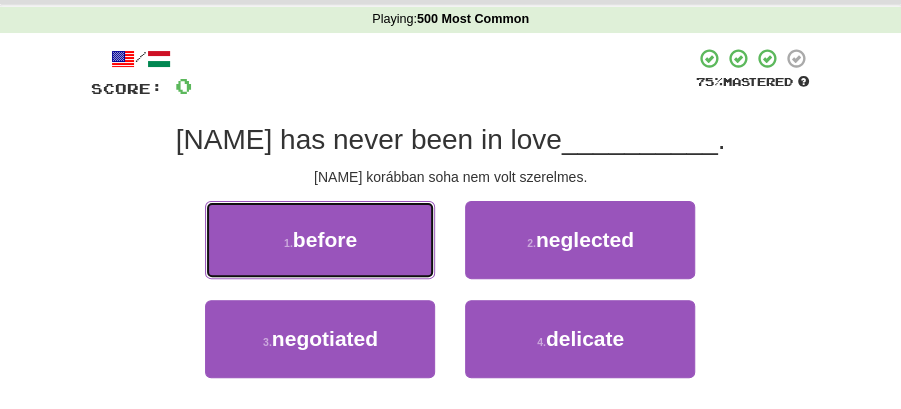 drag, startPoint x: 304, startPoint y: 236, endPoint x: 345, endPoint y: 236, distance: 41 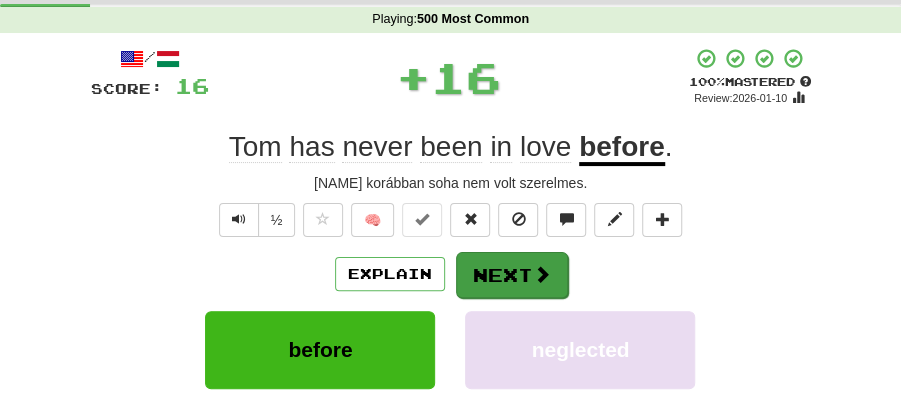 drag, startPoint x: 449, startPoint y: 239, endPoint x: 506, endPoint y: 280, distance: 70.21396 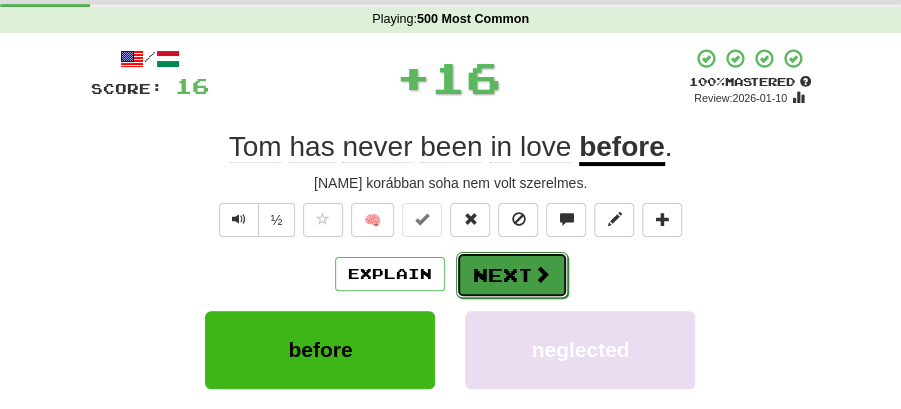 click on "Next" at bounding box center (512, 275) 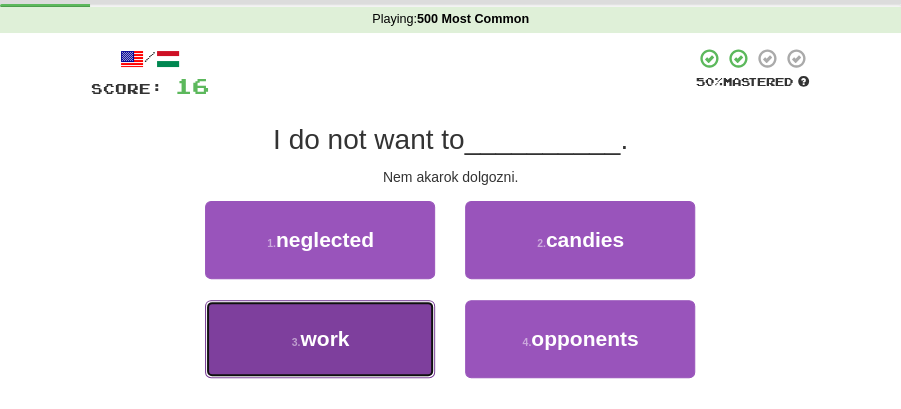 drag, startPoint x: 399, startPoint y: 328, endPoint x: 436, endPoint y: 300, distance: 46.400433 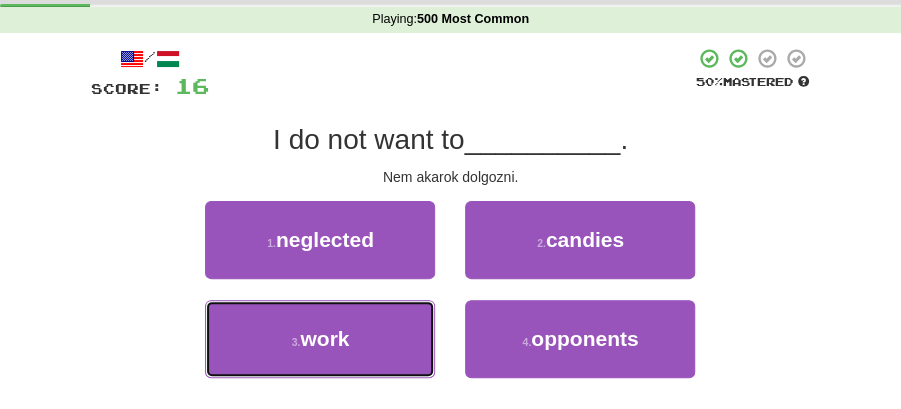 click on "3 .  work" at bounding box center (320, 339) 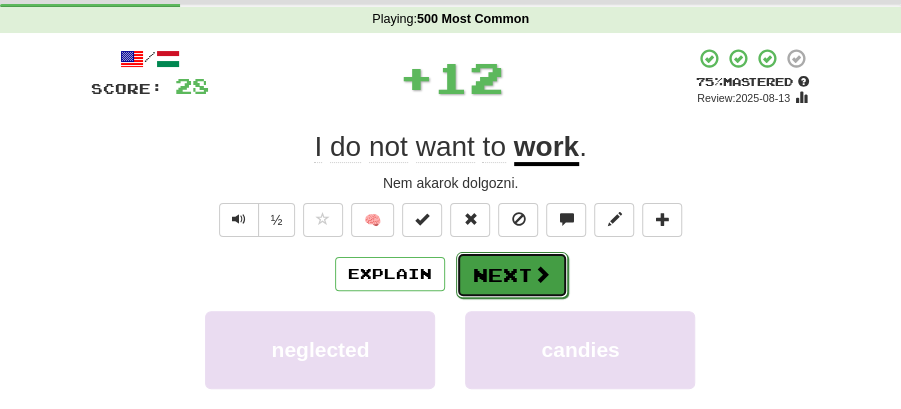 click on "Next" at bounding box center [512, 275] 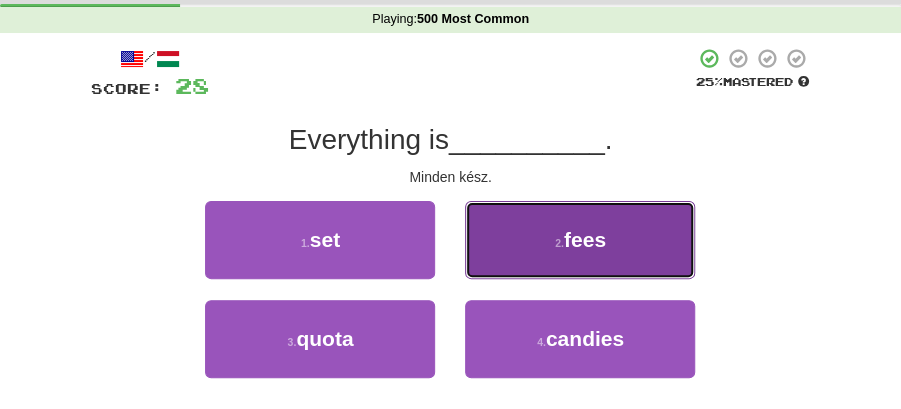 click on "2 .  fees" at bounding box center (580, 240) 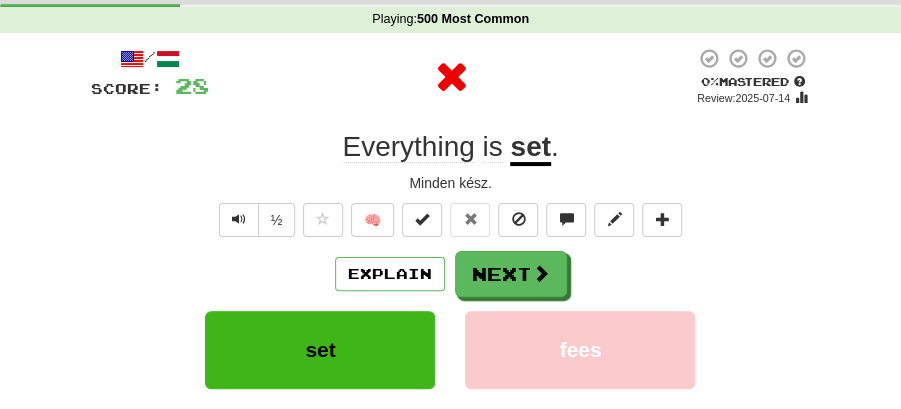 click on "Next" at bounding box center (511, 274) 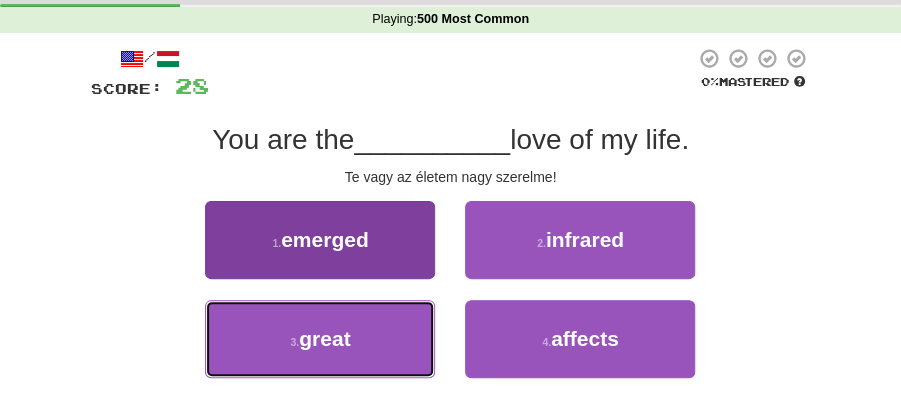 drag, startPoint x: 383, startPoint y: 337, endPoint x: 400, endPoint y: 316, distance: 27.018513 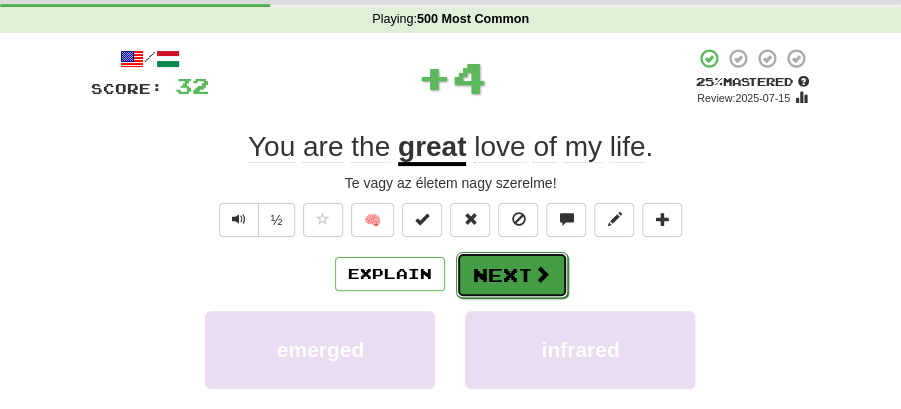 click on "Next" at bounding box center (512, 275) 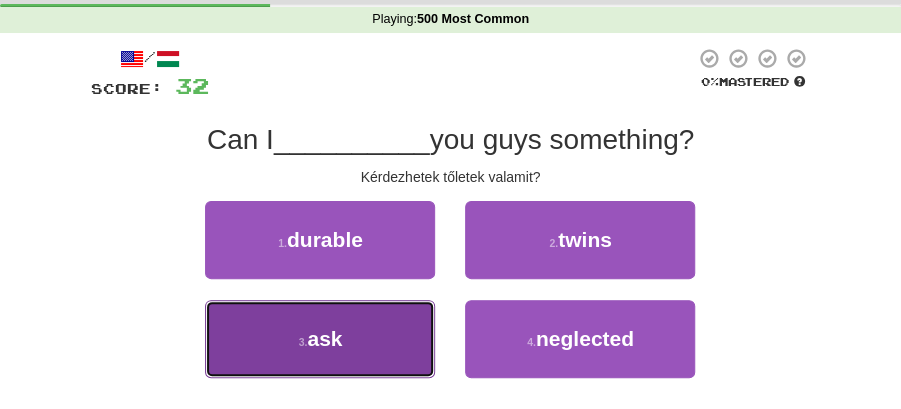 drag, startPoint x: 313, startPoint y: 343, endPoint x: 434, endPoint y: 305, distance: 126.82665 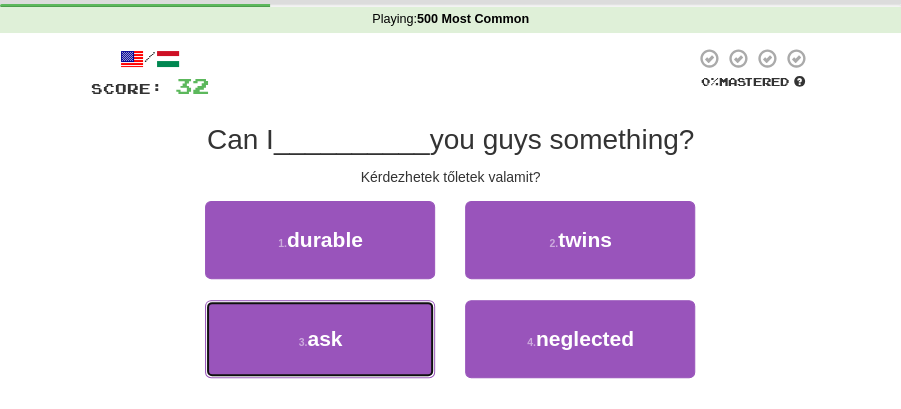 click on "ask" at bounding box center [324, 338] 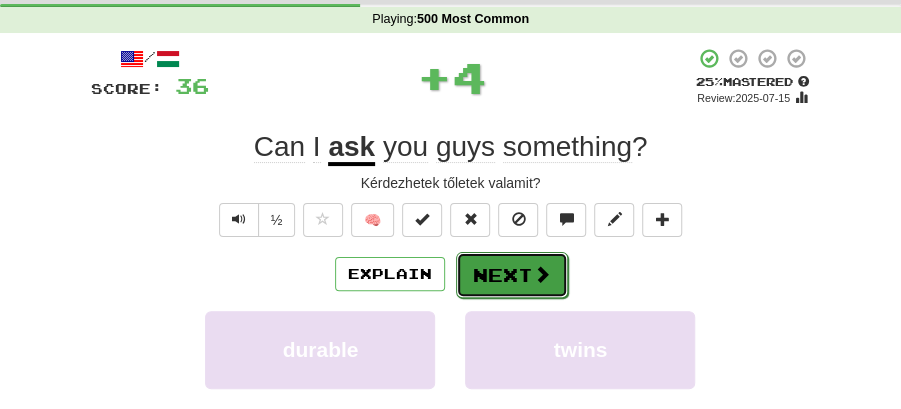 click on "Next" at bounding box center [512, 275] 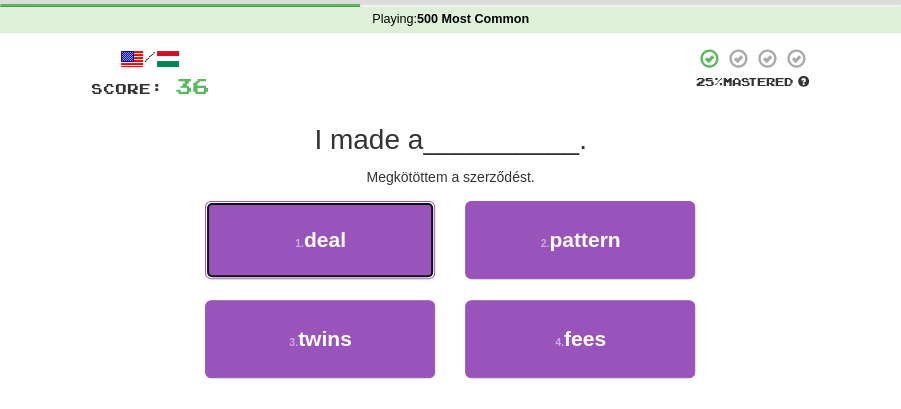 click on "1 .  deal" at bounding box center (320, 240) 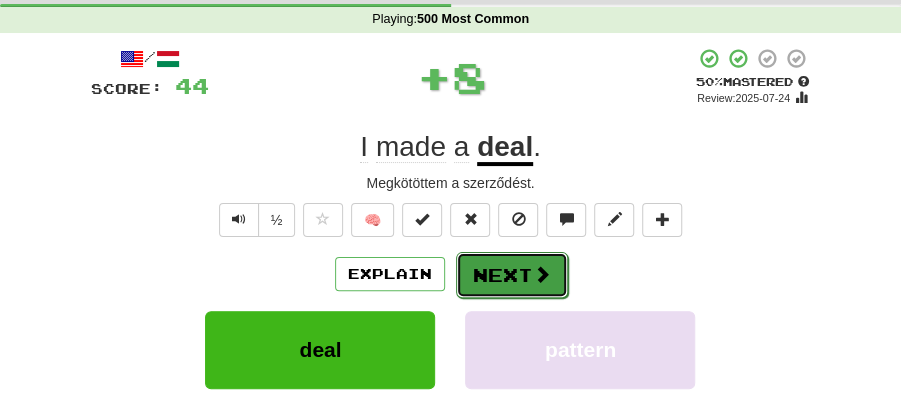 click on "Next" at bounding box center [512, 275] 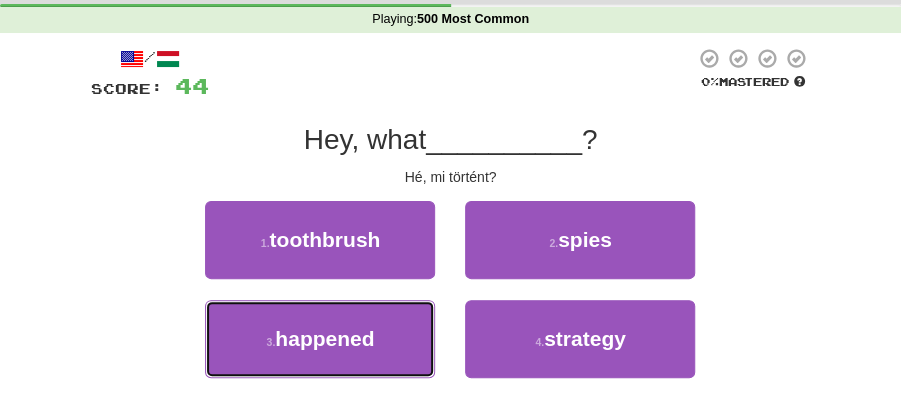 drag, startPoint x: 357, startPoint y: 341, endPoint x: 432, endPoint y: 308, distance: 81.939 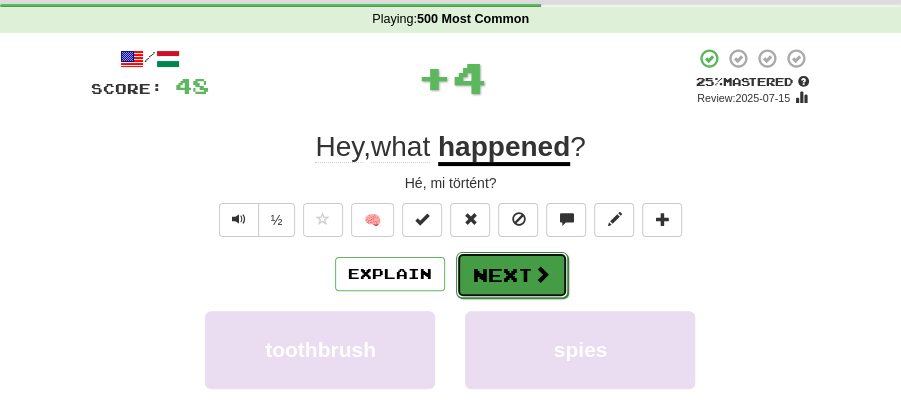 click on "Next" at bounding box center (512, 275) 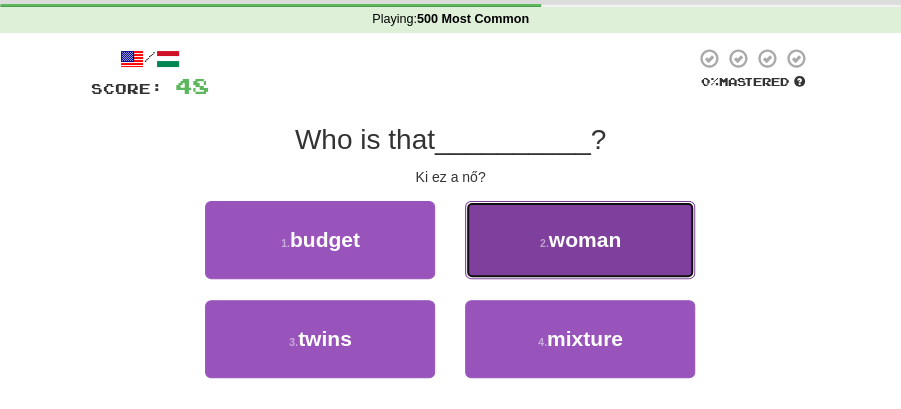 click on "2 .  woman" at bounding box center [580, 240] 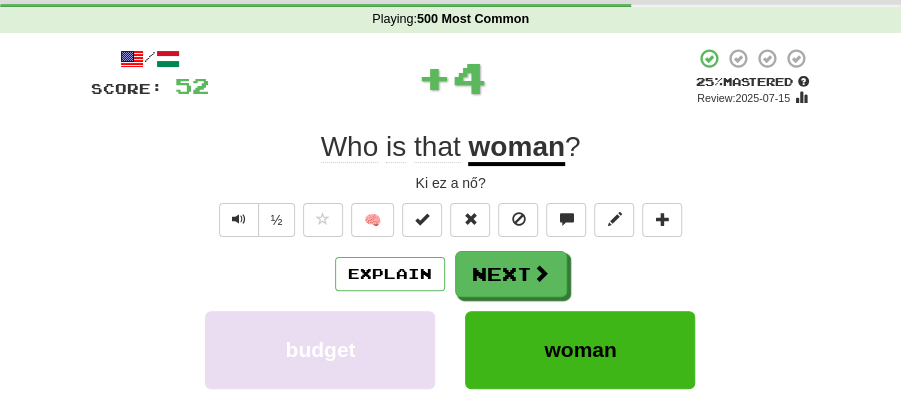 click on "Next" at bounding box center (511, 274) 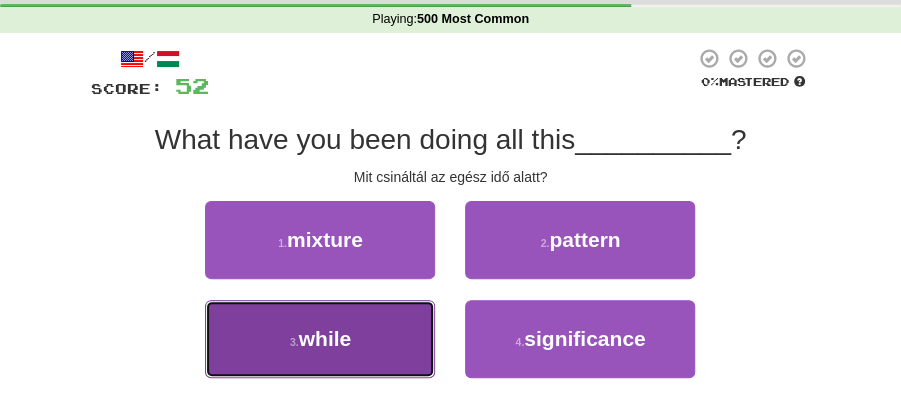 drag, startPoint x: 367, startPoint y: 344, endPoint x: 420, endPoint y: 302, distance: 67.62396 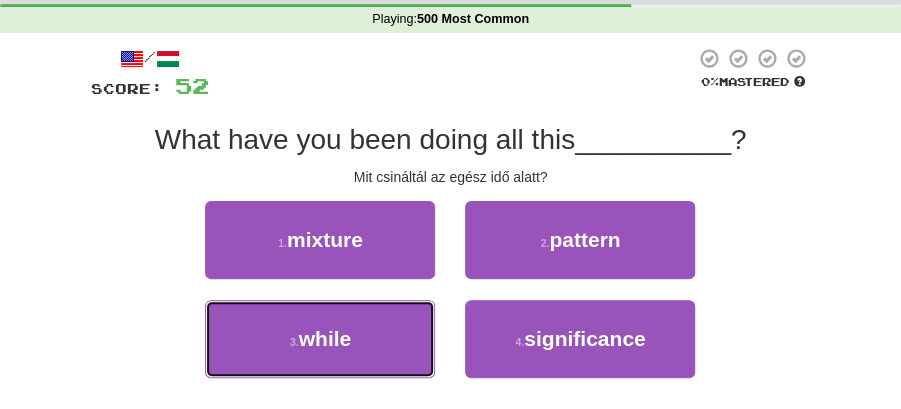 click on "3 .  while" at bounding box center (320, 339) 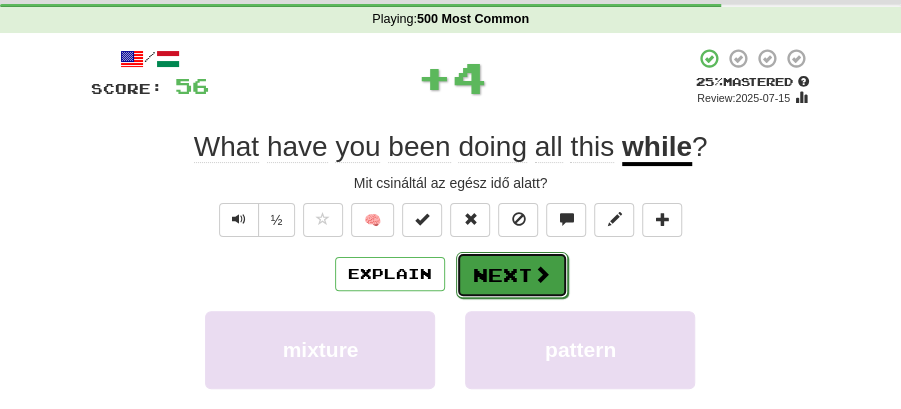 drag, startPoint x: 420, startPoint y: 302, endPoint x: 486, endPoint y: 272, distance: 72.498276 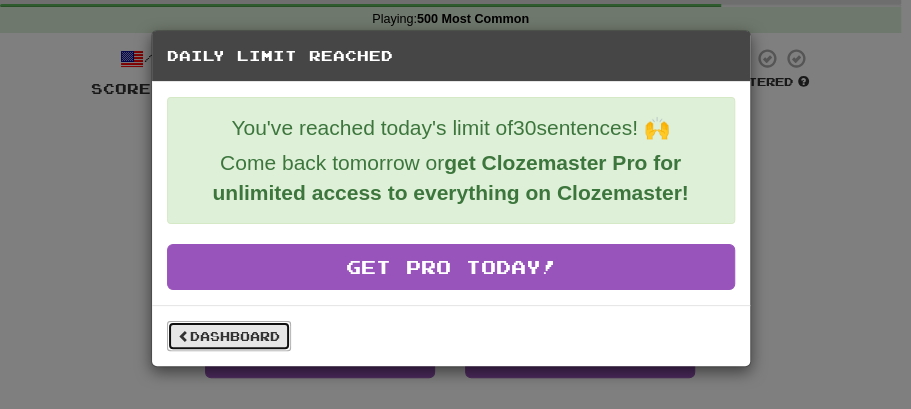click on "Dashboard" at bounding box center (229, 336) 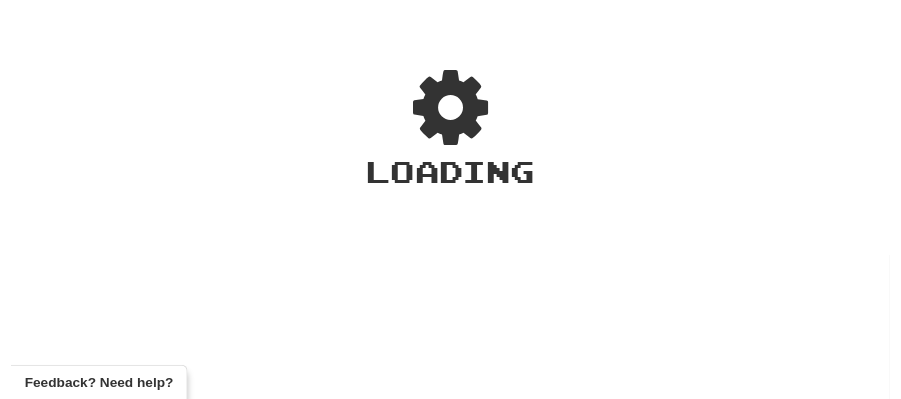 scroll, scrollTop: 0, scrollLeft: 0, axis: both 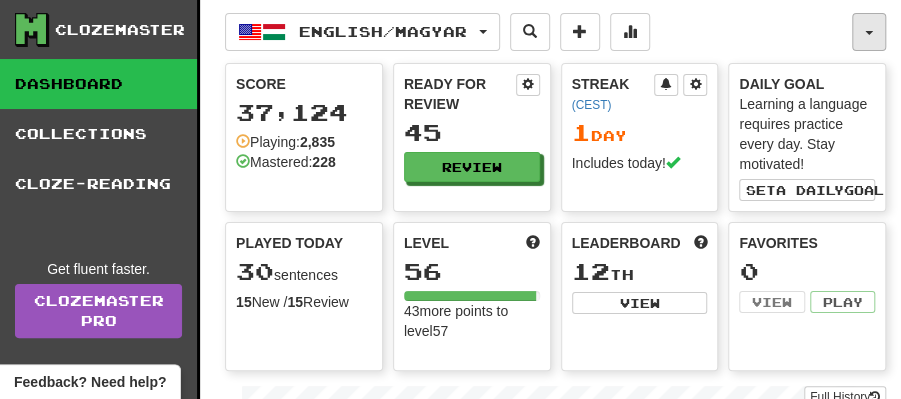 click at bounding box center (869, 32) 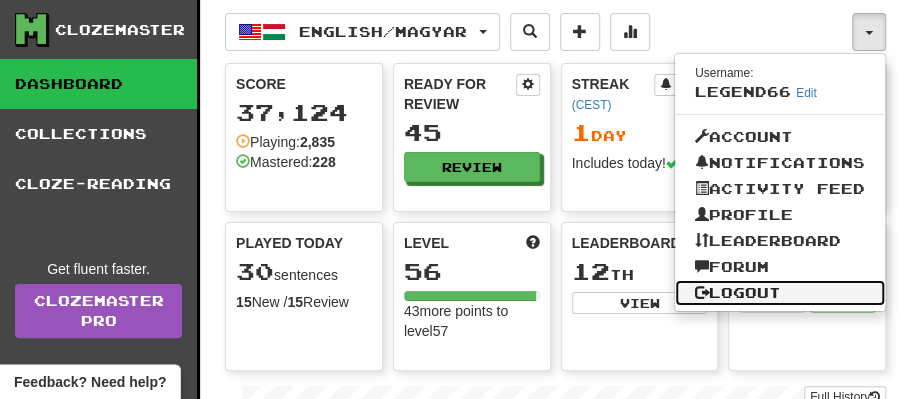 click on "Logout" at bounding box center (780, 293) 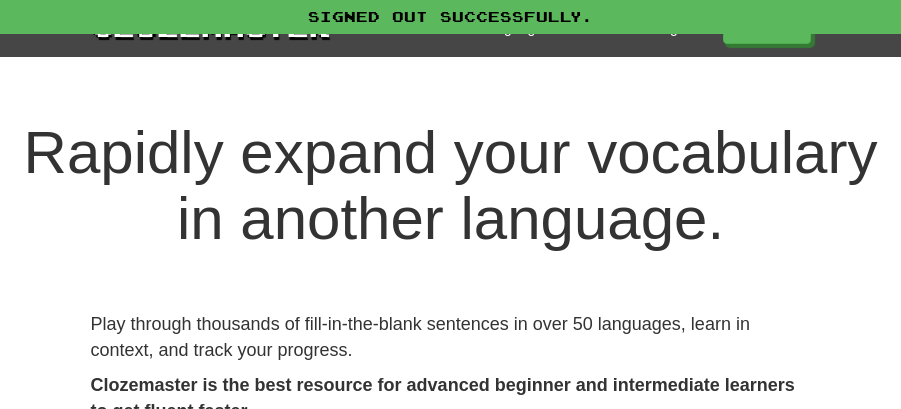 scroll, scrollTop: 0, scrollLeft: 0, axis: both 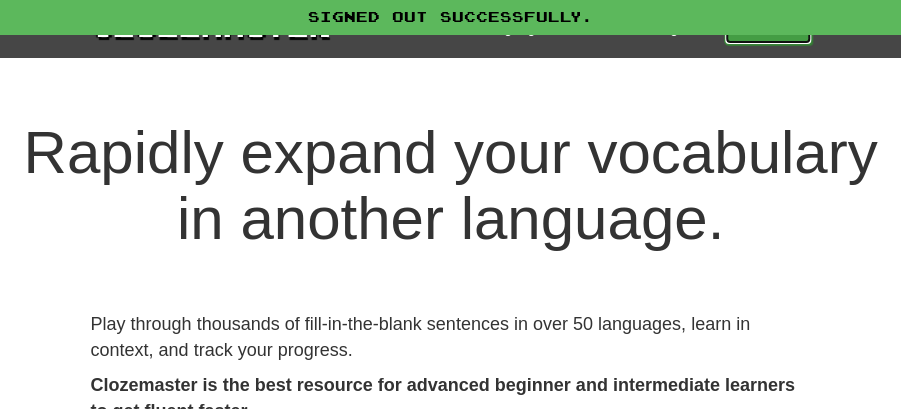 click on "Play" at bounding box center (768, 28) 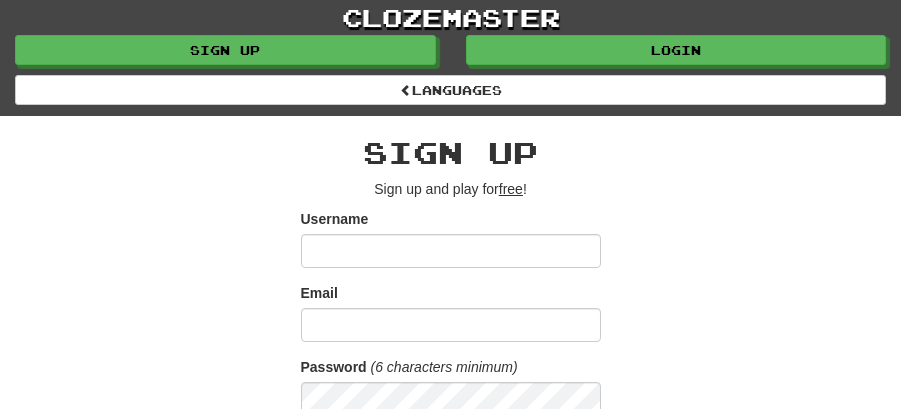 scroll, scrollTop: 0, scrollLeft: 0, axis: both 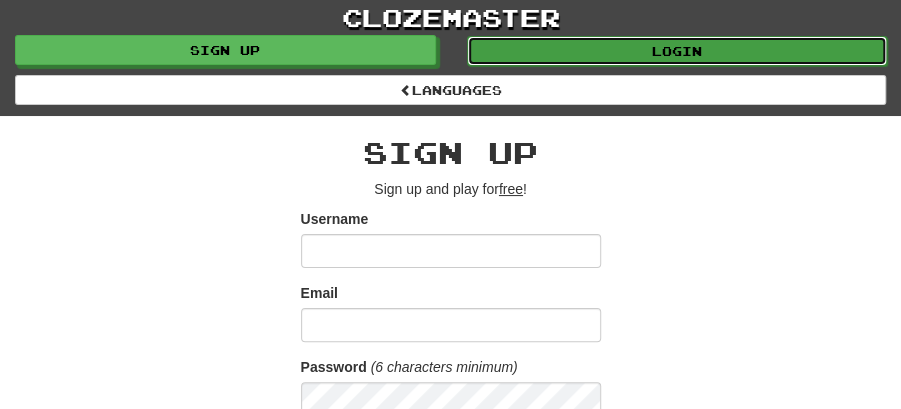 click on "Login" at bounding box center (677, 51) 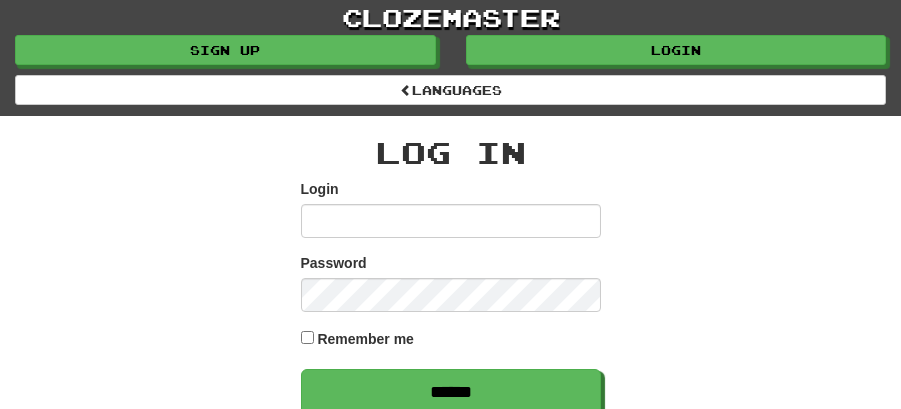 scroll, scrollTop: 0, scrollLeft: 0, axis: both 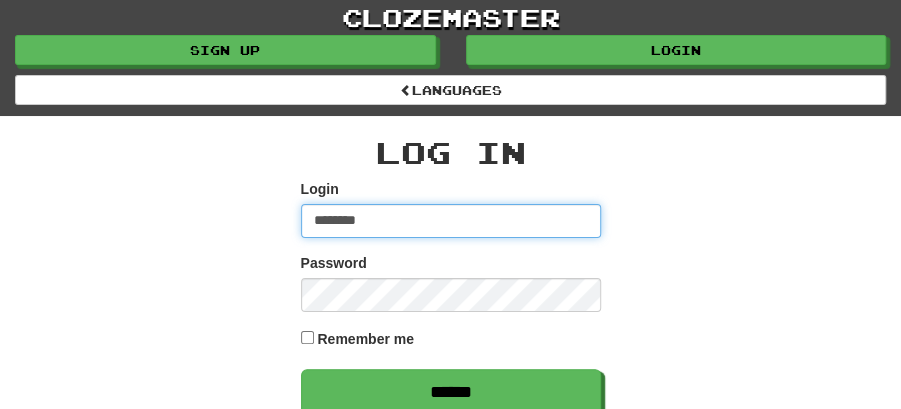 type on "******" 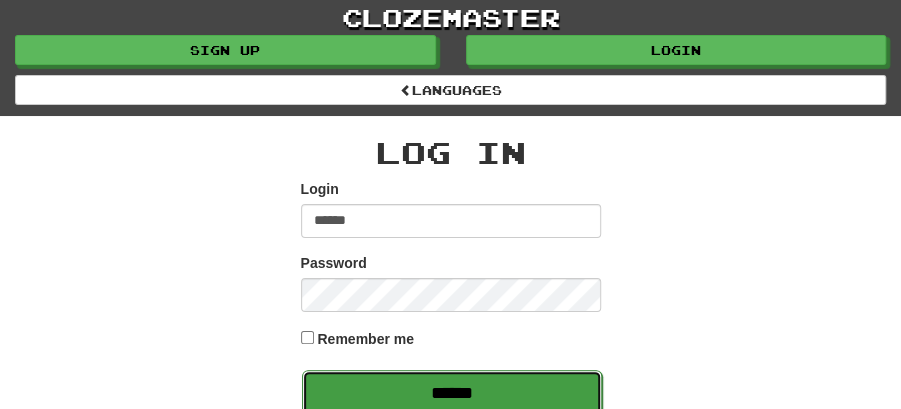 click on "******" at bounding box center [452, 393] 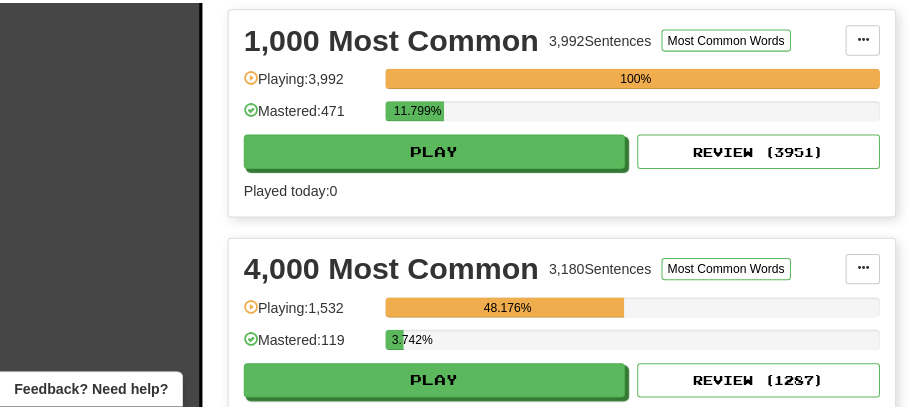 scroll, scrollTop: 533, scrollLeft: 0, axis: vertical 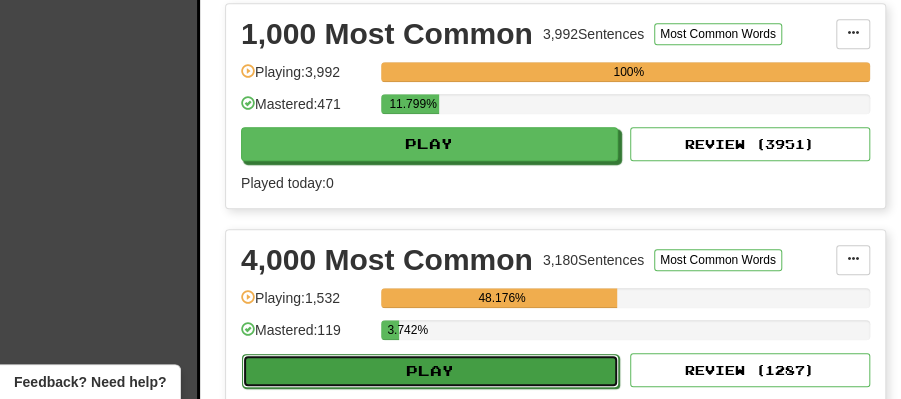 click on "Play" at bounding box center [430, 371] 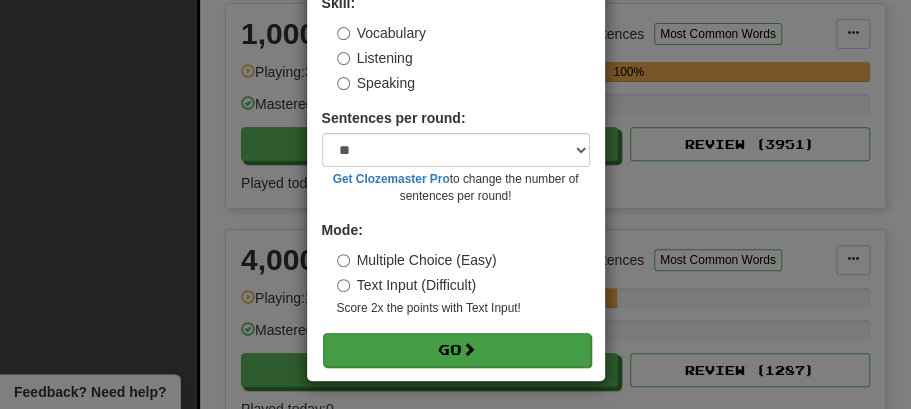 scroll, scrollTop: 136, scrollLeft: 0, axis: vertical 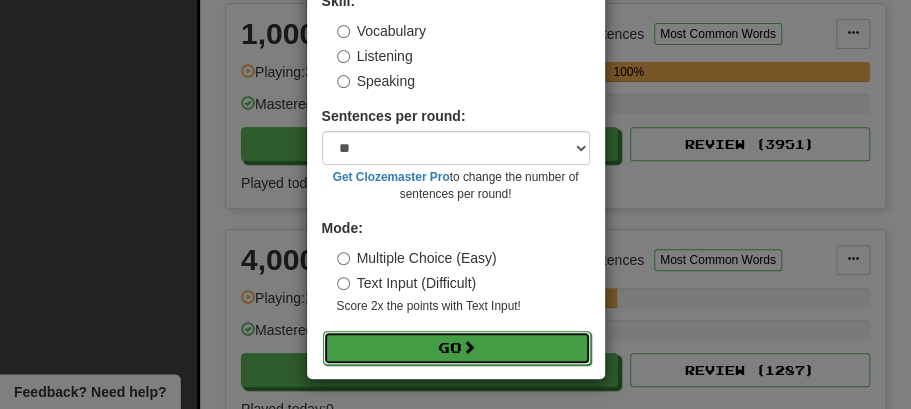 click on "Go" at bounding box center [457, 348] 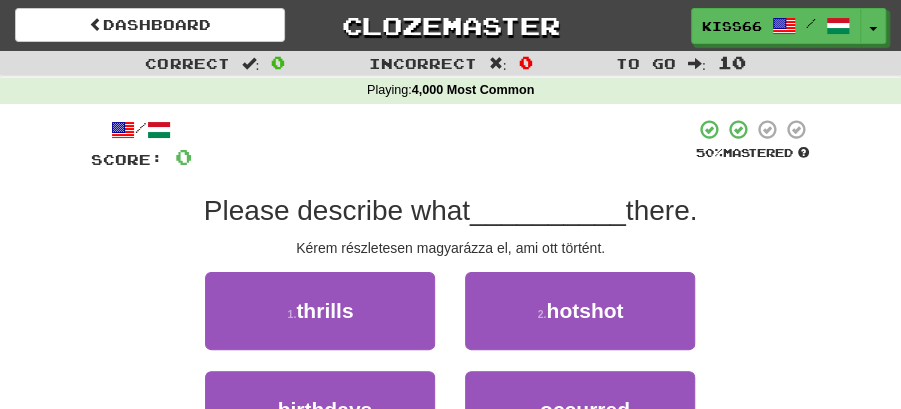 scroll, scrollTop: 66, scrollLeft: 0, axis: vertical 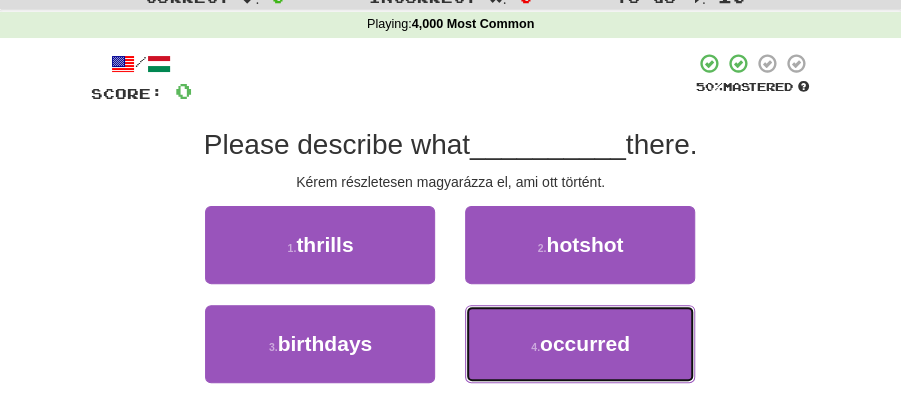 drag, startPoint x: 534, startPoint y: 352, endPoint x: 533, endPoint y: 306, distance: 46.010868 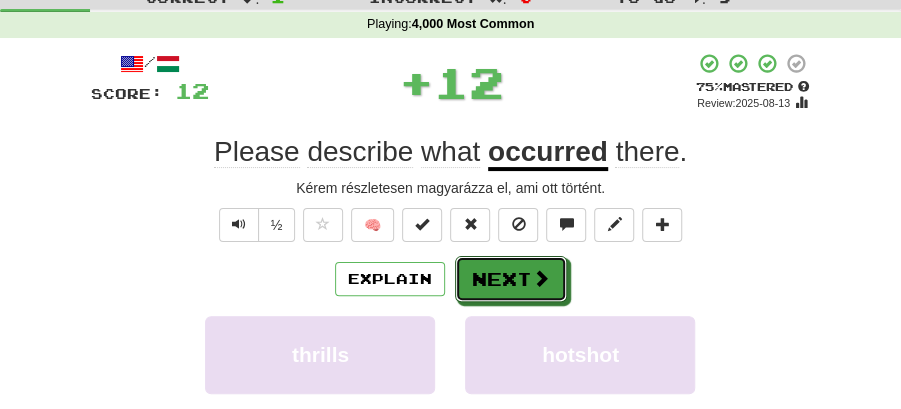 click on "Next" at bounding box center [511, 279] 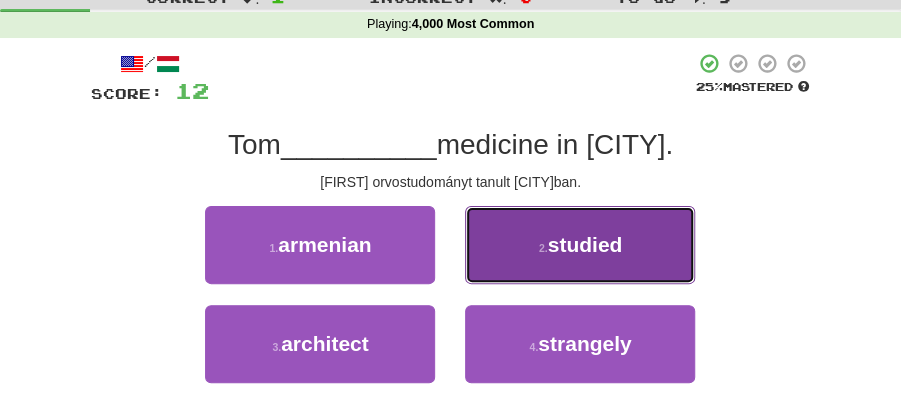 drag, startPoint x: 570, startPoint y: 240, endPoint x: 562, endPoint y: 247, distance: 10.630146 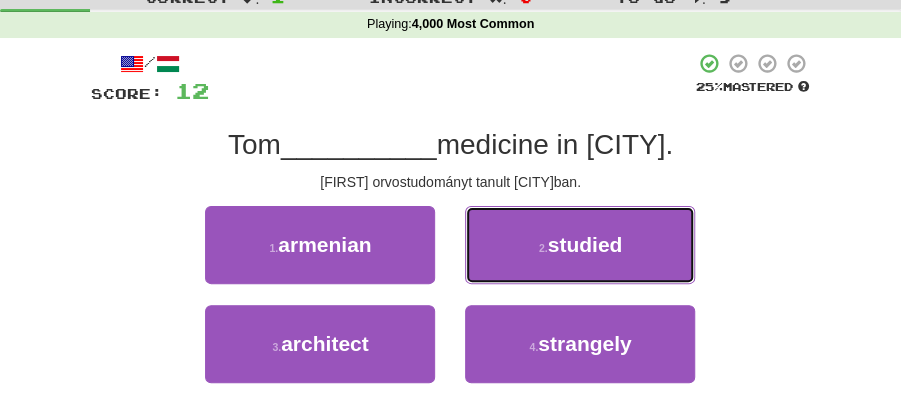 click on "studied" at bounding box center [585, 244] 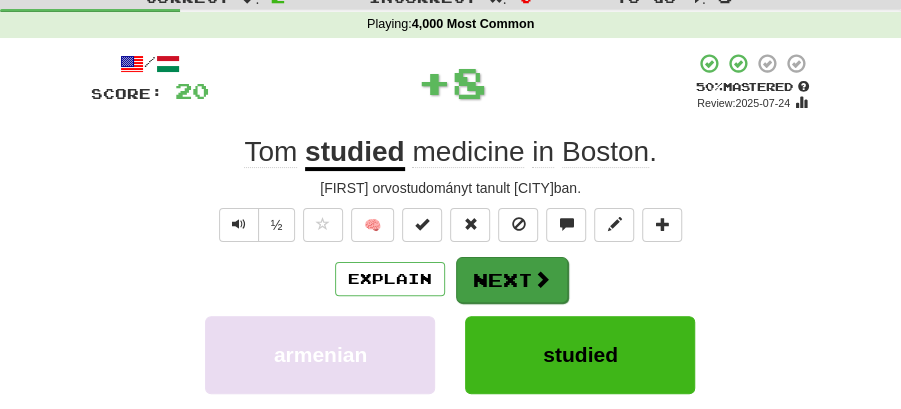 click at bounding box center (542, 279) 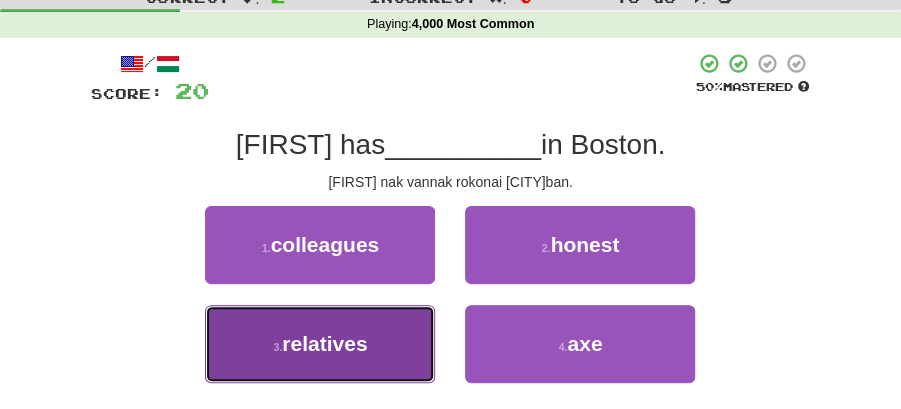 drag, startPoint x: 308, startPoint y: 348, endPoint x: 445, endPoint y: 310, distance: 142.17242 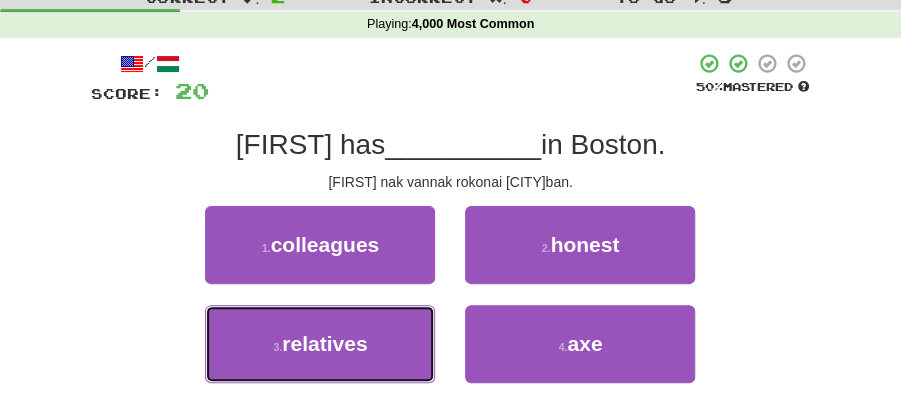 click on "relatives" at bounding box center [324, 343] 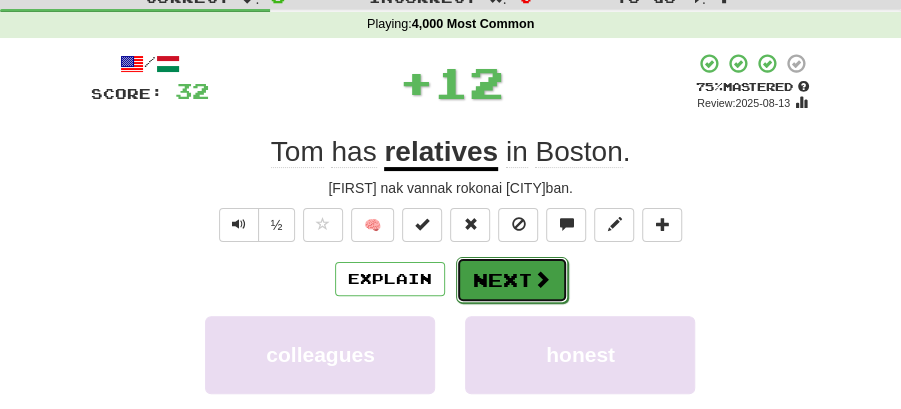 click on "Next" at bounding box center (512, 280) 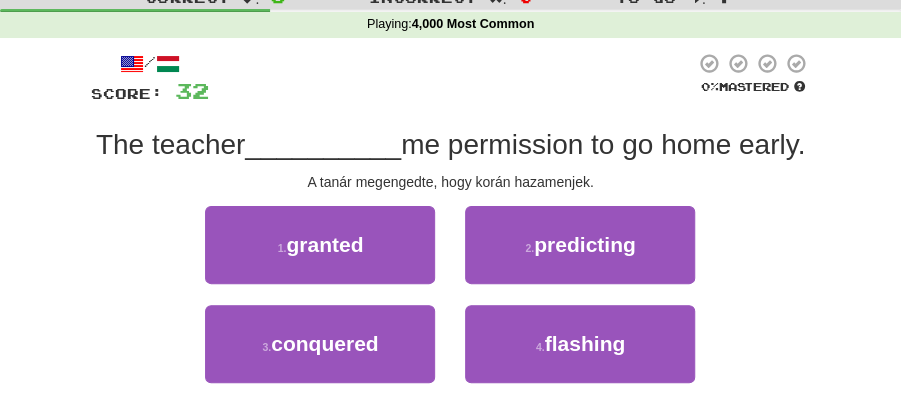 click on "3 .  conquered" at bounding box center [320, 354] 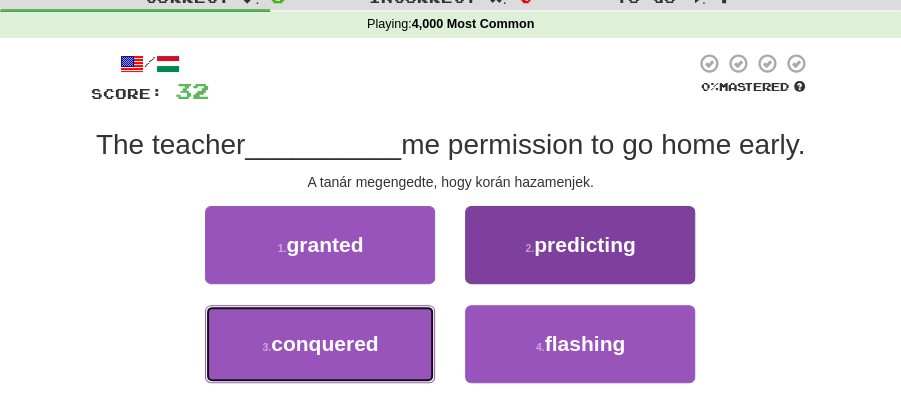 drag, startPoint x: 286, startPoint y: 397, endPoint x: 471, endPoint y: 327, distance: 197.8004 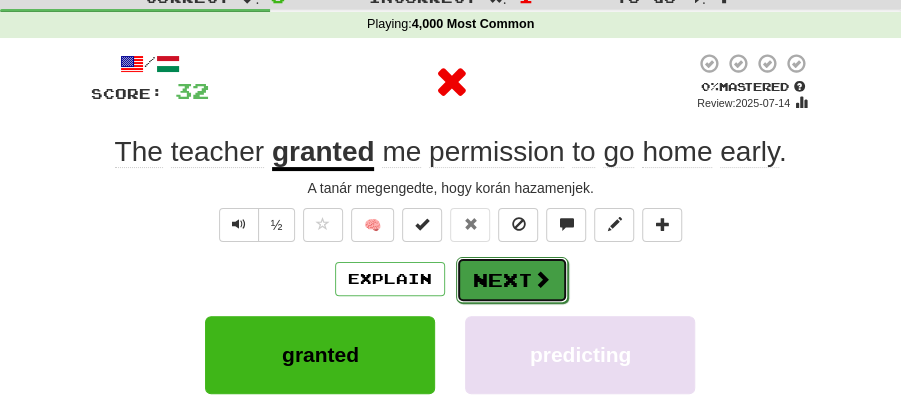 click on "Next" at bounding box center [512, 280] 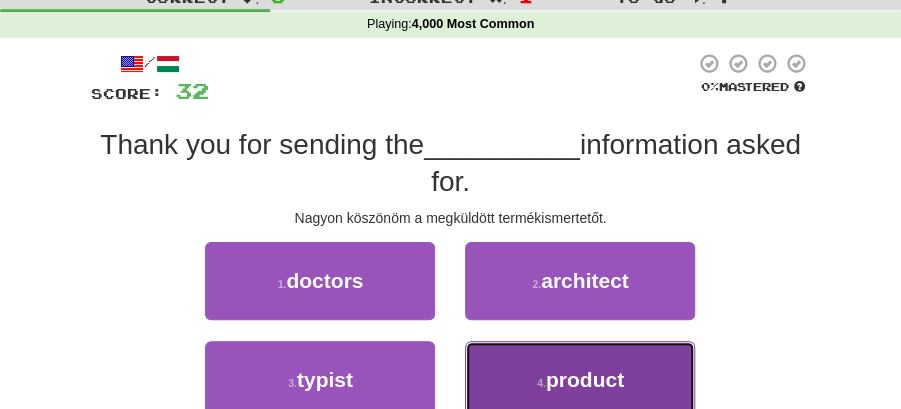 drag, startPoint x: 587, startPoint y: 384, endPoint x: 530, endPoint y: 301, distance: 100.68764 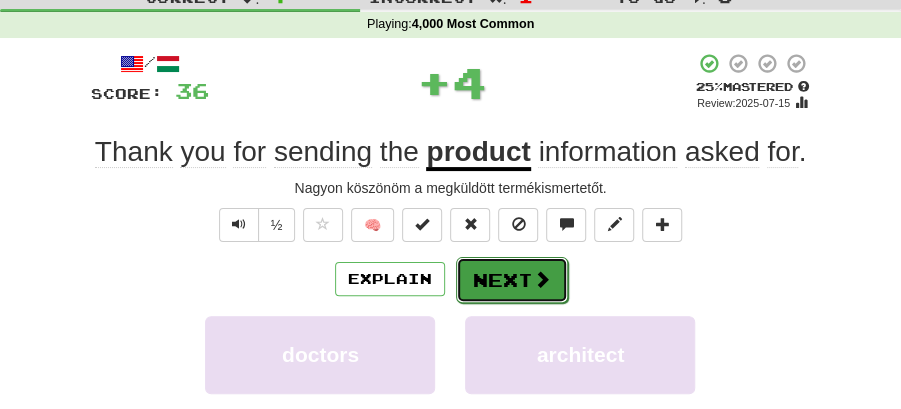 click on "Next" at bounding box center [512, 280] 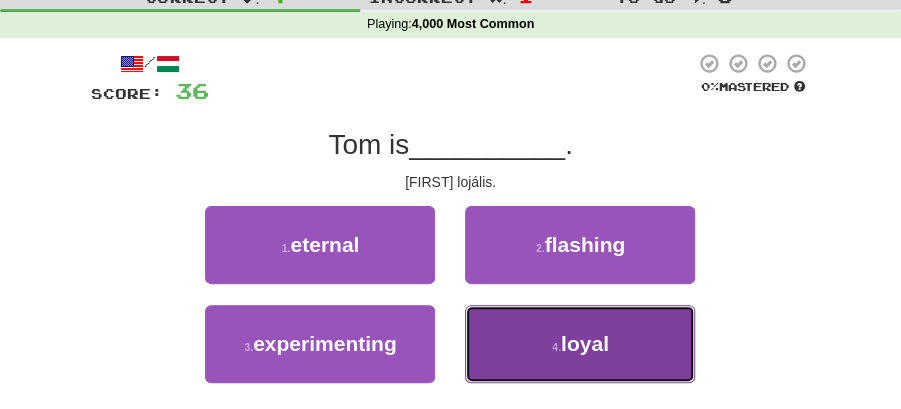 click on "4 .  loyal" at bounding box center (580, 344) 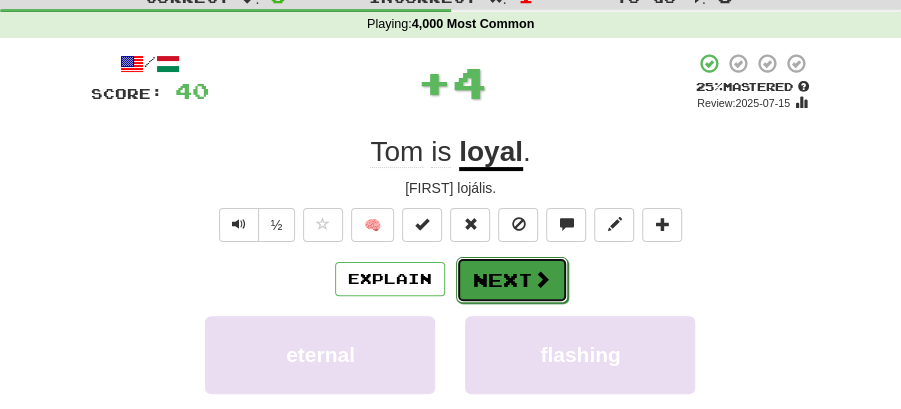 click on "Next" at bounding box center (512, 280) 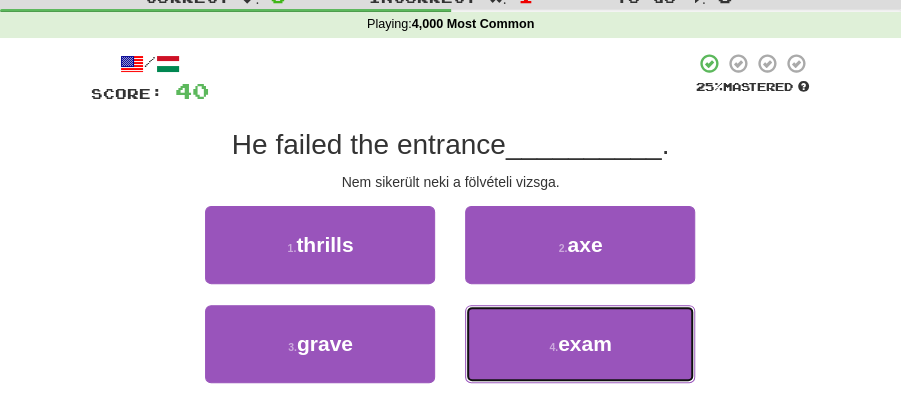 drag, startPoint x: 586, startPoint y: 343, endPoint x: 549, endPoint y: 304, distance: 53.75872 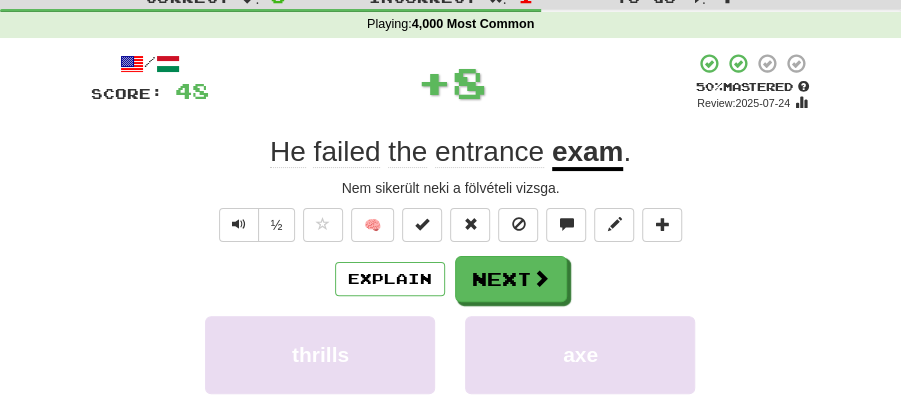 click on "Next" at bounding box center (511, 279) 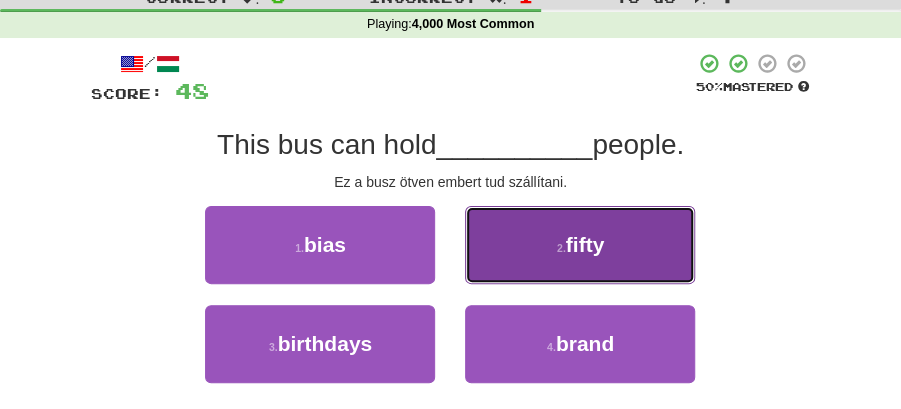 click on "2 .  fifty" at bounding box center (580, 245) 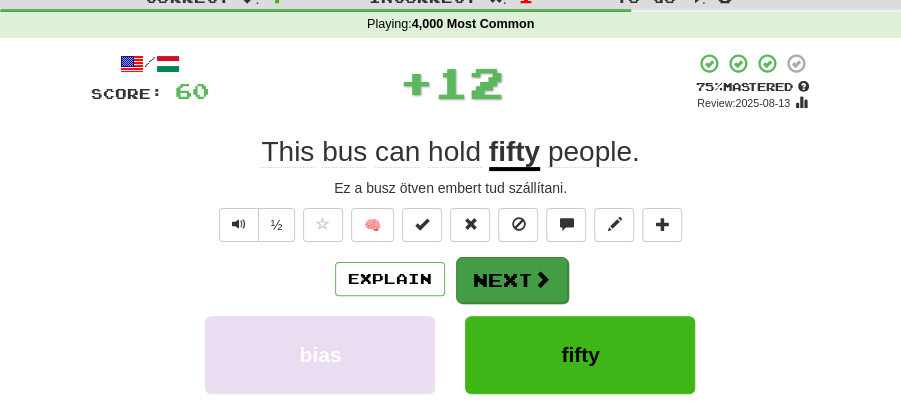 click on "Next" at bounding box center [512, 280] 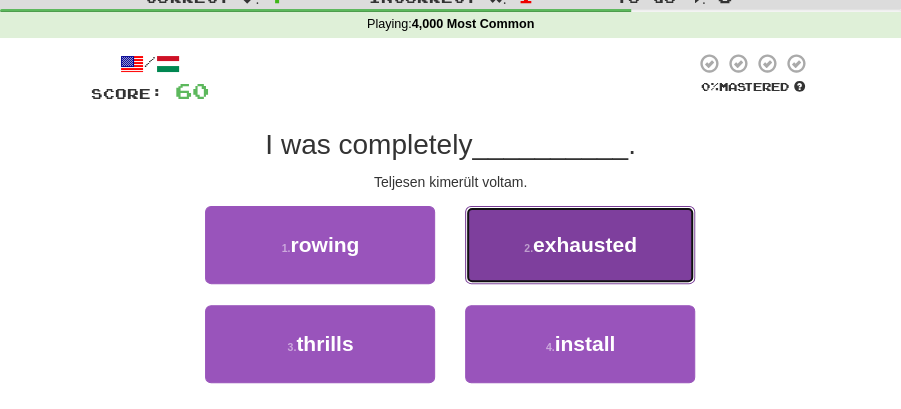 click on "2 .  exhausted" at bounding box center [580, 245] 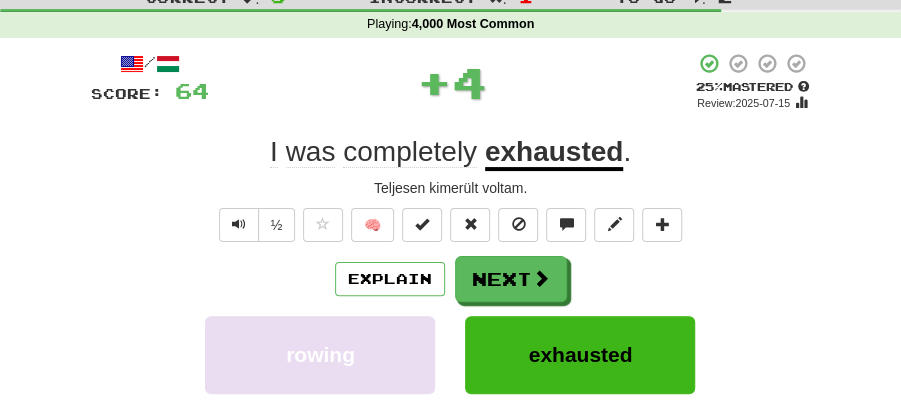click on "Next" at bounding box center [511, 279] 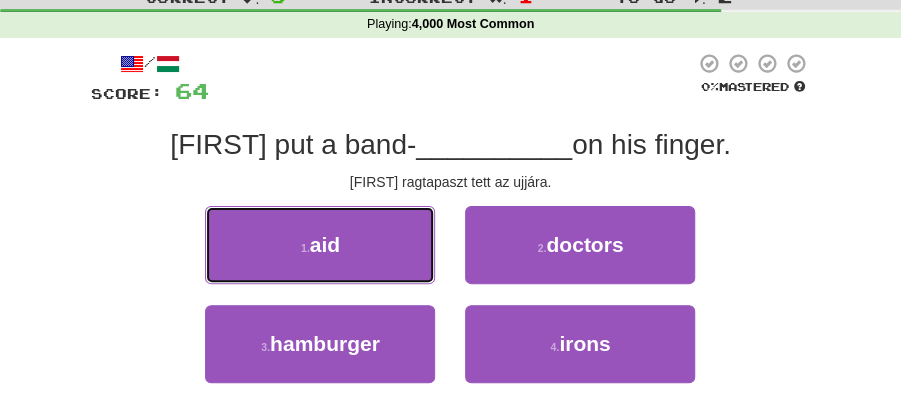 drag, startPoint x: 284, startPoint y: 231, endPoint x: 504, endPoint y: 252, distance: 221 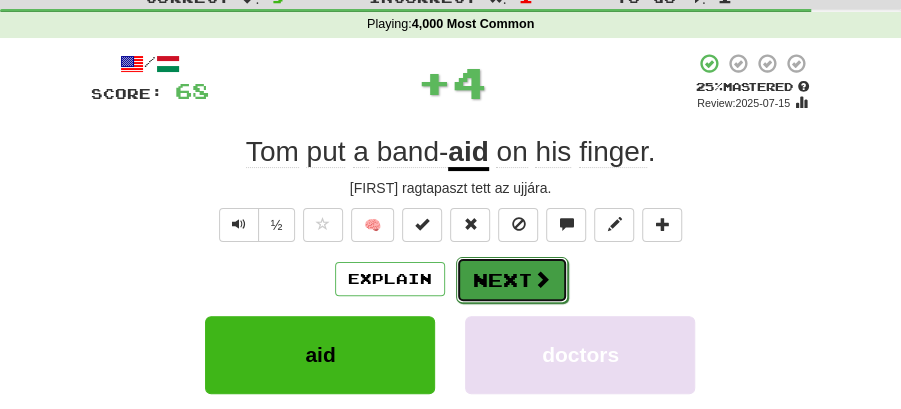 click on "Next" at bounding box center (512, 280) 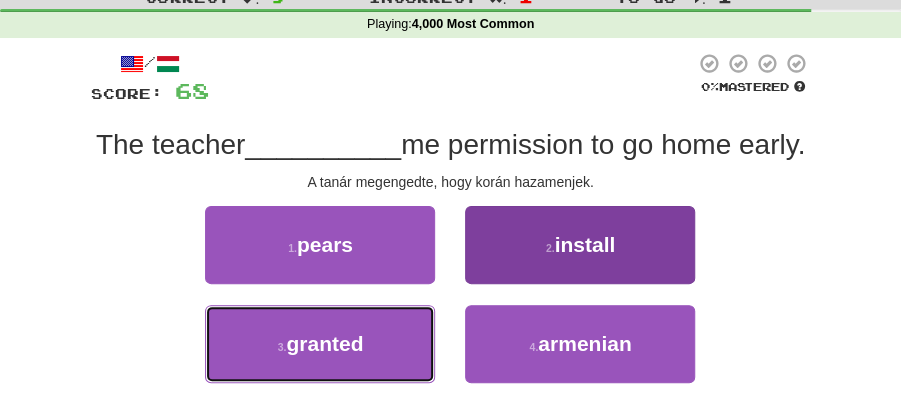 drag, startPoint x: 372, startPoint y: 386, endPoint x: 511, endPoint y: 316, distance: 155.63097 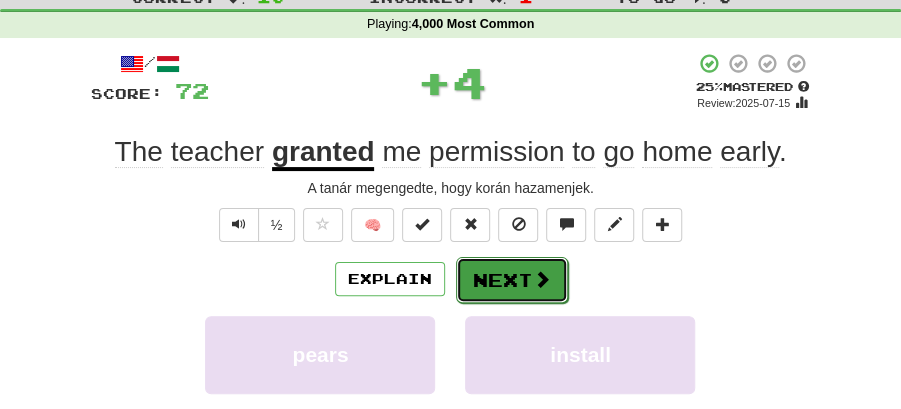 click on "Next" at bounding box center (512, 280) 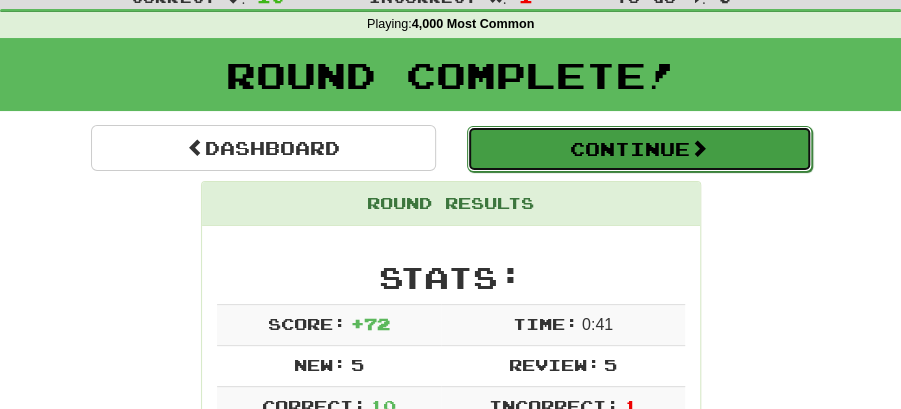 click on "Continue" at bounding box center [639, 149] 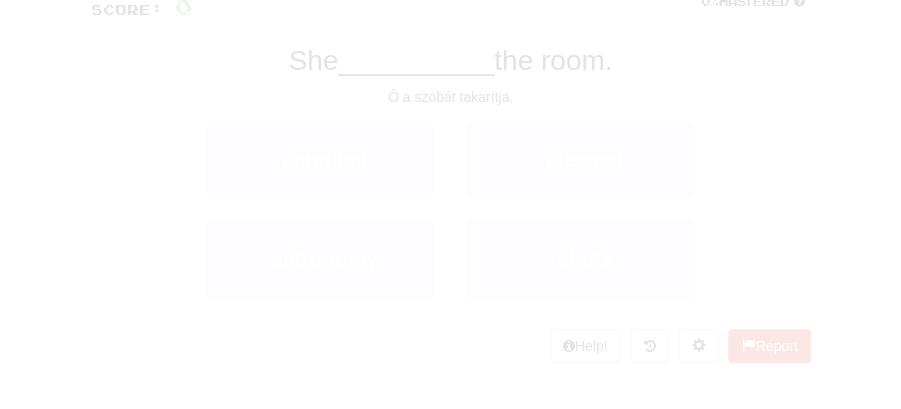 scroll, scrollTop: 66, scrollLeft: 0, axis: vertical 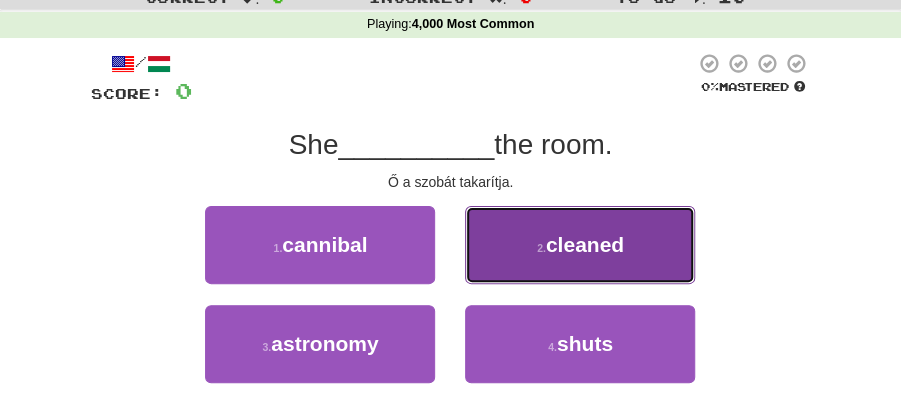 click on "cleaned" at bounding box center [585, 244] 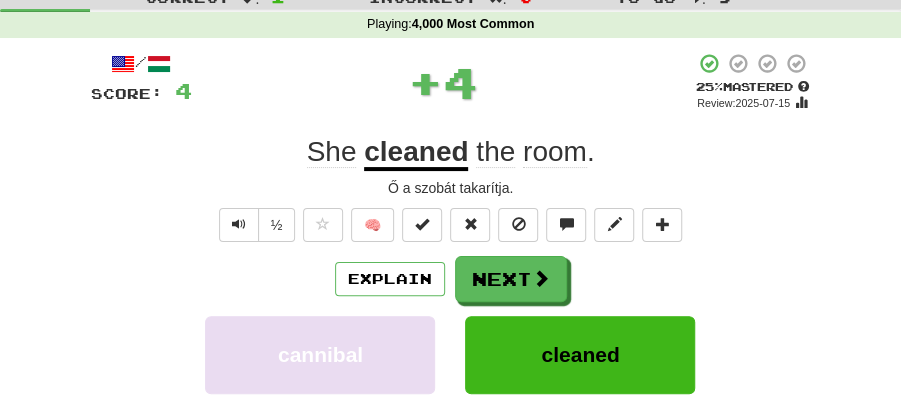 click on "Explain Next" at bounding box center [451, 279] 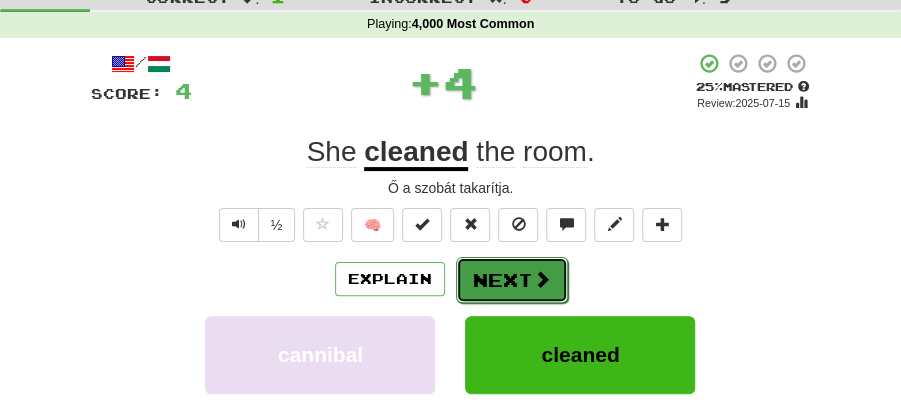 click on "Next" at bounding box center [512, 280] 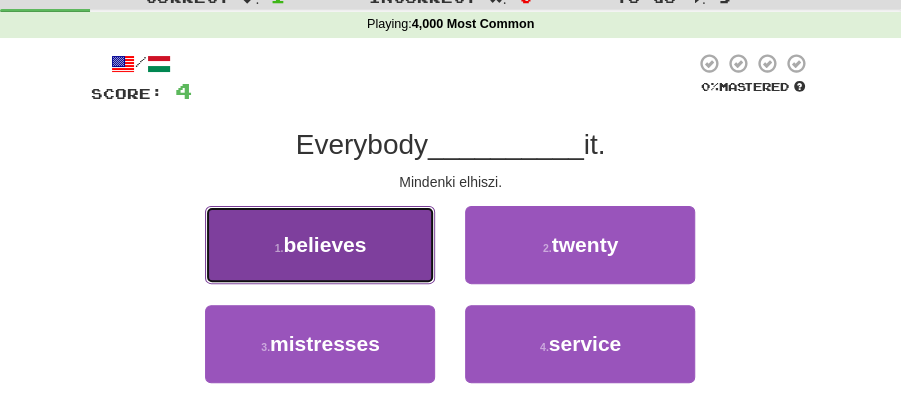 drag, startPoint x: 342, startPoint y: 254, endPoint x: 377, endPoint y: 260, distance: 35.510563 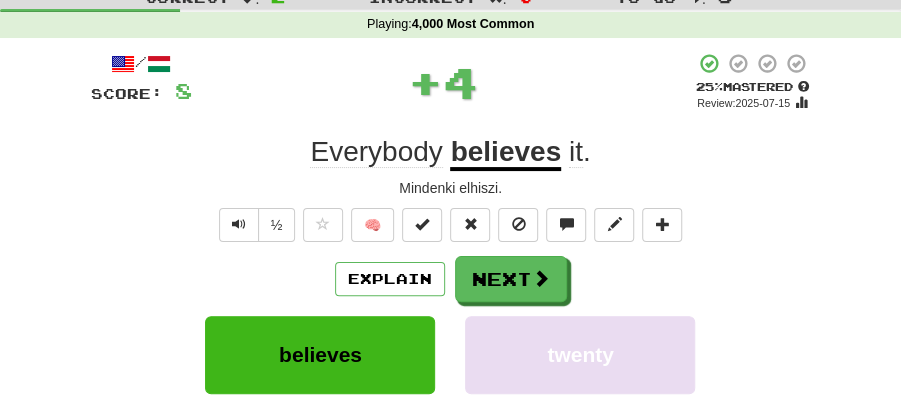 drag, startPoint x: 566, startPoint y: 278, endPoint x: 548, endPoint y: 273, distance: 18.681541 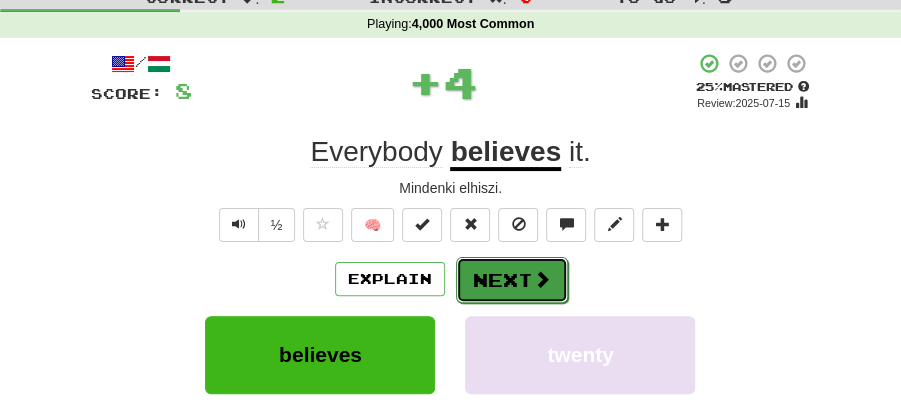 click on "Next" at bounding box center [512, 280] 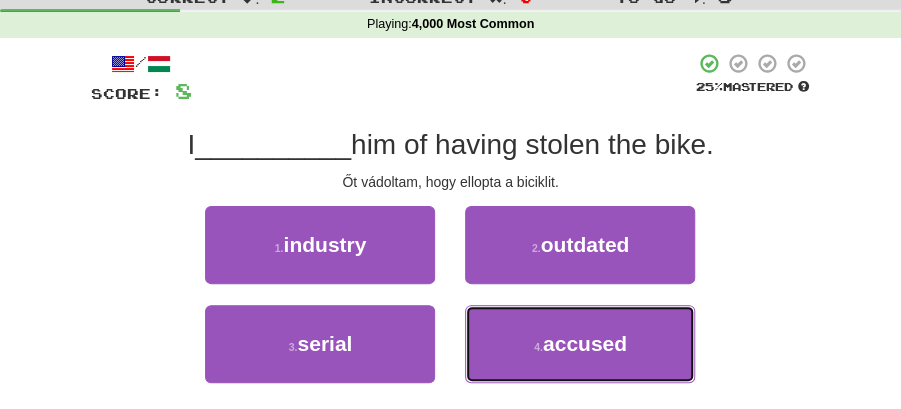 drag, startPoint x: 604, startPoint y: 342, endPoint x: 578, endPoint y: 304, distance: 46.043457 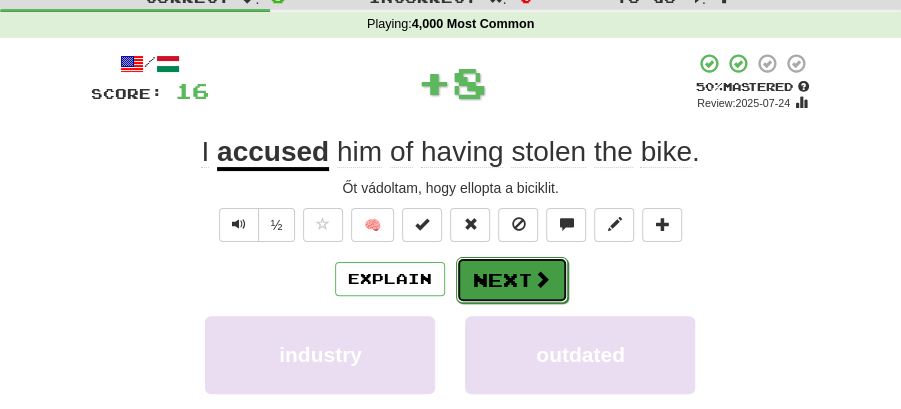 click at bounding box center [542, 279] 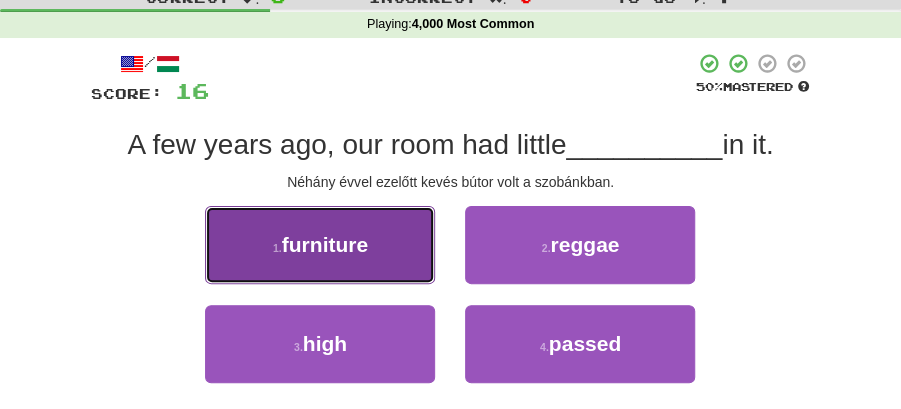 drag, startPoint x: 373, startPoint y: 255, endPoint x: 392, endPoint y: 259, distance: 19.416489 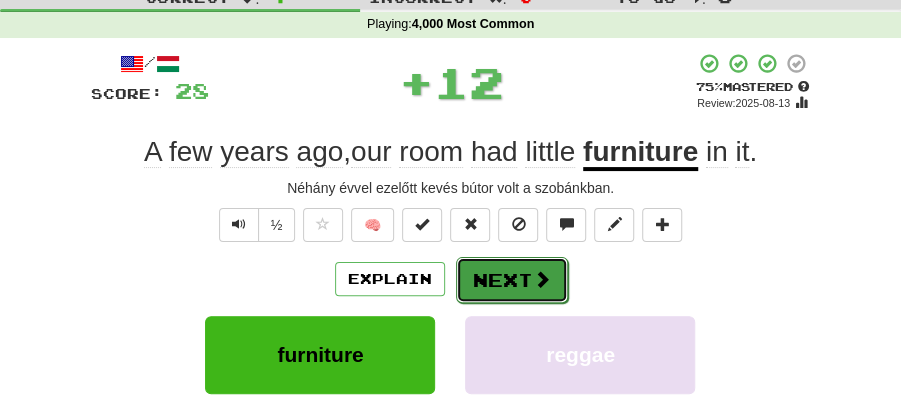 click on "Next" at bounding box center (512, 280) 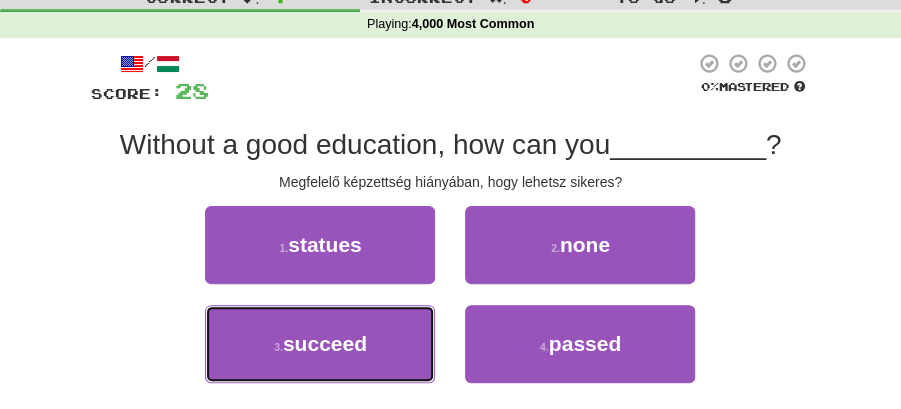 drag, startPoint x: 379, startPoint y: 336, endPoint x: 439, endPoint y: 302, distance: 68.96376 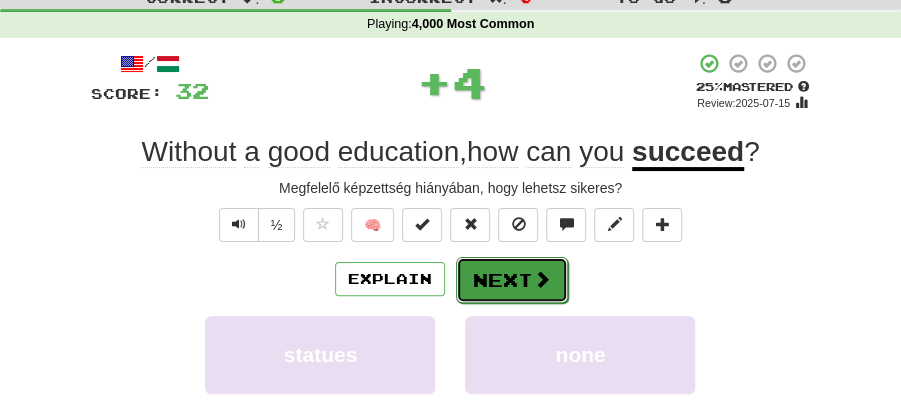 click on "Next" at bounding box center (512, 280) 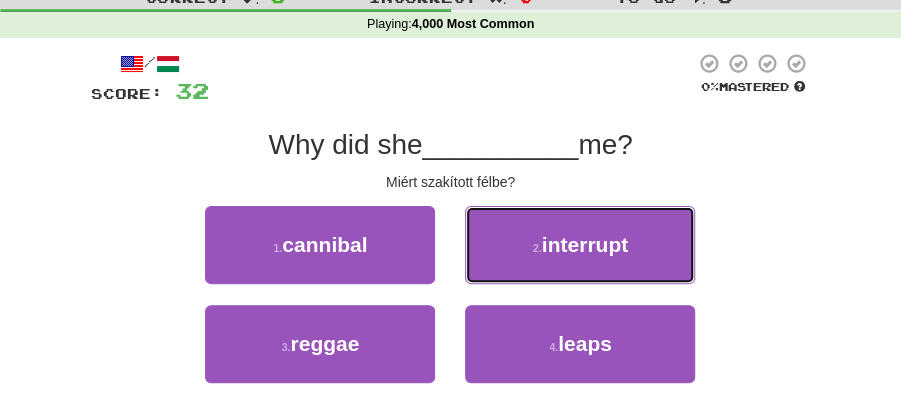 click on "interrupt" at bounding box center (585, 244) 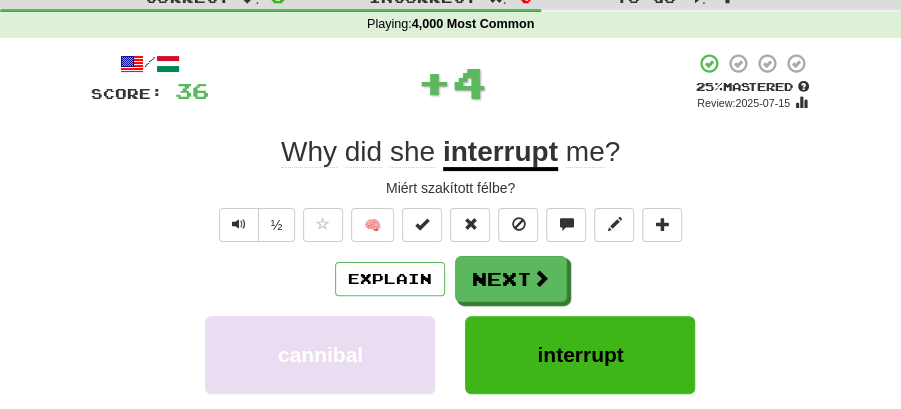 click on "Next" at bounding box center (511, 279) 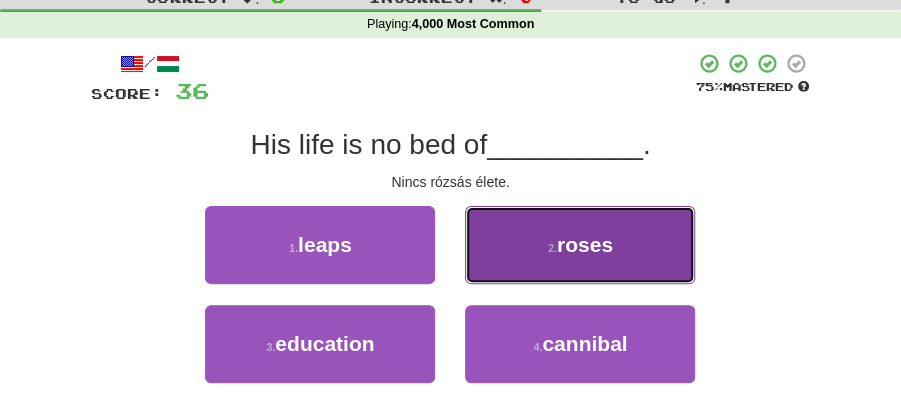 click on "roses" at bounding box center (585, 244) 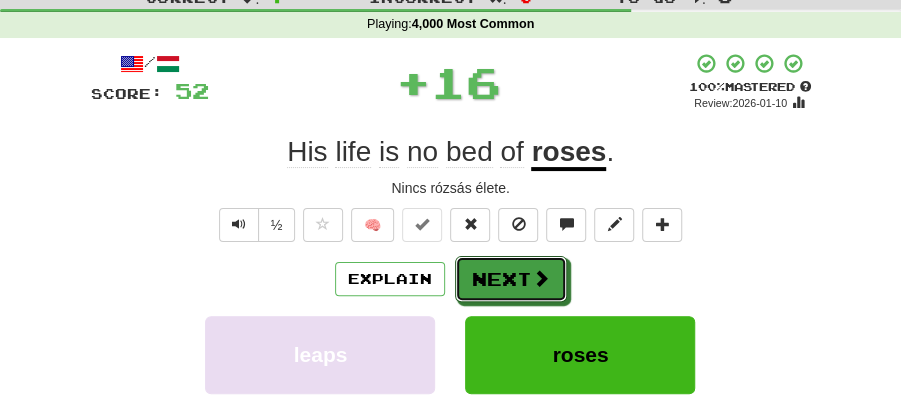 click on "Next" at bounding box center [511, 279] 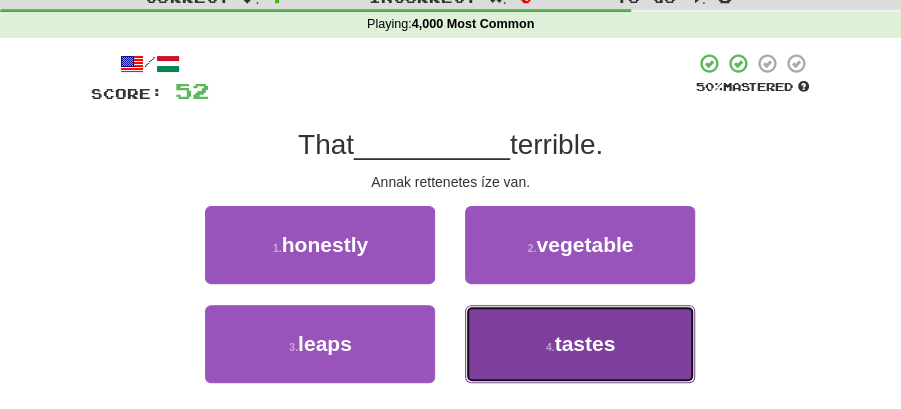 click on "tastes" at bounding box center (584, 343) 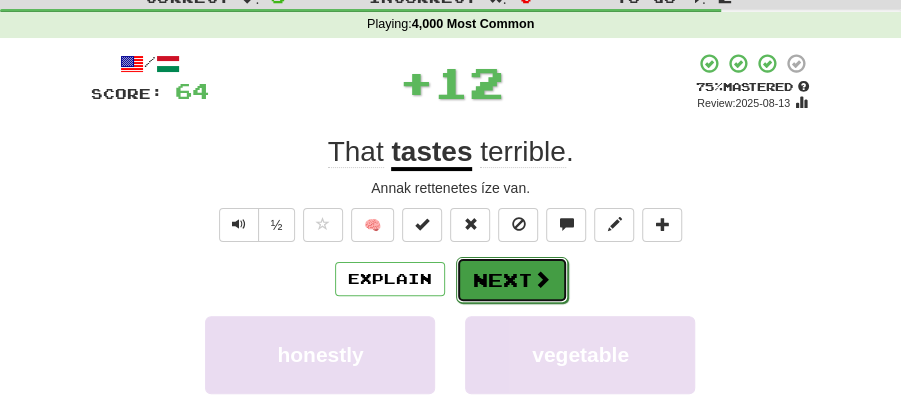 click on "Next" at bounding box center [512, 280] 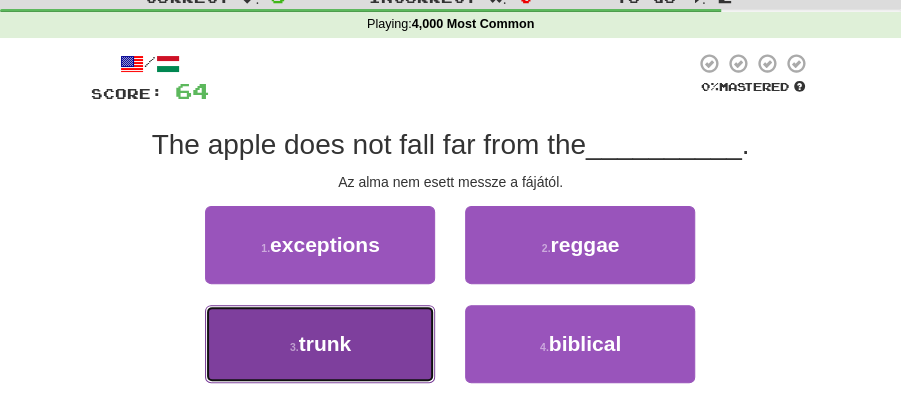 drag, startPoint x: 355, startPoint y: 346, endPoint x: 378, endPoint y: 335, distance: 25.495098 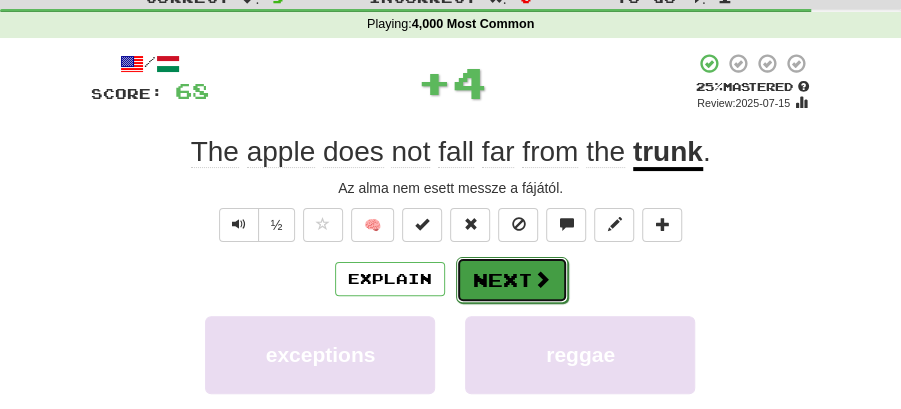 click on "Next" at bounding box center [512, 280] 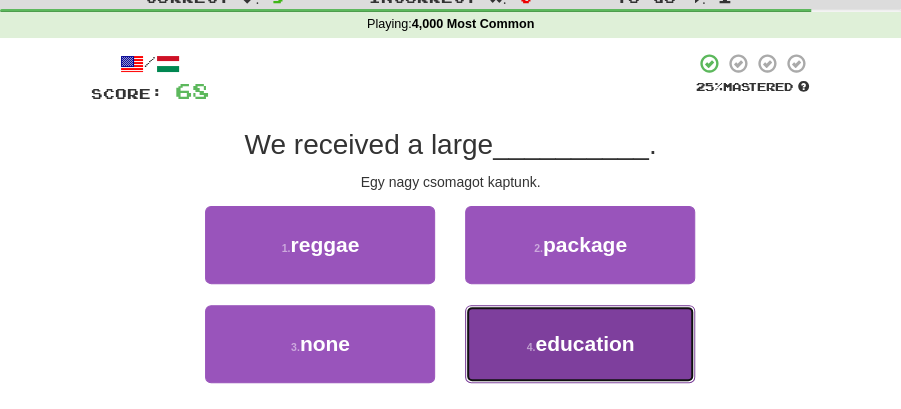 click on "4 .  education" at bounding box center [580, 344] 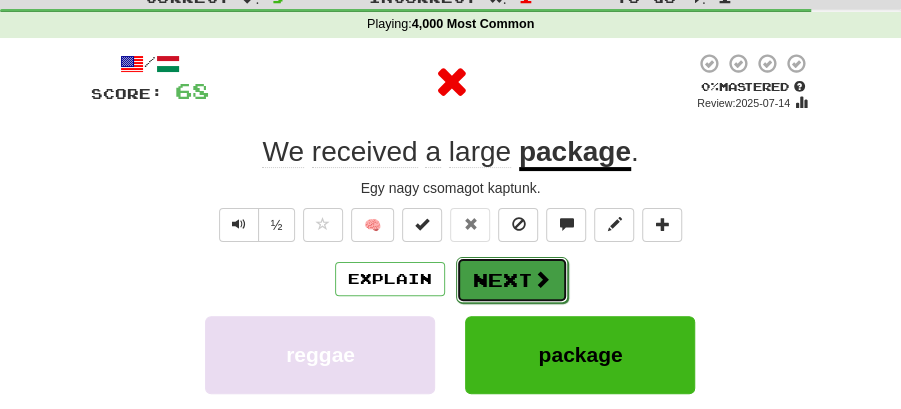 click on "Next" at bounding box center (512, 280) 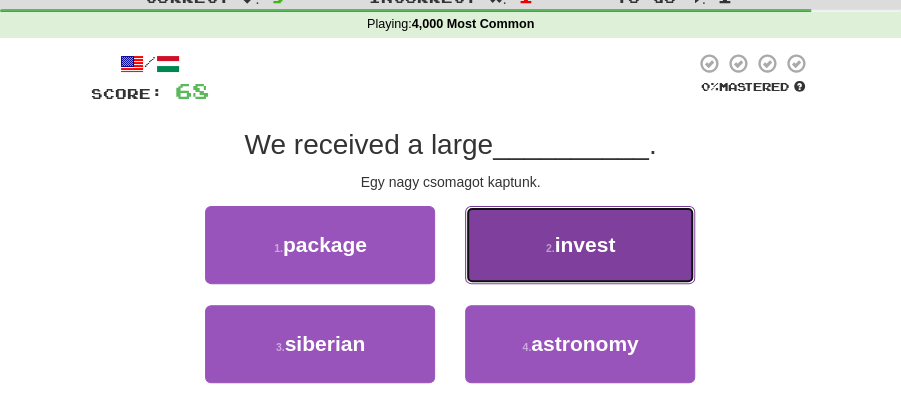click on "2 .  invest" at bounding box center [580, 245] 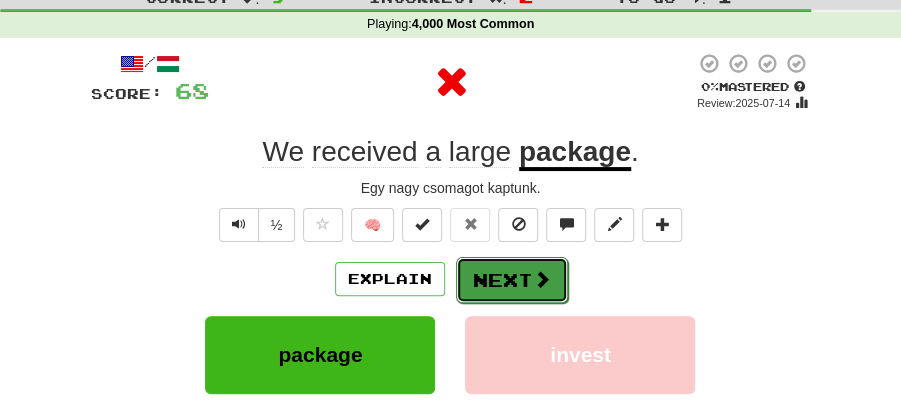 click on "Next" at bounding box center (512, 280) 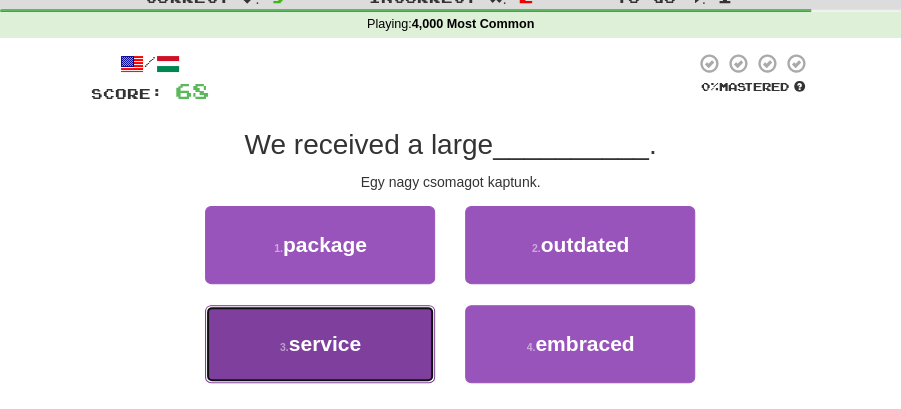 click on "3 .  service" at bounding box center [320, 344] 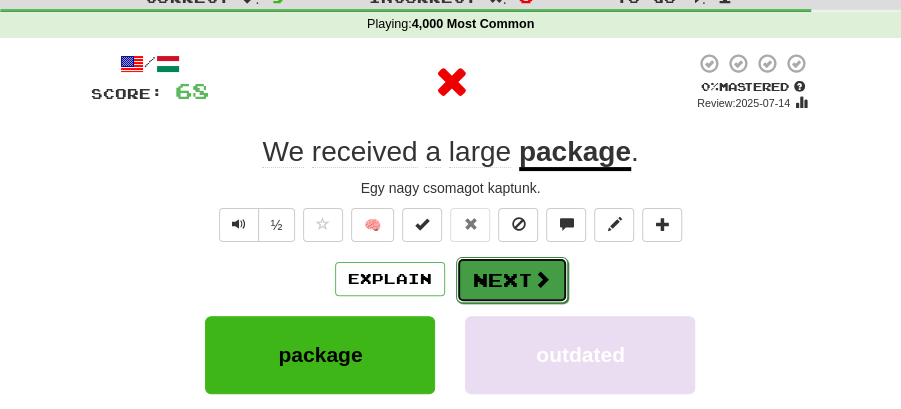 click on "Next" at bounding box center [512, 280] 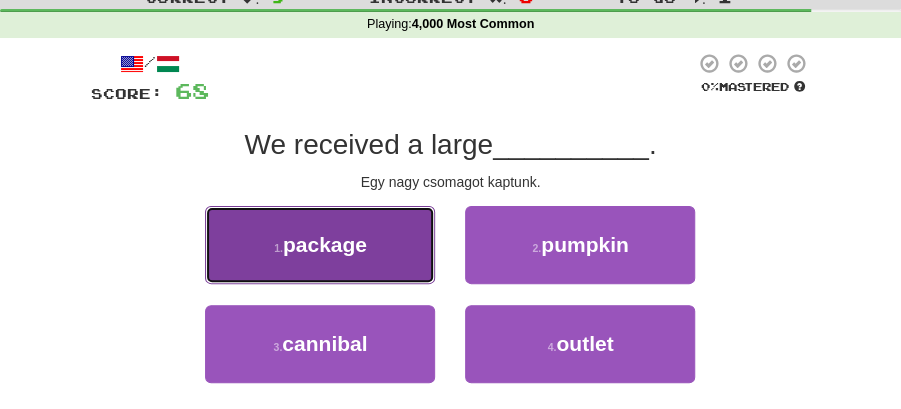click on "1 .  package" at bounding box center (320, 245) 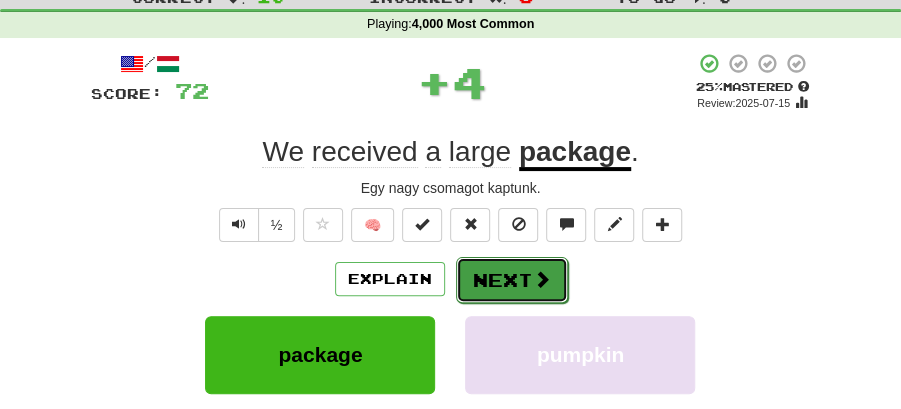 click on "Next" at bounding box center [512, 280] 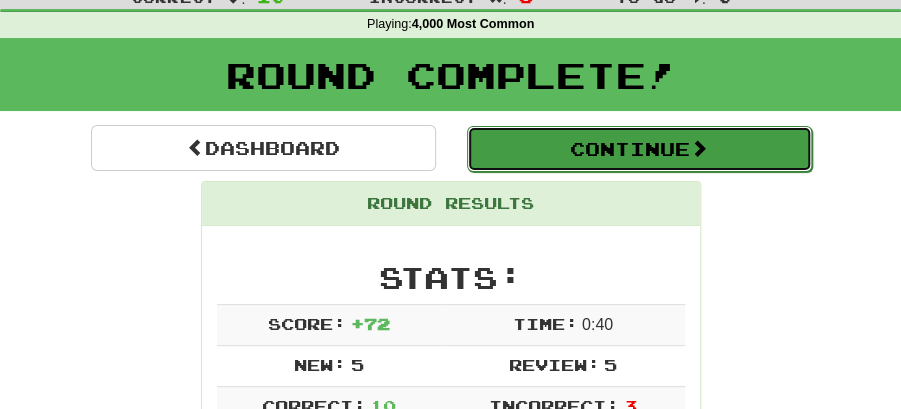 click on "Continue" at bounding box center (639, 149) 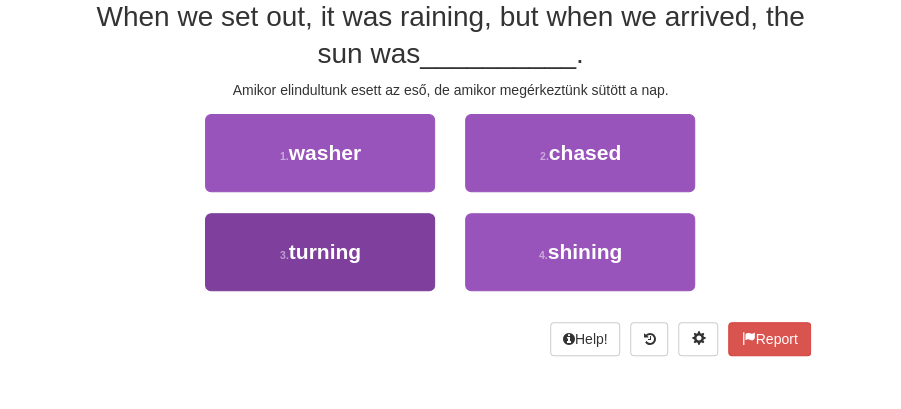scroll, scrollTop: 200, scrollLeft: 0, axis: vertical 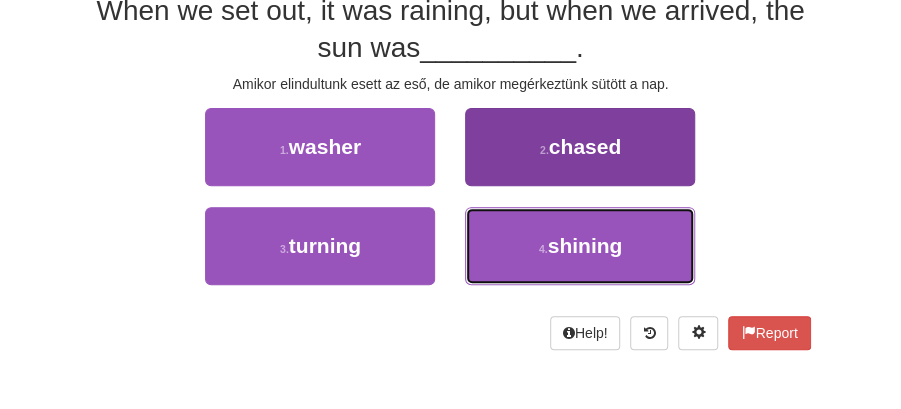 drag, startPoint x: 613, startPoint y: 258, endPoint x: 588, endPoint y: 228, distance: 39.051247 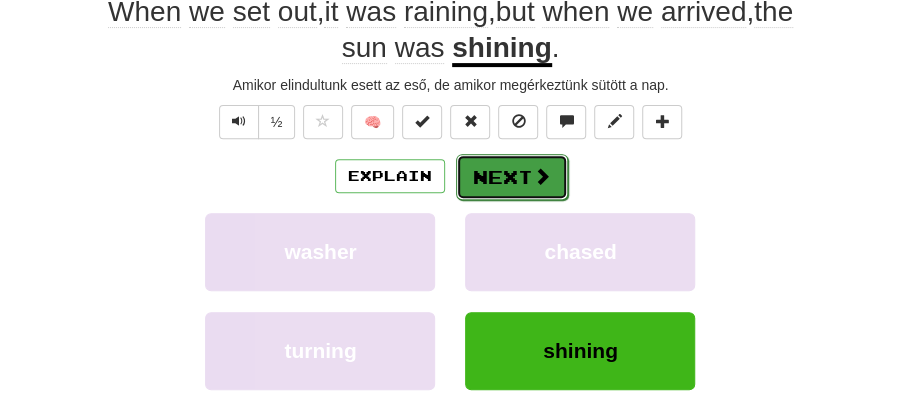 click on "Next" at bounding box center (512, 177) 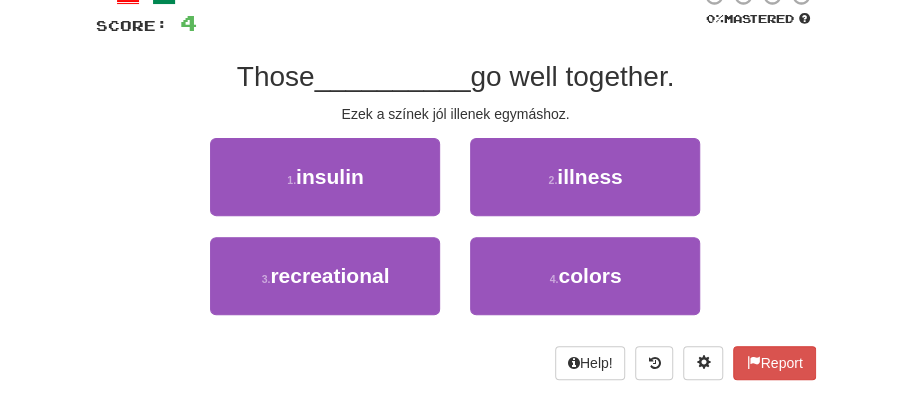 scroll, scrollTop: 133, scrollLeft: 0, axis: vertical 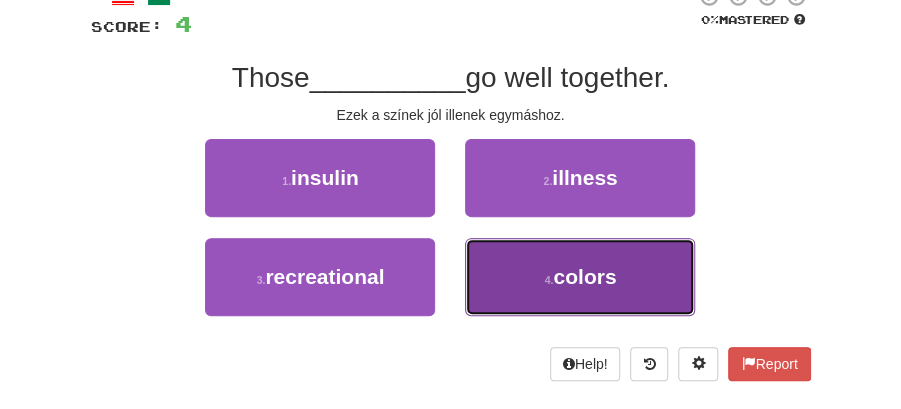 click on "colors" at bounding box center (584, 276) 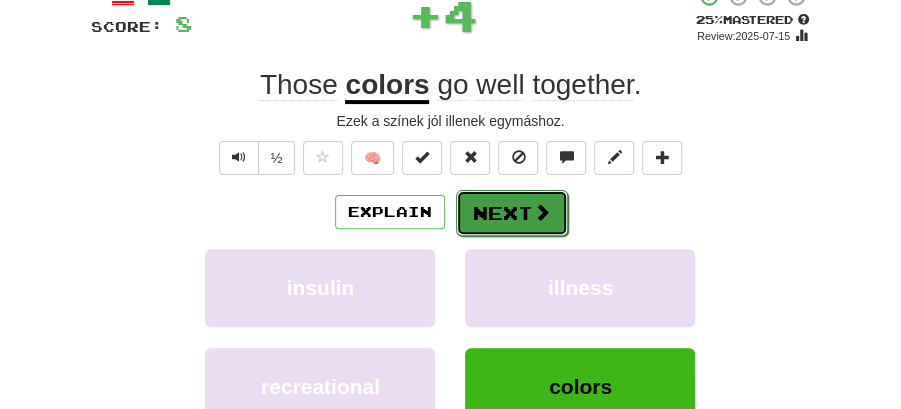 click on "Next" at bounding box center [512, 213] 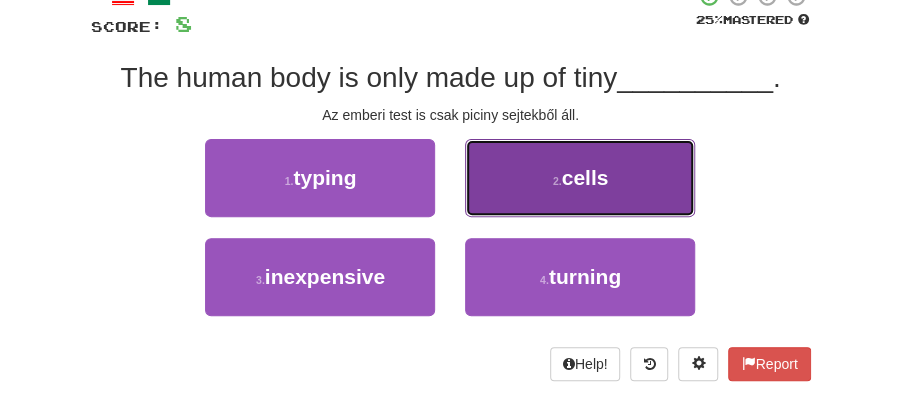 click on "2 ." at bounding box center [557, 181] 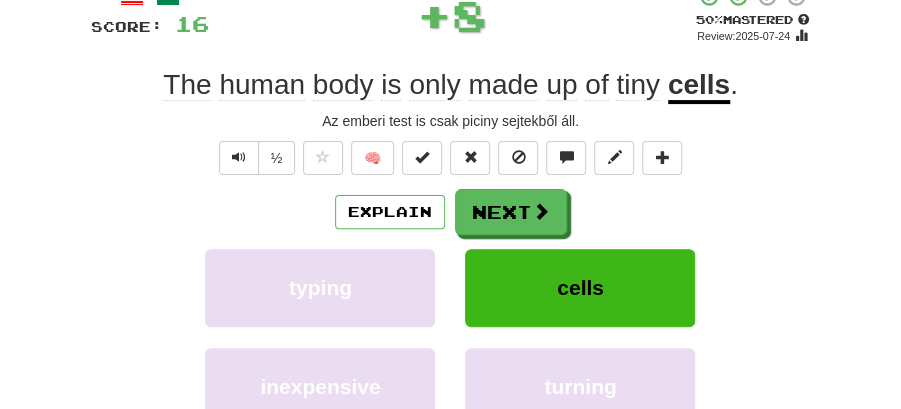 click at bounding box center (541, 211) 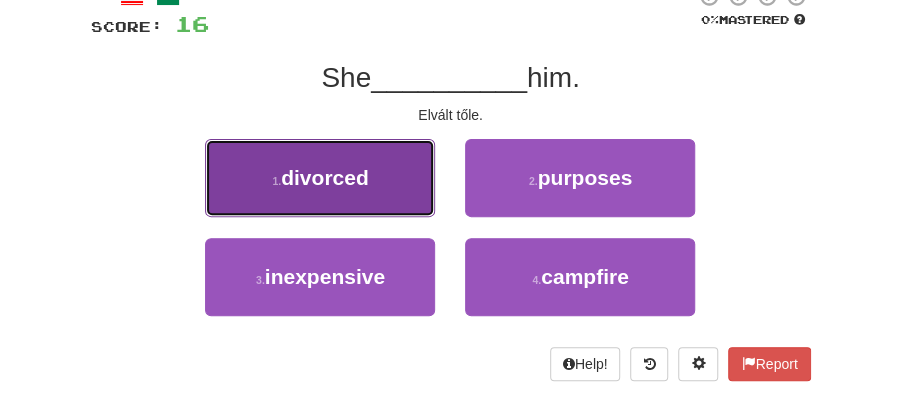 drag, startPoint x: 387, startPoint y: 185, endPoint x: 404, endPoint y: 188, distance: 17.262676 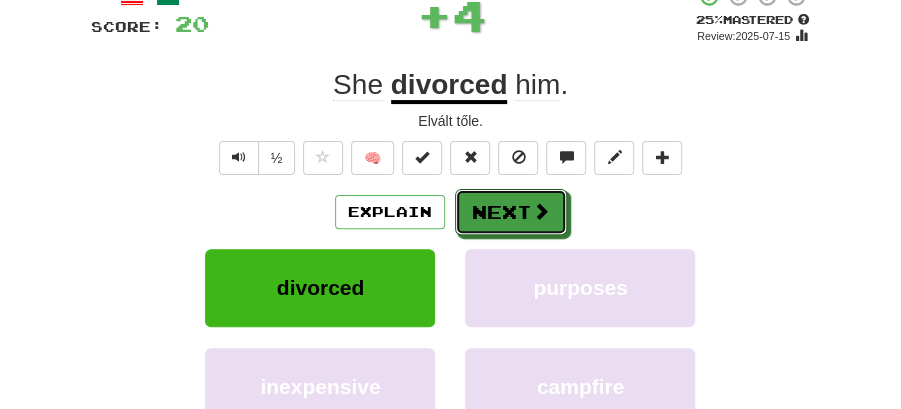click on "Next" at bounding box center (511, 212) 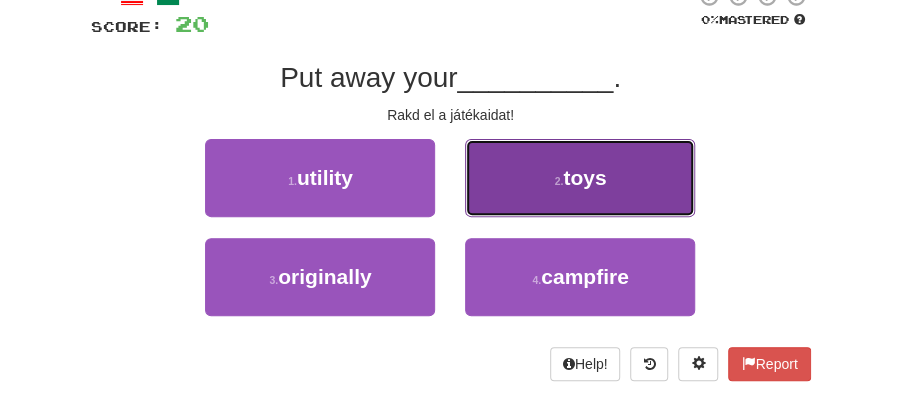click on "toys" at bounding box center (584, 177) 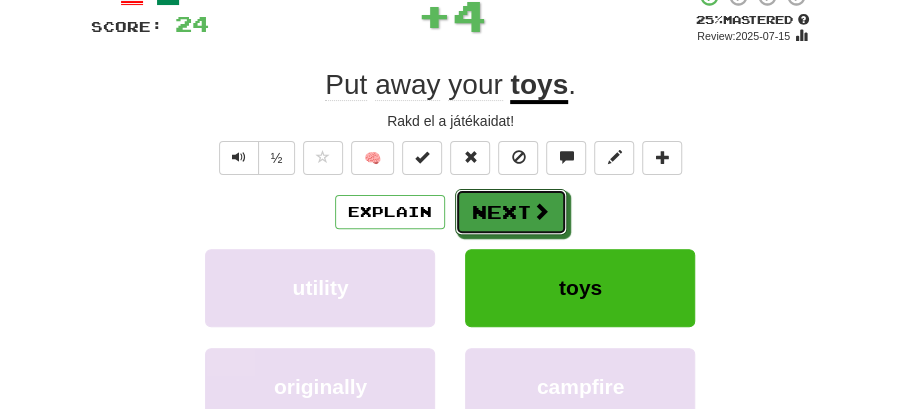 drag, startPoint x: 526, startPoint y: 198, endPoint x: 460, endPoint y: 137, distance: 89.87213 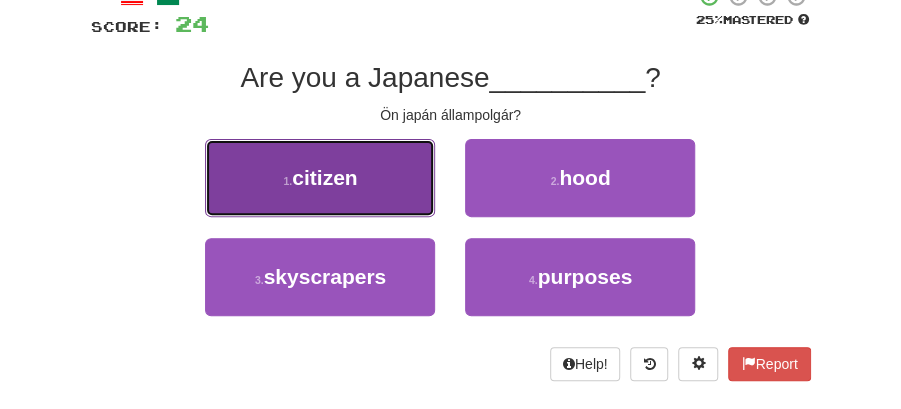 drag, startPoint x: 342, startPoint y: 190, endPoint x: 412, endPoint y: 202, distance: 71.021126 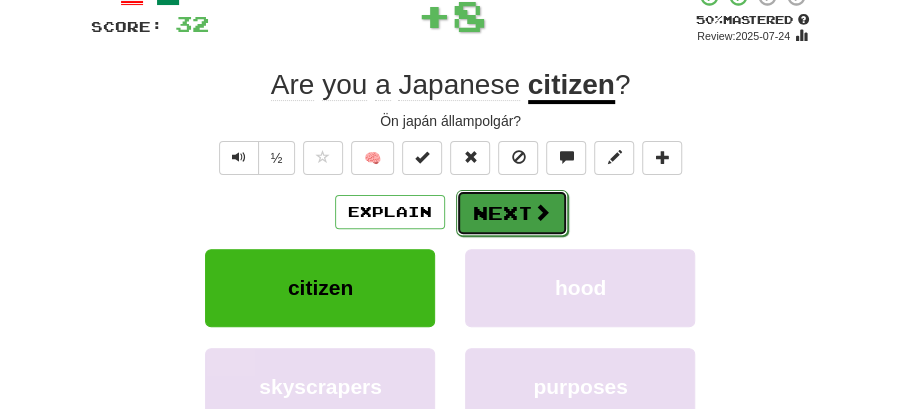 click at bounding box center (542, 212) 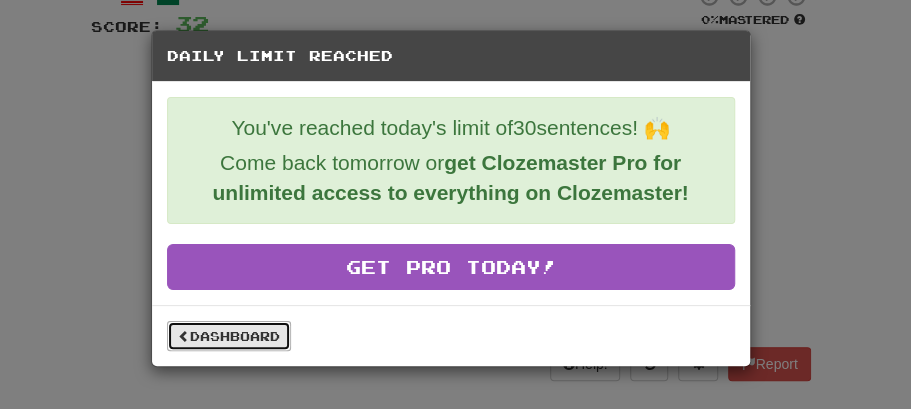 click on "Dashboard" at bounding box center (229, 336) 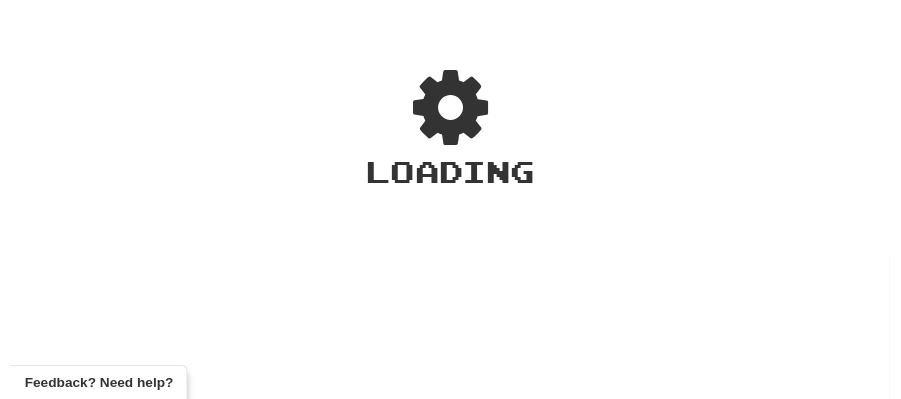 scroll, scrollTop: 0, scrollLeft: 0, axis: both 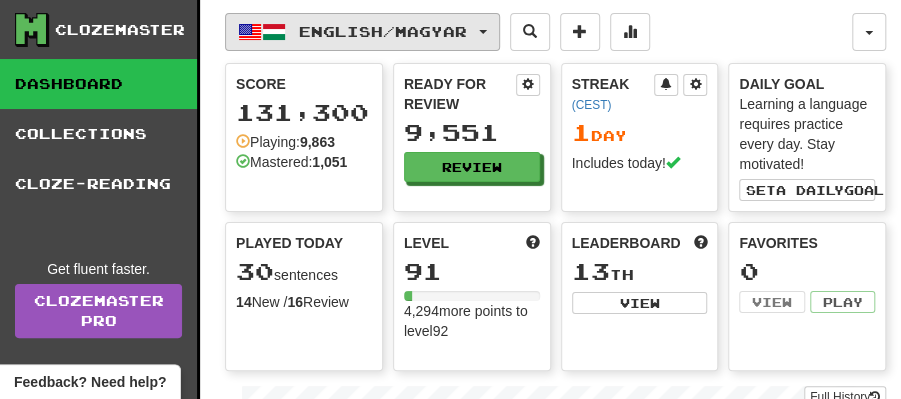 click on "English  /  Magyar" at bounding box center [362, 32] 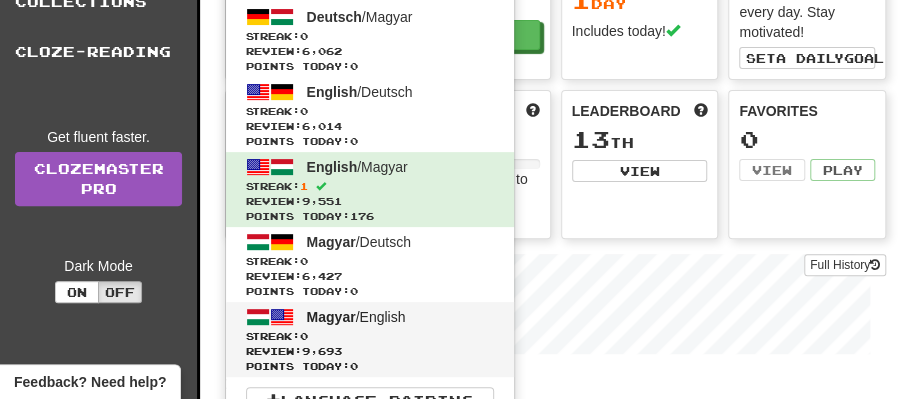 scroll, scrollTop: 133, scrollLeft: 0, axis: vertical 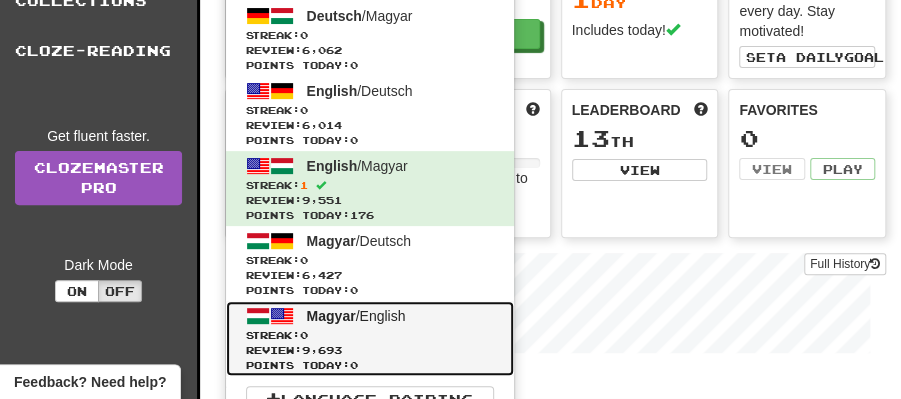 click on "Magyar" at bounding box center [331, 316] 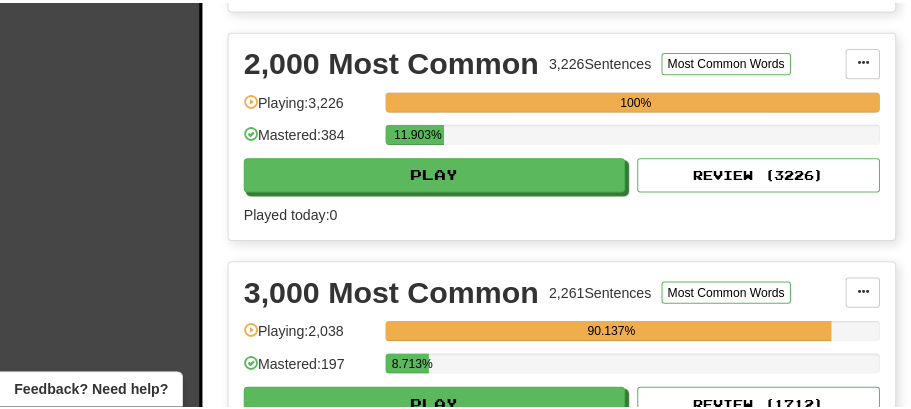 scroll, scrollTop: 866, scrollLeft: 0, axis: vertical 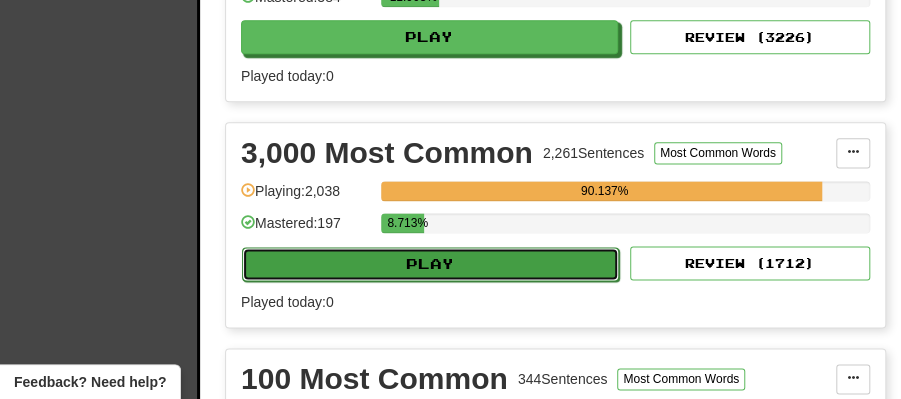 click on "Play" at bounding box center (430, 264) 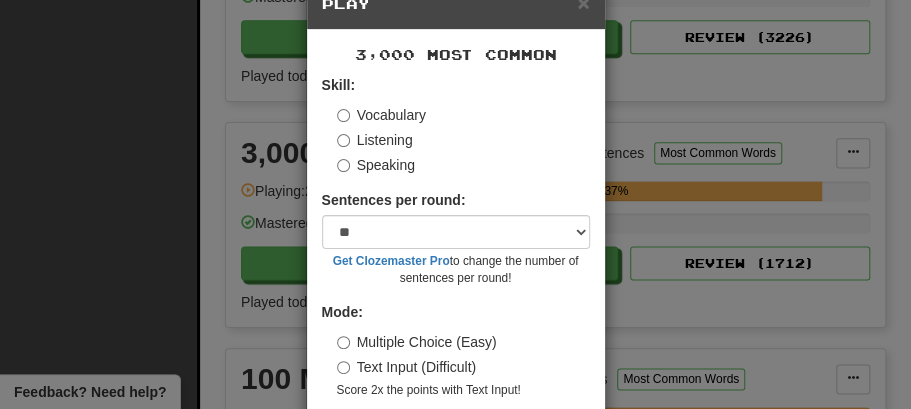 scroll, scrollTop: 136, scrollLeft: 0, axis: vertical 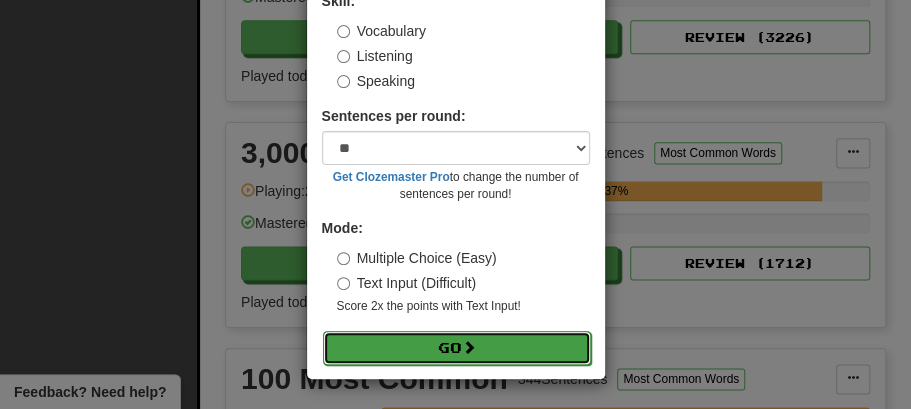 click on "Go" at bounding box center [457, 348] 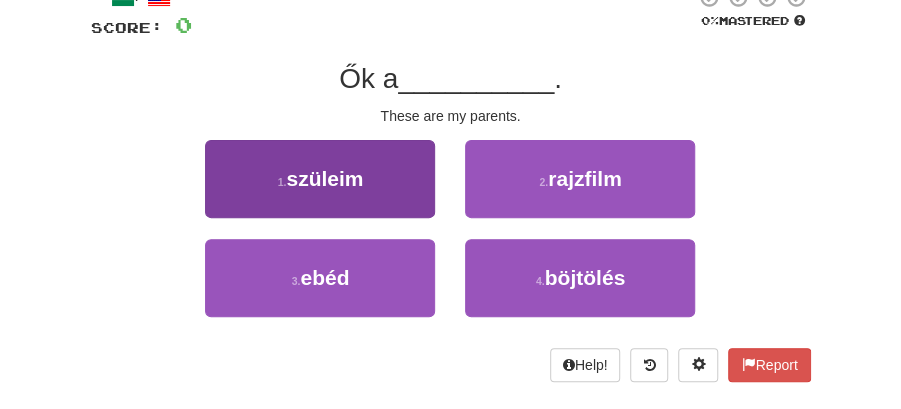 scroll, scrollTop: 133, scrollLeft: 0, axis: vertical 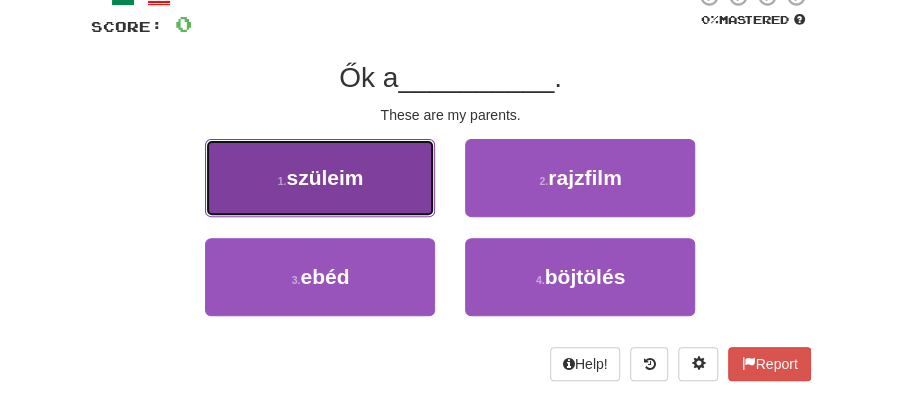 drag, startPoint x: 348, startPoint y: 184, endPoint x: 364, endPoint y: 186, distance: 16.124516 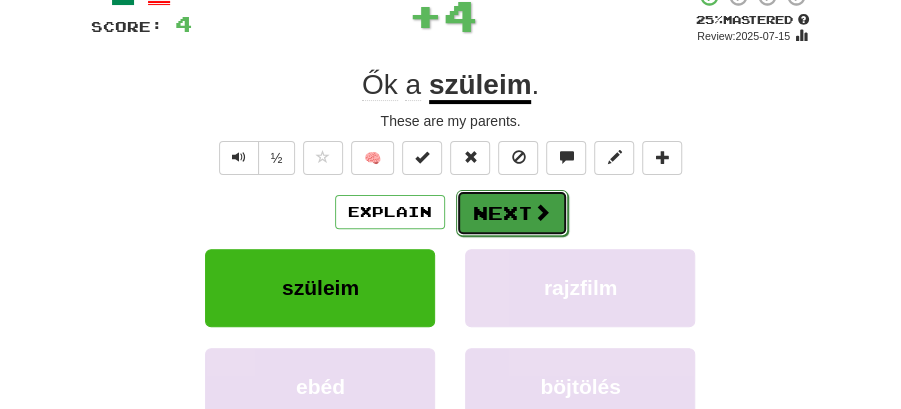click on "Next" at bounding box center (512, 213) 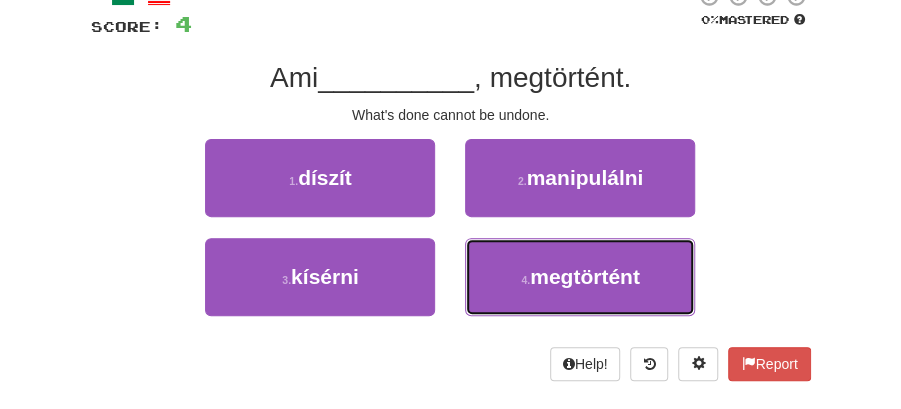 drag, startPoint x: 620, startPoint y: 277, endPoint x: 561, endPoint y: 241, distance: 69.115845 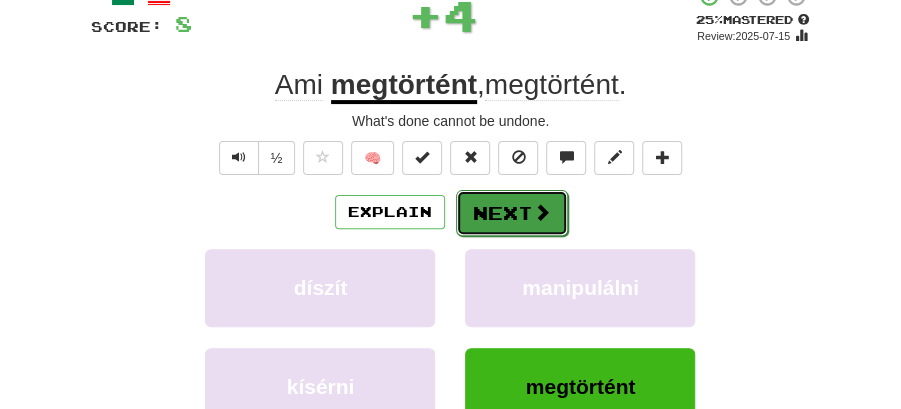 click on "Next" at bounding box center [512, 213] 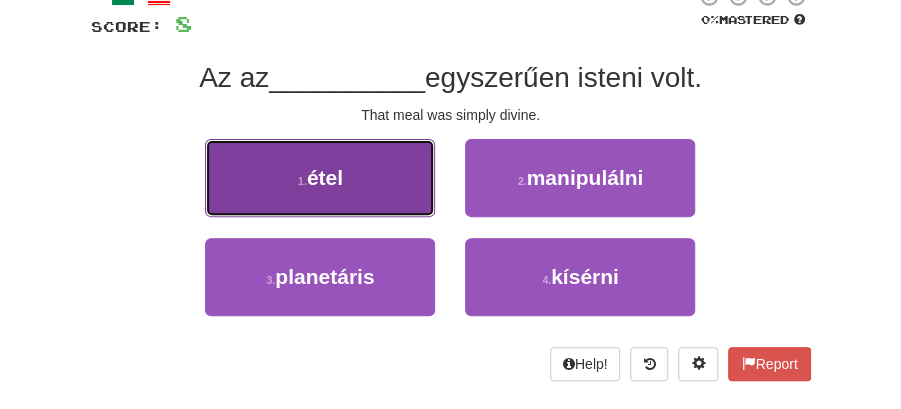 click on "1 .  étel" at bounding box center [320, 178] 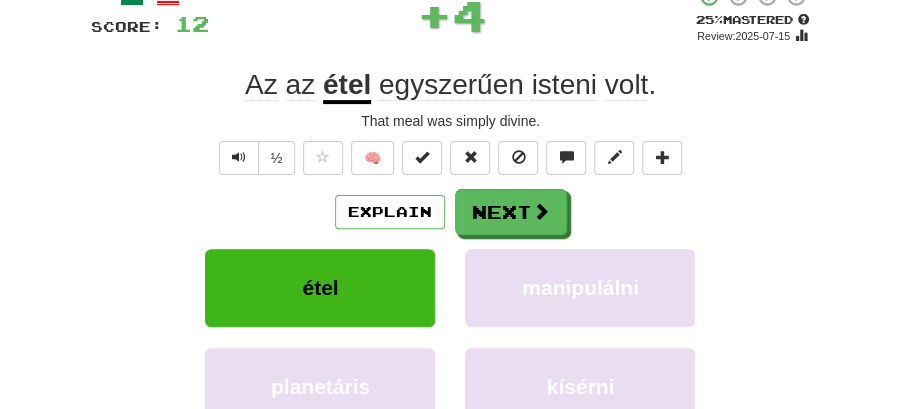 click on "Next" at bounding box center [511, 212] 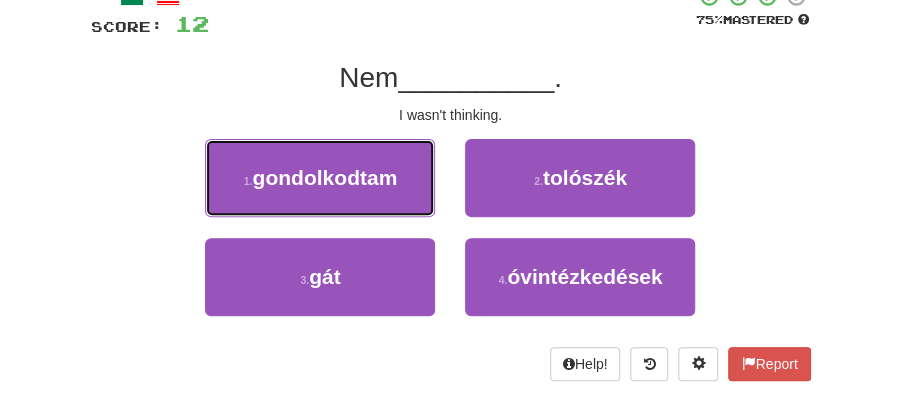 drag, startPoint x: 292, startPoint y: 176, endPoint x: 336, endPoint y: 185, distance: 44.911022 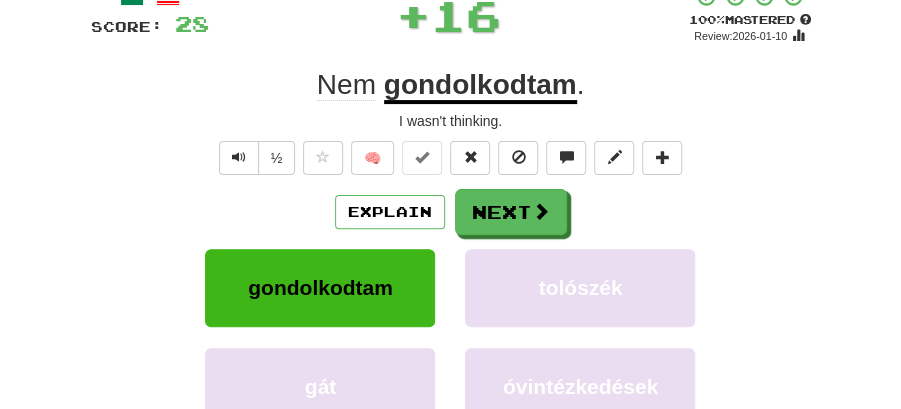 click on "Next" at bounding box center [511, 212] 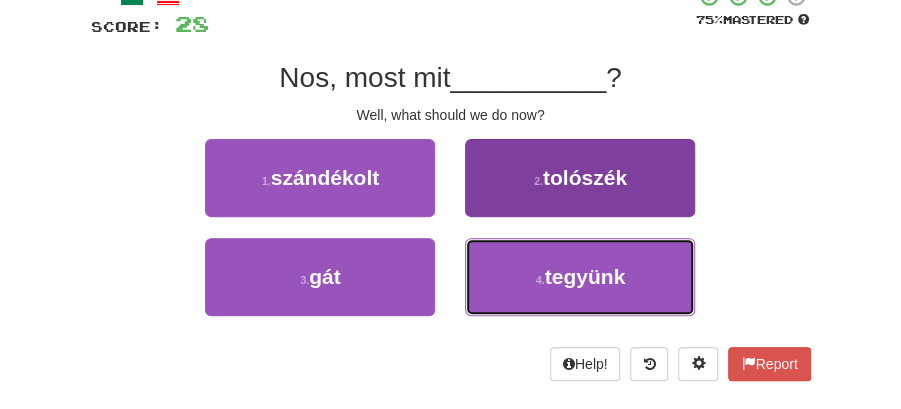 drag, startPoint x: 568, startPoint y: 270, endPoint x: 558, endPoint y: 251, distance: 21.470911 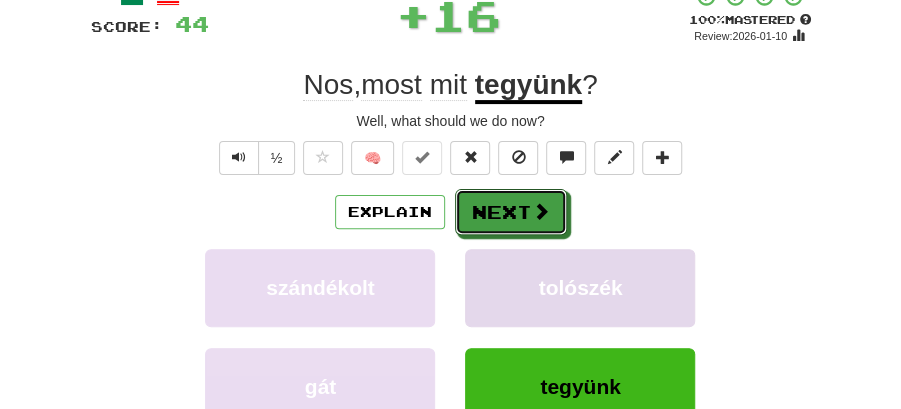 click on "Next" at bounding box center [511, 212] 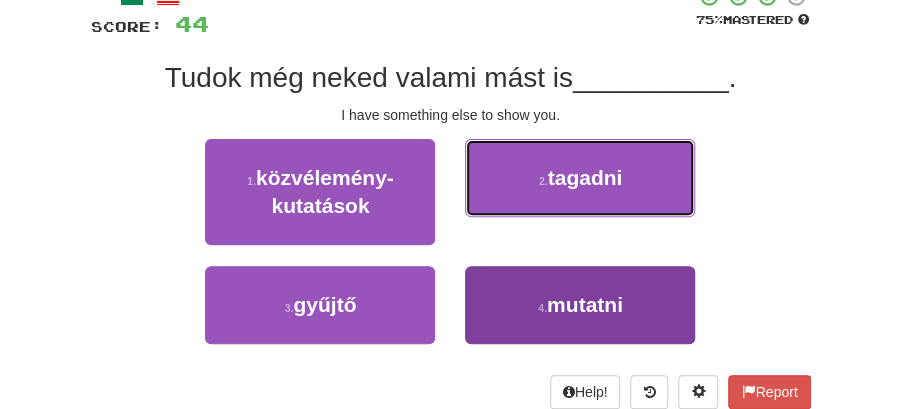 drag, startPoint x: 594, startPoint y: 174, endPoint x: 352, endPoint y: 292, distance: 269.23596 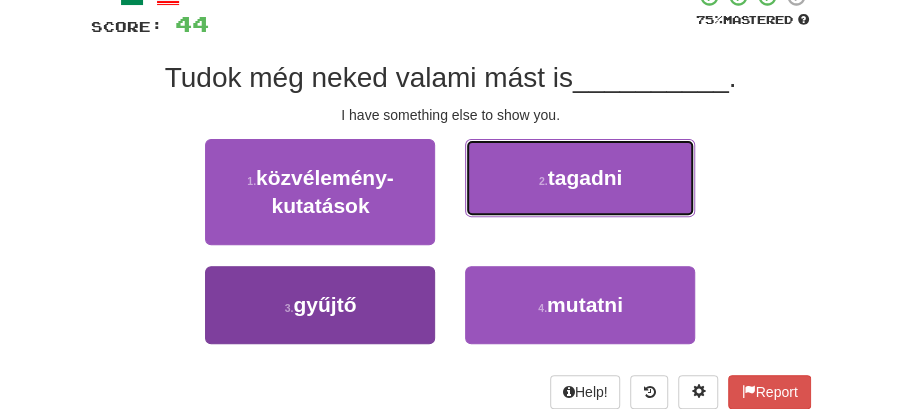 click on "1 .  közvélemény-kutatások 2 .  tagadni 3 .  gyűjtő 4 .  mutatni" at bounding box center [451, 252] 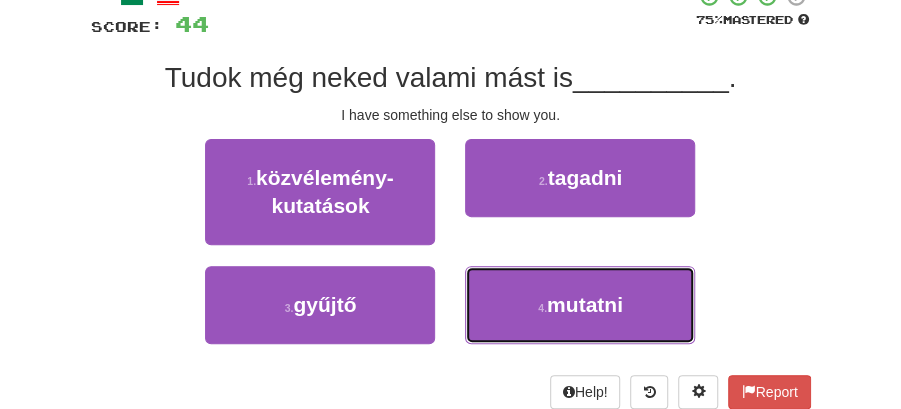 drag, startPoint x: 528, startPoint y: 298, endPoint x: 478, endPoint y: 238, distance: 78.10249 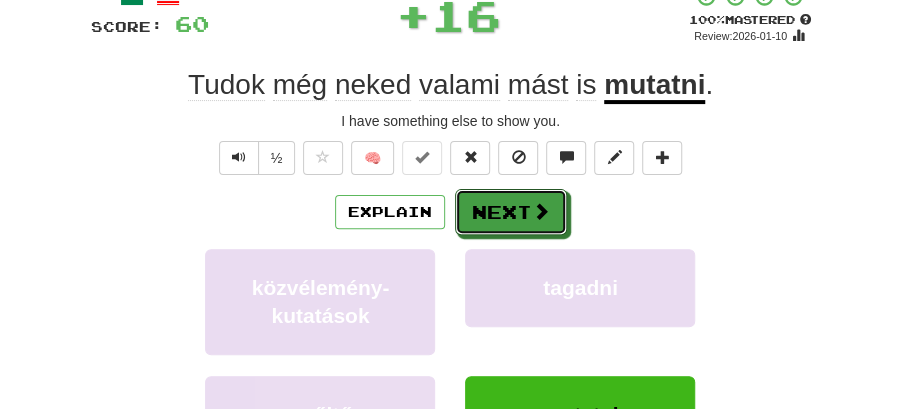 click on "Next" at bounding box center [511, 212] 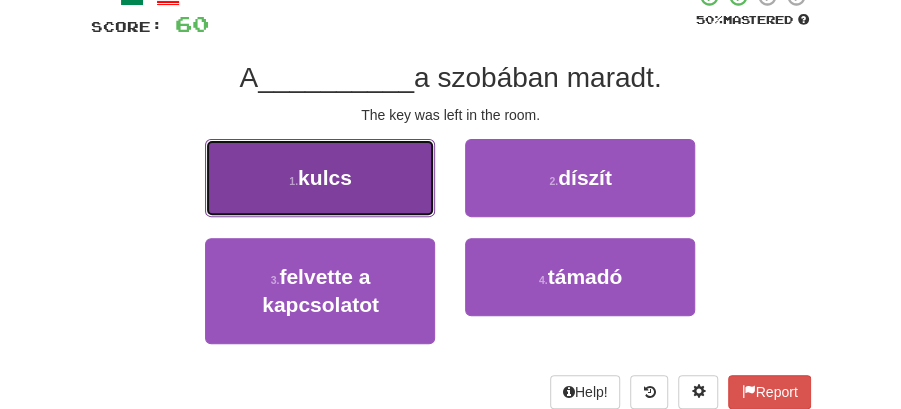 drag, startPoint x: 371, startPoint y: 199, endPoint x: 380, endPoint y: 194, distance: 10.29563 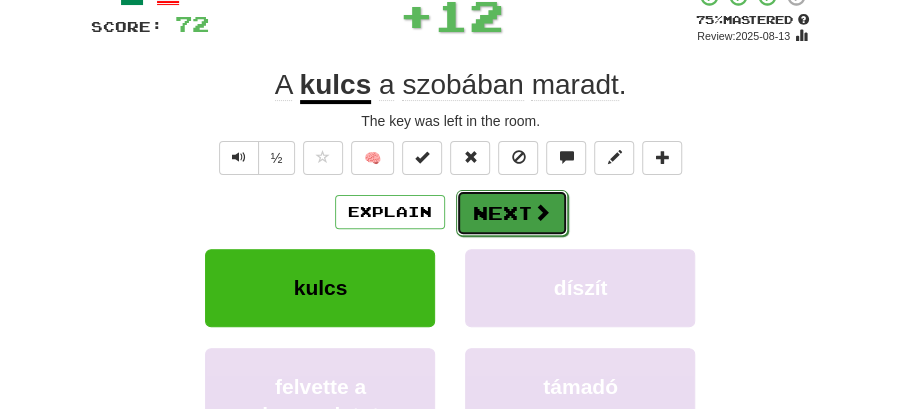 click on "Next" at bounding box center [512, 213] 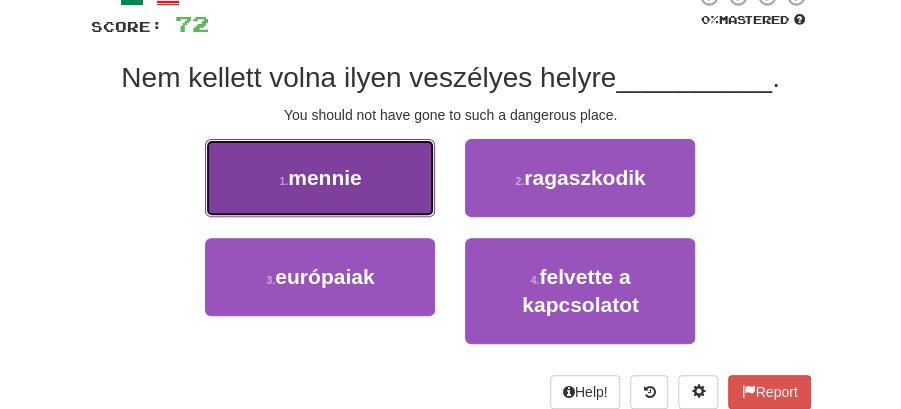 drag, startPoint x: 304, startPoint y: 184, endPoint x: 350, endPoint y: 184, distance: 46 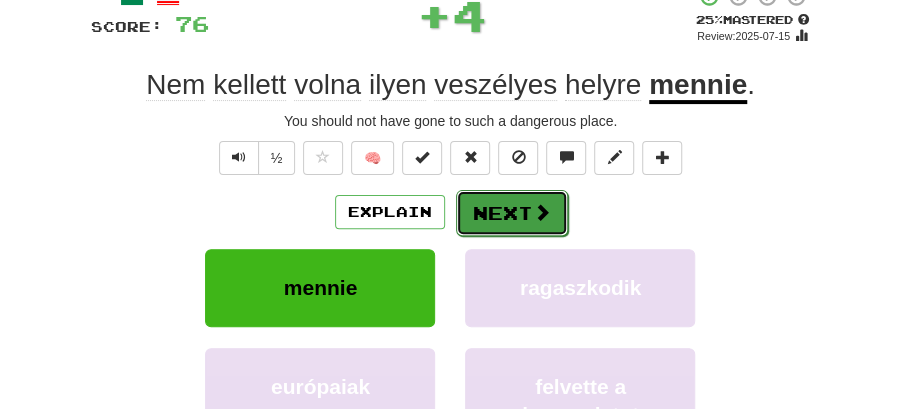 click on "Next" at bounding box center (512, 213) 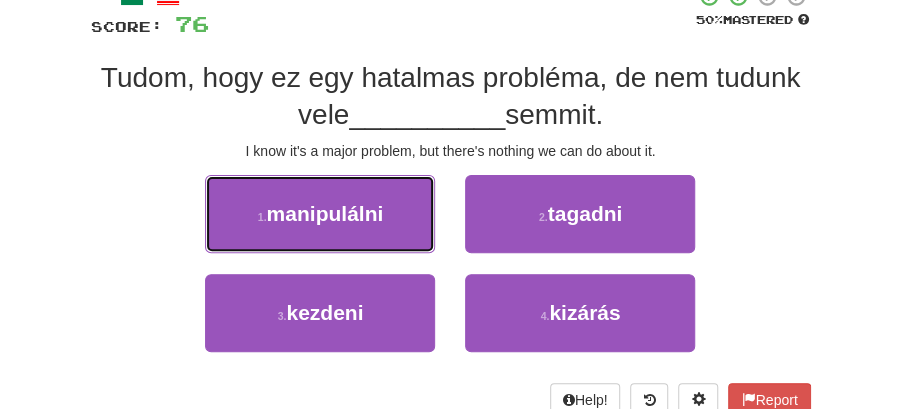 drag, startPoint x: 340, startPoint y: 204, endPoint x: 493, endPoint y: 218, distance: 153.63919 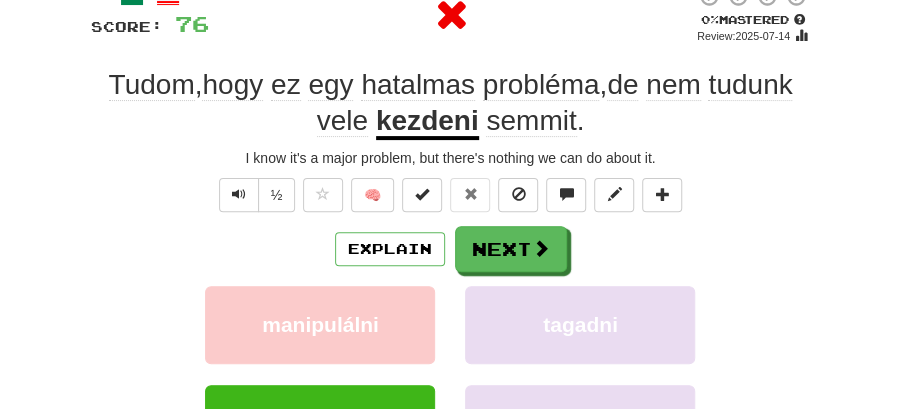 click on "/  Score:   76 0 %  Mastered Review:  2025-07-14 Tudom ,  hogy   ez   egy   hatalmas   probléma ,  de   nem   tudunk   vele   kezdeni   semmit . I know it's a major problem, but there's nothing we can do about it. ½ 🧠 Explain Next manipulálni tagadni kezdeni kizárás Learn more: manipulálni tagadni kezdeni kizárás  Help!  Report Sentence Source" at bounding box center [451, 287] 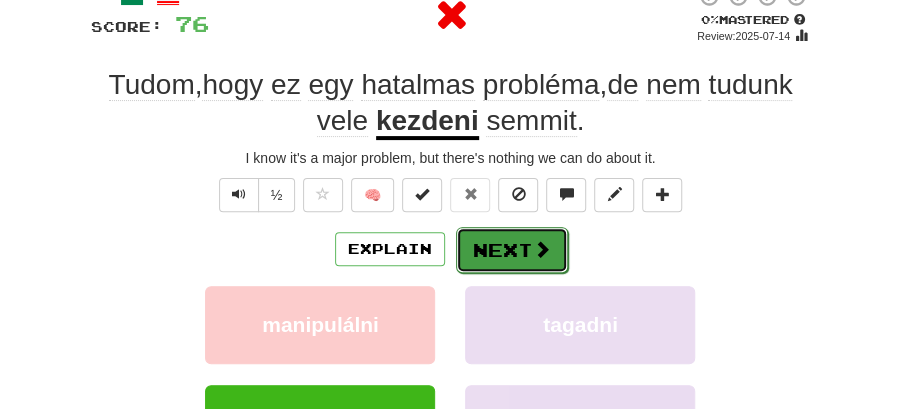 click on "Next" at bounding box center (512, 250) 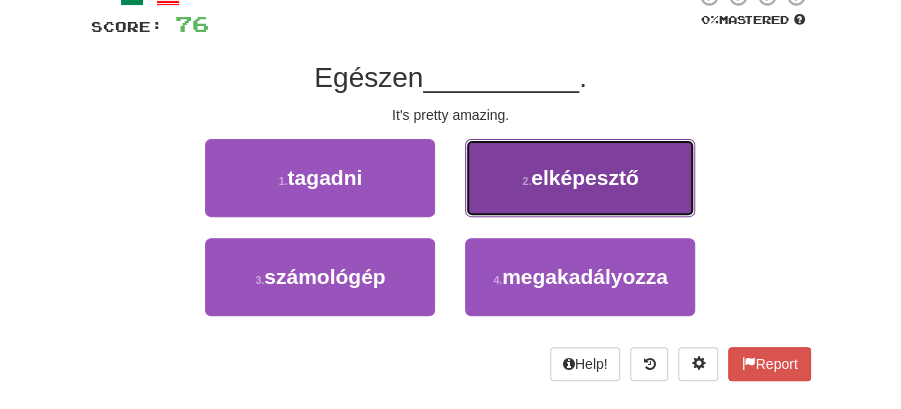 click on "elképesztő" at bounding box center [584, 177] 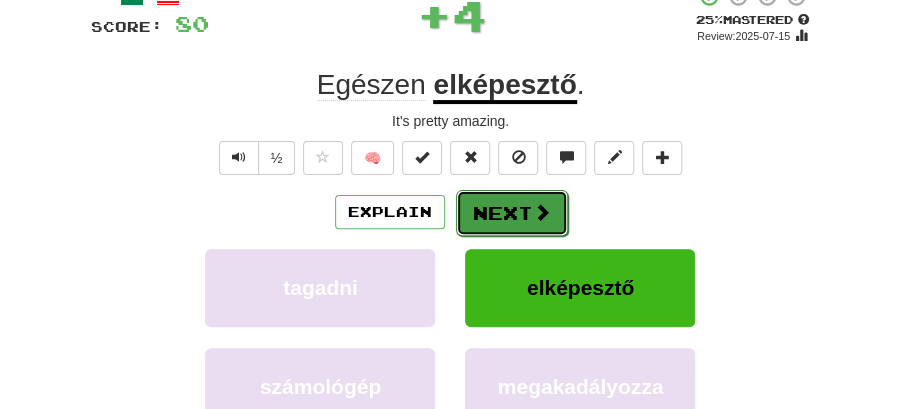 click on "Next" at bounding box center [512, 213] 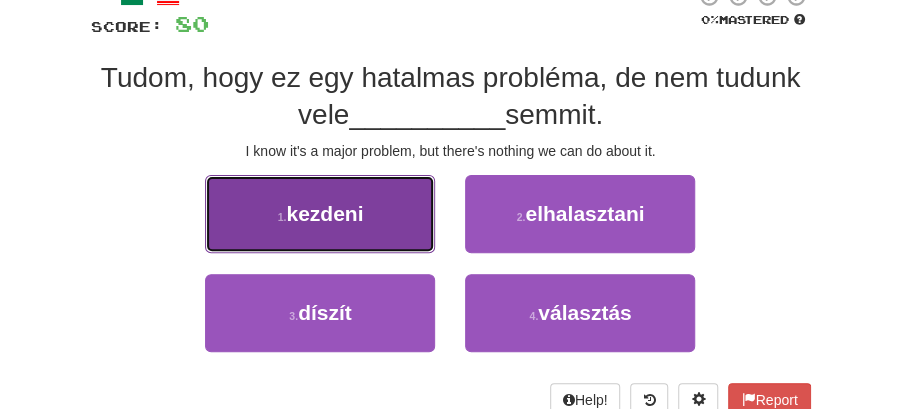 drag, startPoint x: 380, startPoint y: 236, endPoint x: 398, endPoint y: 237, distance: 18.027756 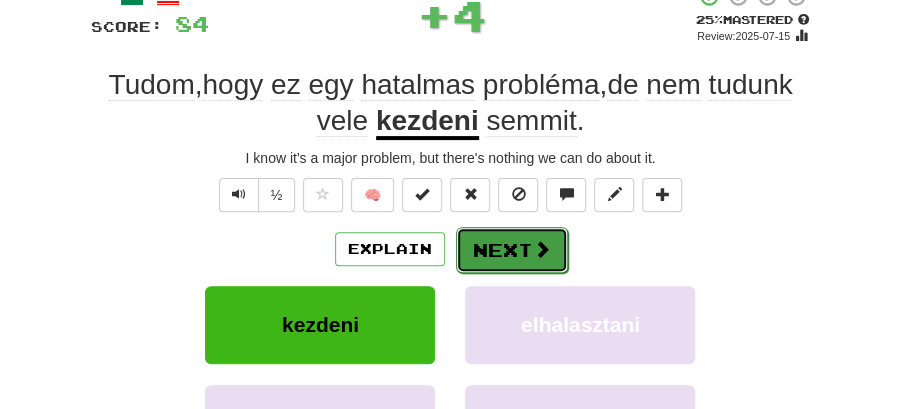 drag, startPoint x: 547, startPoint y: 244, endPoint x: 547, endPoint y: 228, distance: 16 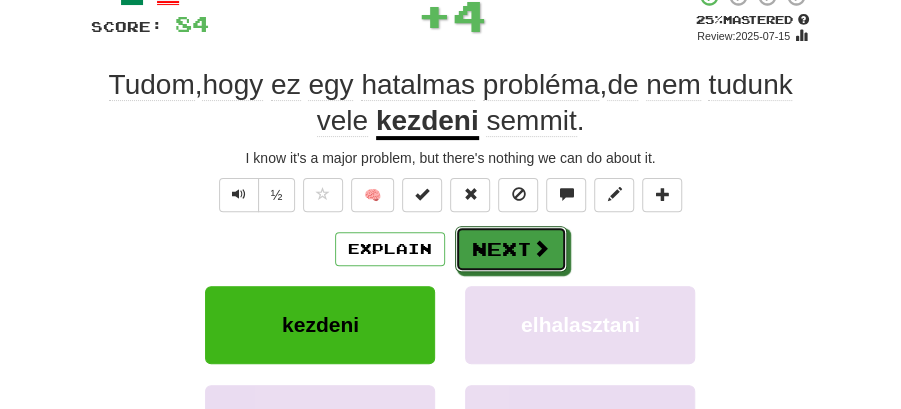 click at bounding box center [541, 248] 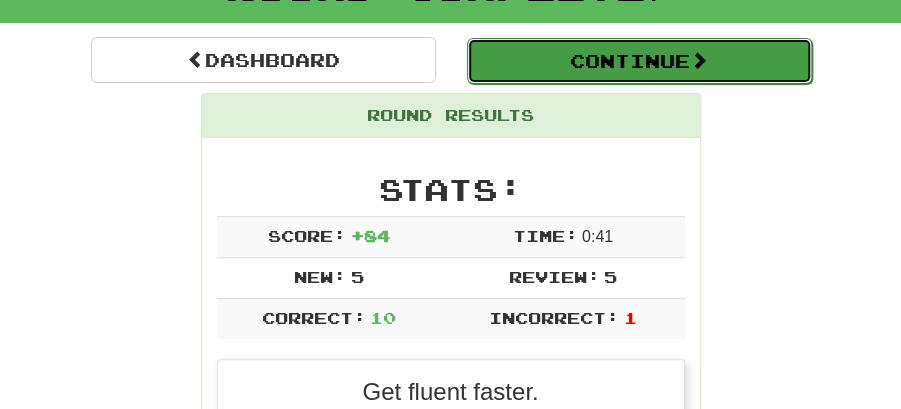click on "Continue" at bounding box center [639, 61] 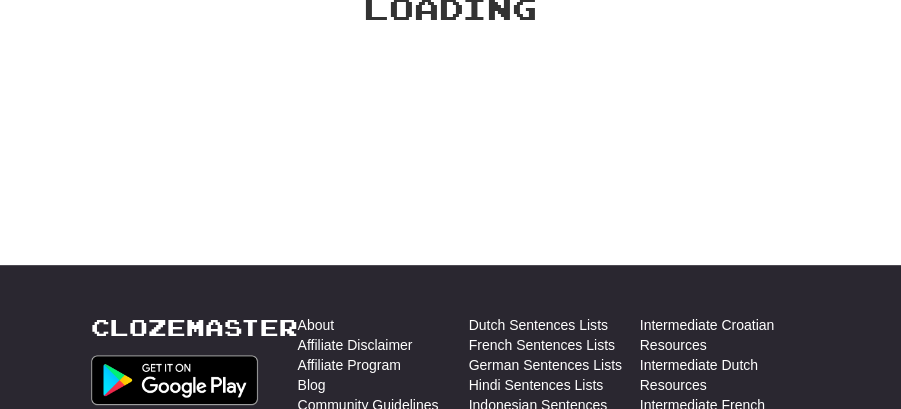 scroll, scrollTop: 154, scrollLeft: 0, axis: vertical 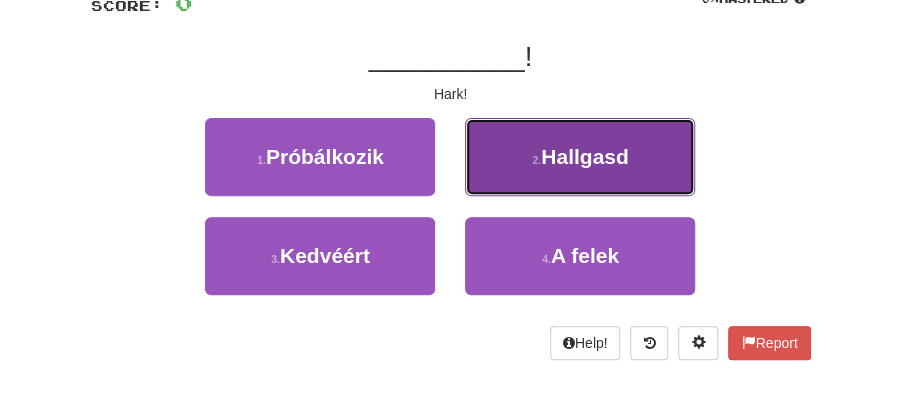 click on "2 .  Hallgasd" at bounding box center (580, 157) 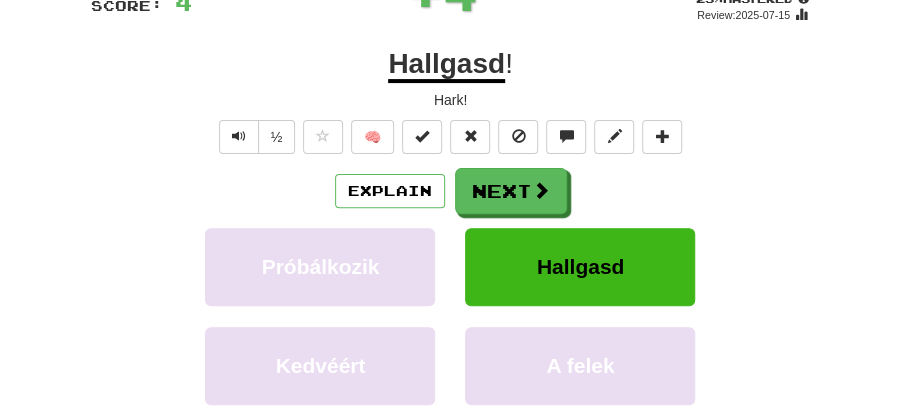 click on "Next" at bounding box center (511, 191) 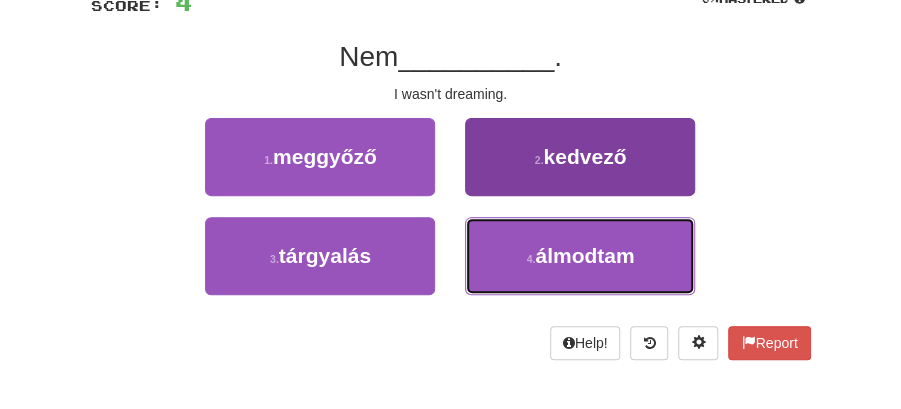 drag, startPoint x: 561, startPoint y: 238, endPoint x: 500, endPoint y: 164, distance: 95.90099 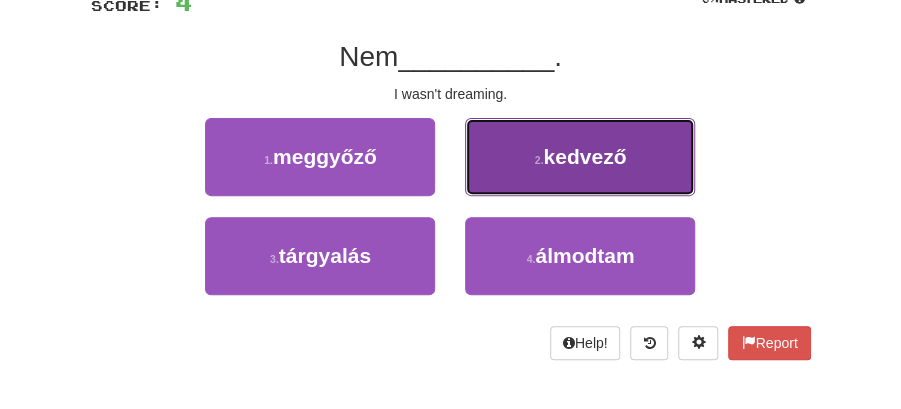 click on "2 .  kedvező" at bounding box center (580, 157) 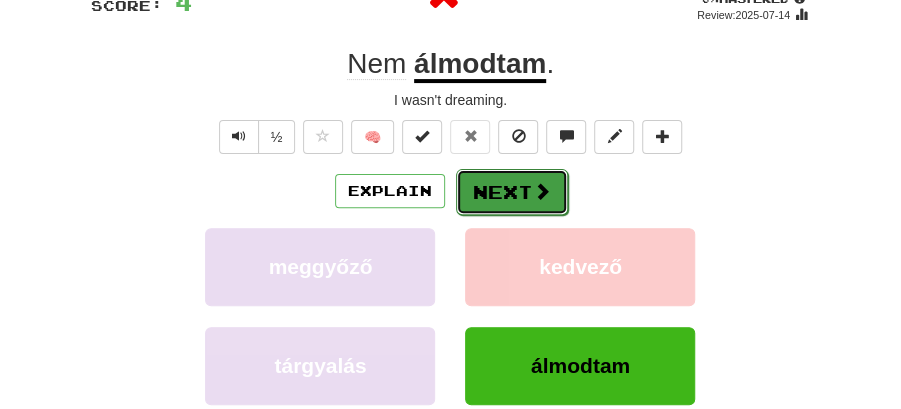 click on "Next" at bounding box center [512, 192] 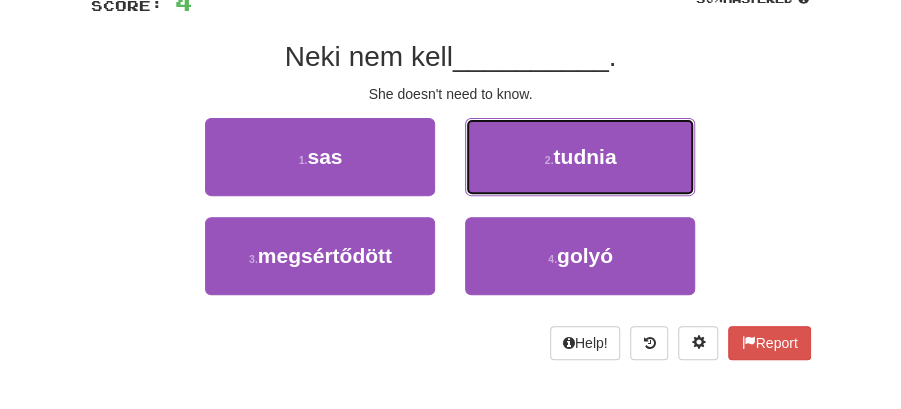 click on "2 .  tudnia" at bounding box center (580, 157) 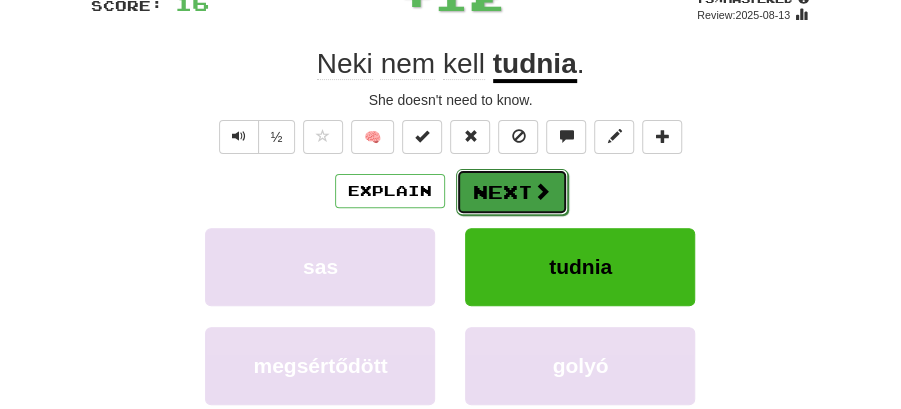 click on "Next" at bounding box center [512, 192] 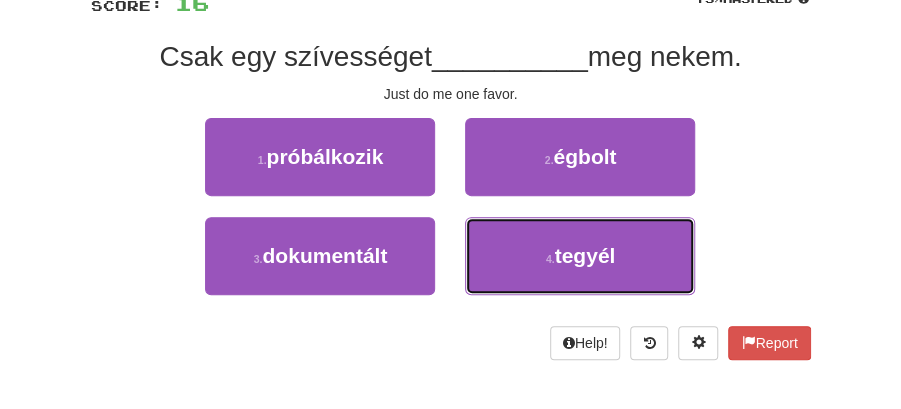 drag, startPoint x: 528, startPoint y: 251, endPoint x: 526, endPoint y: 218, distance: 33.06055 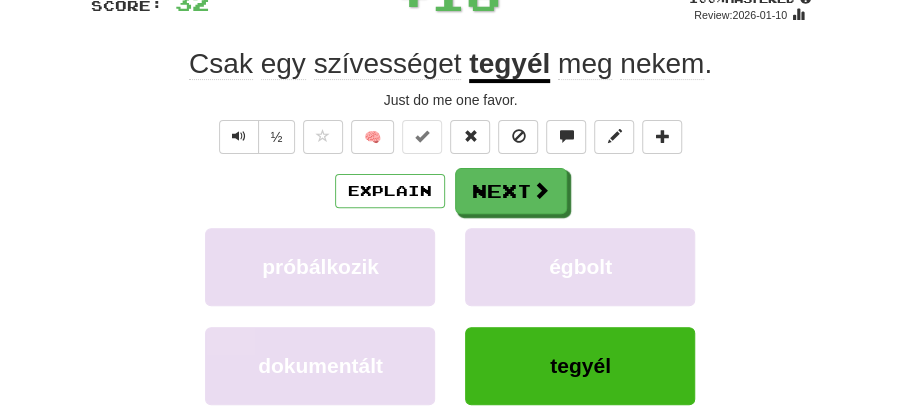 click on "Next" at bounding box center [511, 191] 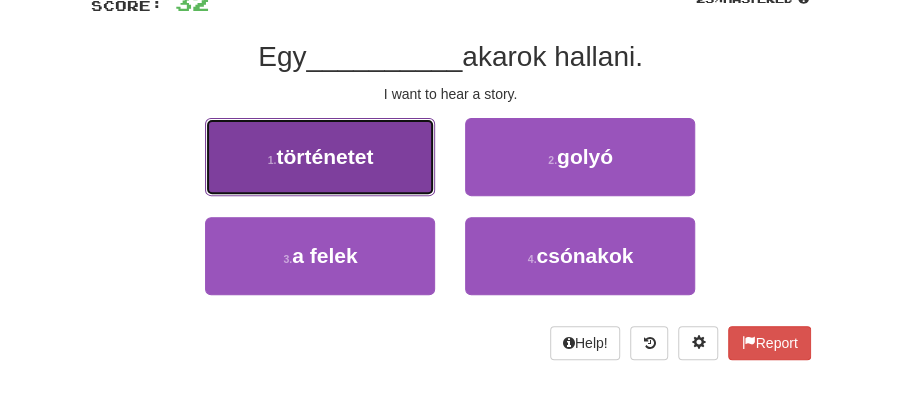 drag, startPoint x: 378, startPoint y: 142, endPoint x: 526, endPoint y: 159, distance: 148.97314 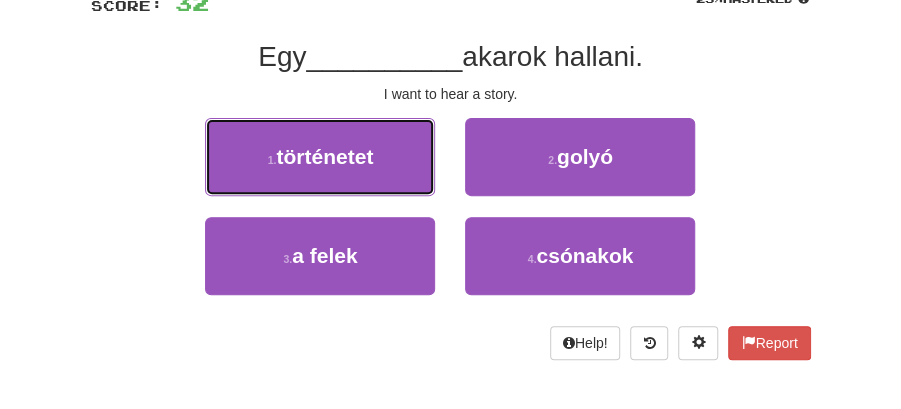 click on "1 .  történetet" at bounding box center [320, 157] 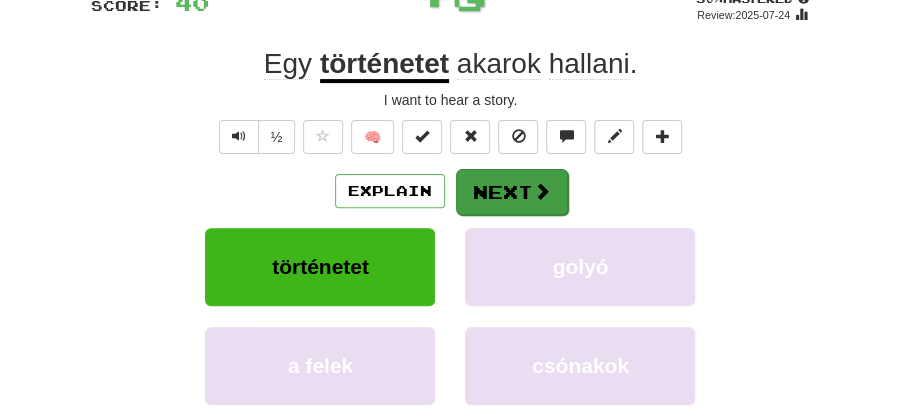 drag, startPoint x: 527, startPoint y: 160, endPoint x: 528, endPoint y: 187, distance: 27.018513 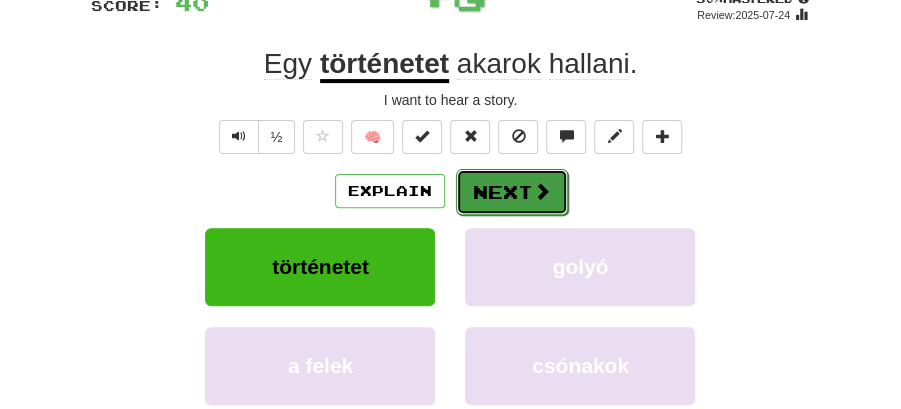 click on "Next" at bounding box center (512, 192) 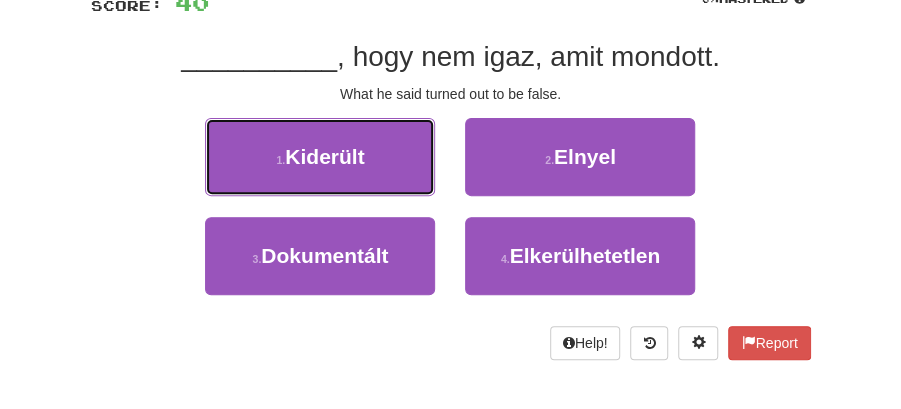 drag, startPoint x: 332, startPoint y: 156, endPoint x: 551, endPoint y: 166, distance: 219.2282 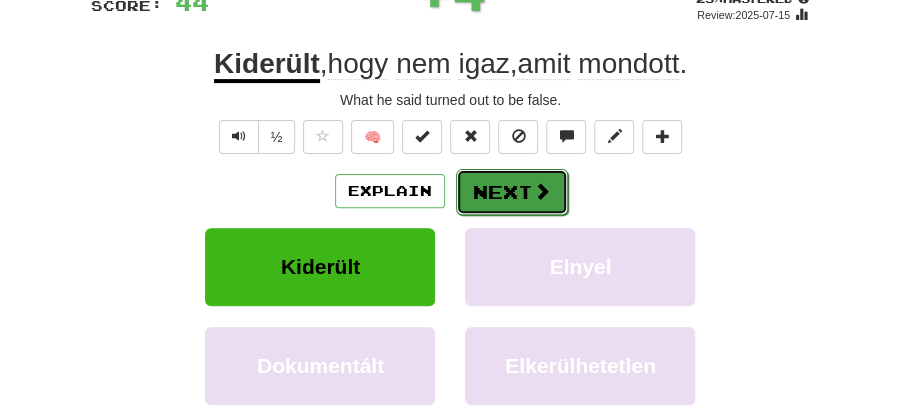 click on "Next" at bounding box center [512, 192] 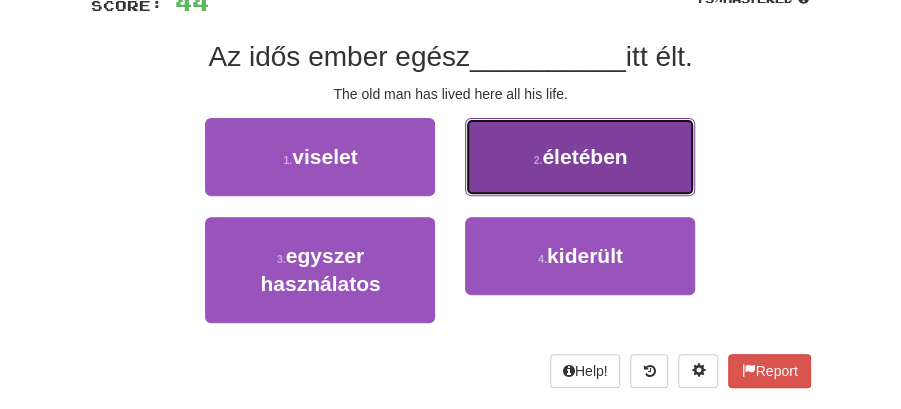 click on "életében" at bounding box center [584, 156] 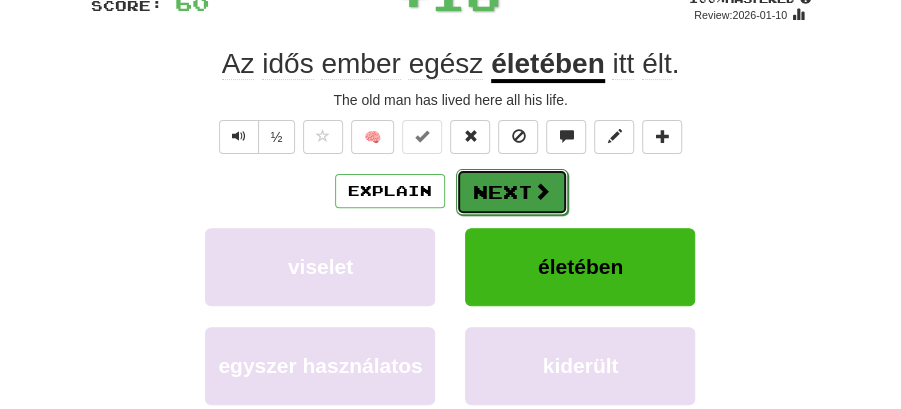 click on "Next" at bounding box center [512, 192] 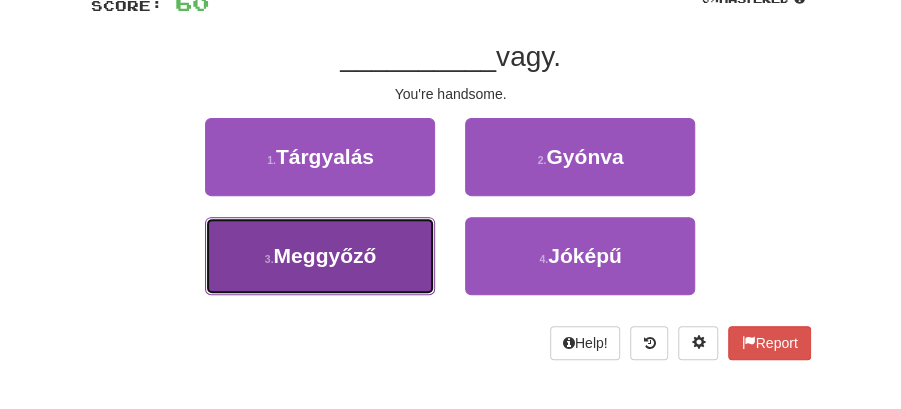 drag, startPoint x: 370, startPoint y: 249, endPoint x: 444, endPoint y: 214, distance: 81.859634 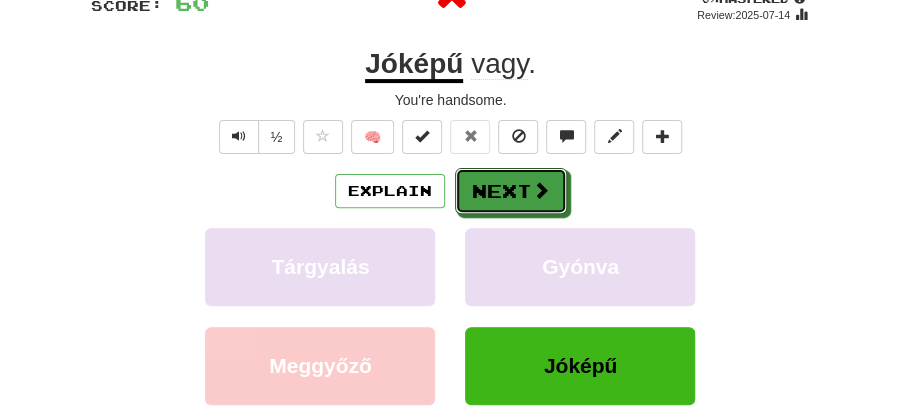 click on "Next" at bounding box center [511, 191] 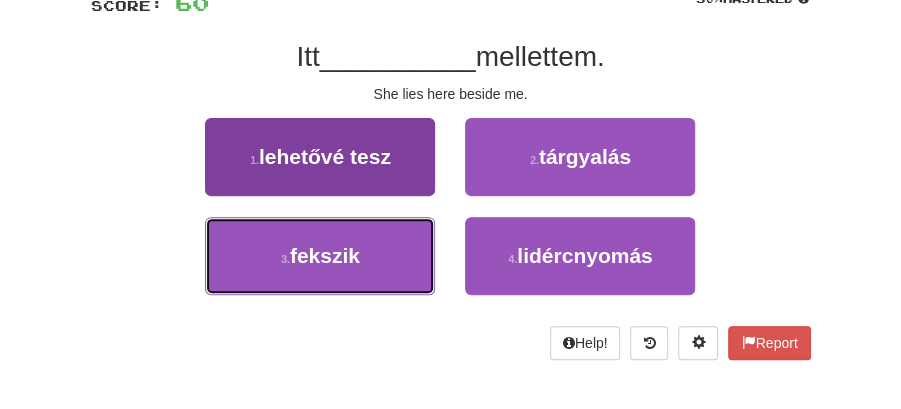 drag, startPoint x: 374, startPoint y: 243, endPoint x: 420, endPoint y: 232, distance: 47.296936 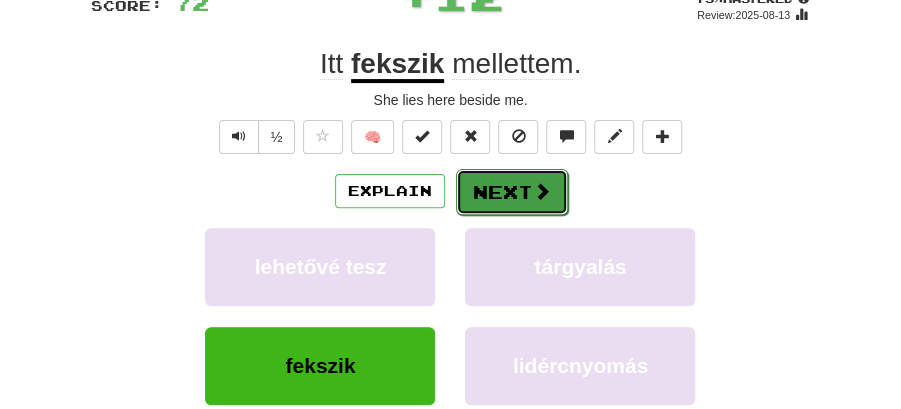 click on "Next" at bounding box center [512, 192] 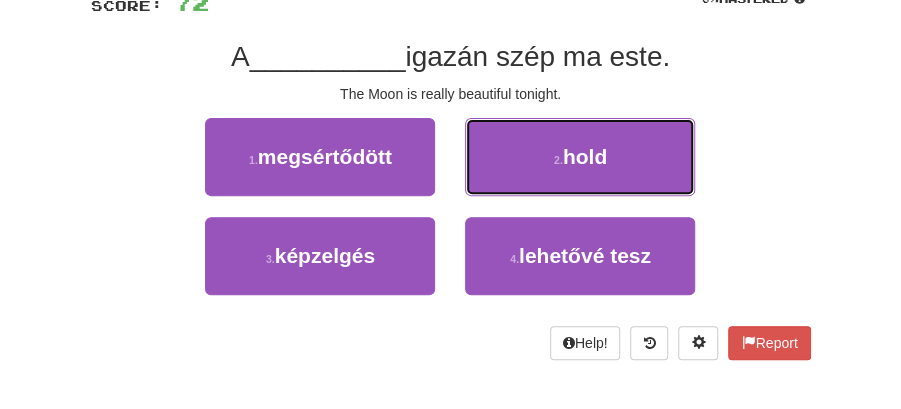 drag, startPoint x: 491, startPoint y: 154, endPoint x: 499, endPoint y: 163, distance: 12.0415945 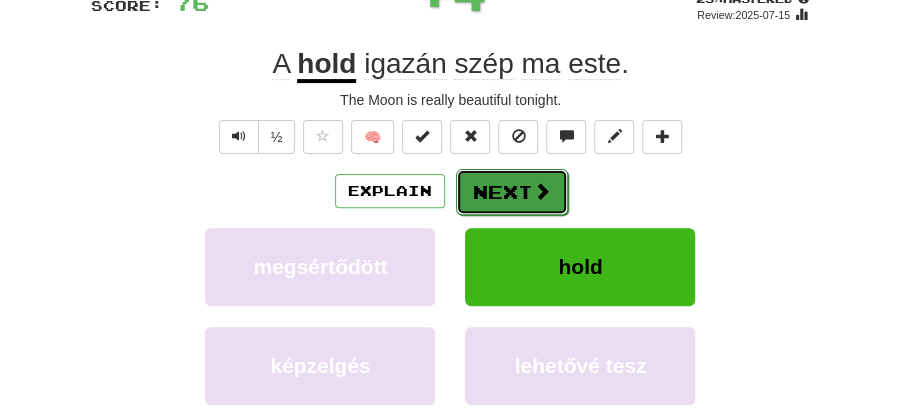 drag, startPoint x: 499, startPoint y: 163, endPoint x: 510, endPoint y: 198, distance: 36.687874 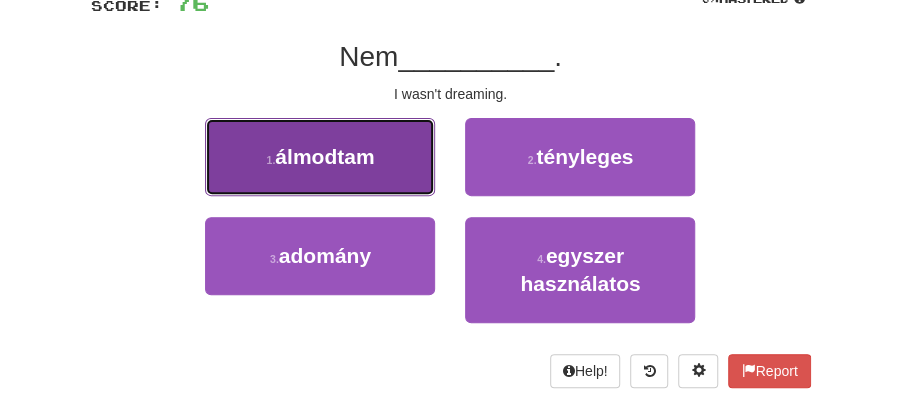 drag, startPoint x: 370, startPoint y: 177, endPoint x: 385, endPoint y: 175, distance: 15.132746 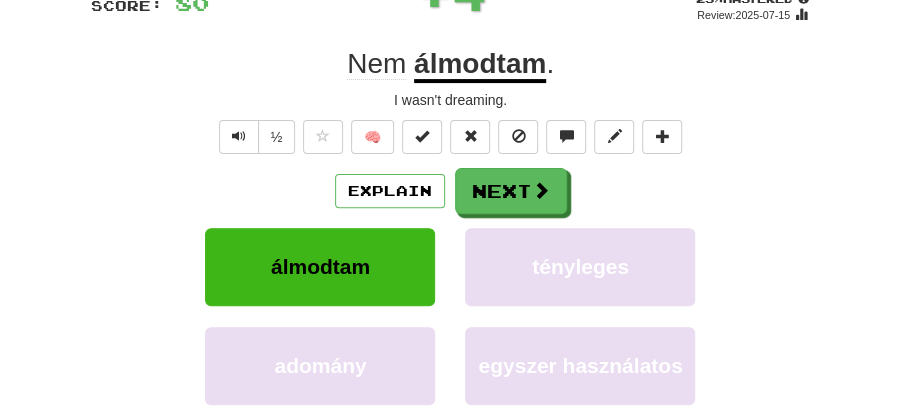 click on "Next" at bounding box center (511, 191) 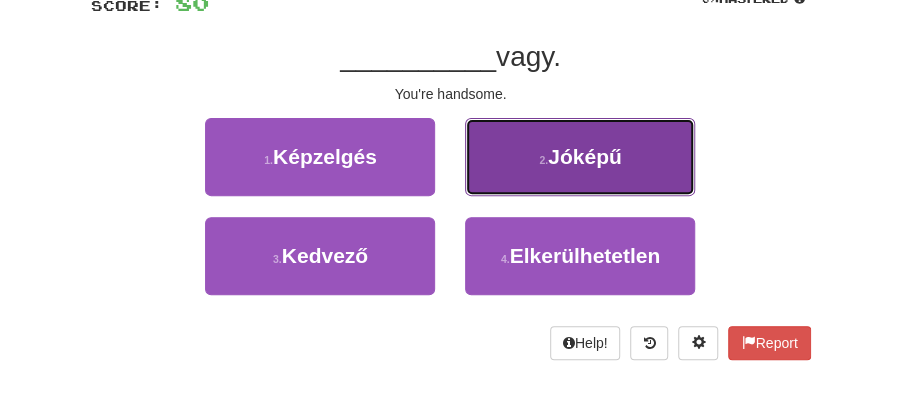 click on "2 .  Jóképű" at bounding box center [580, 157] 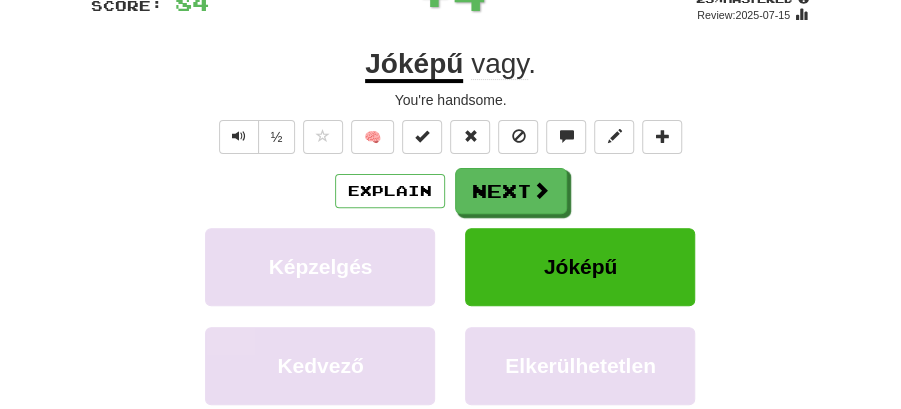 click on "Next" at bounding box center (511, 191) 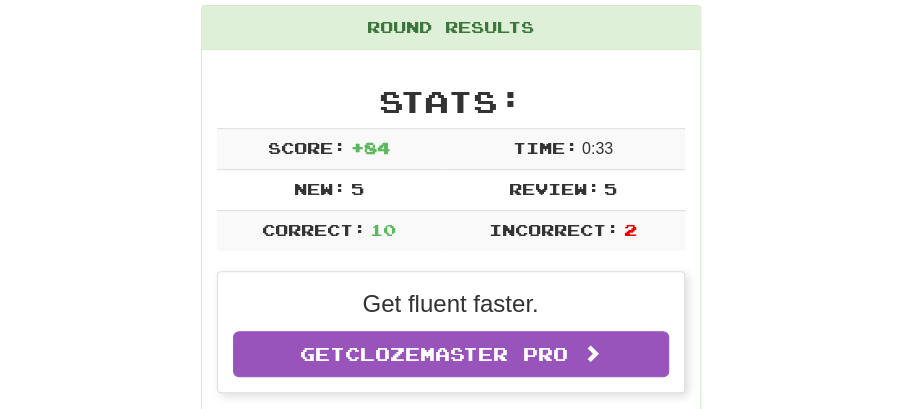 scroll, scrollTop: 42, scrollLeft: 0, axis: vertical 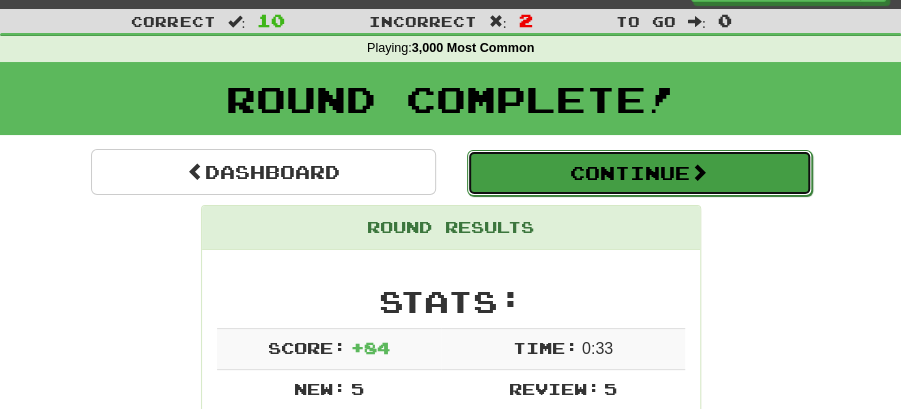 click on "Continue" at bounding box center [639, 173] 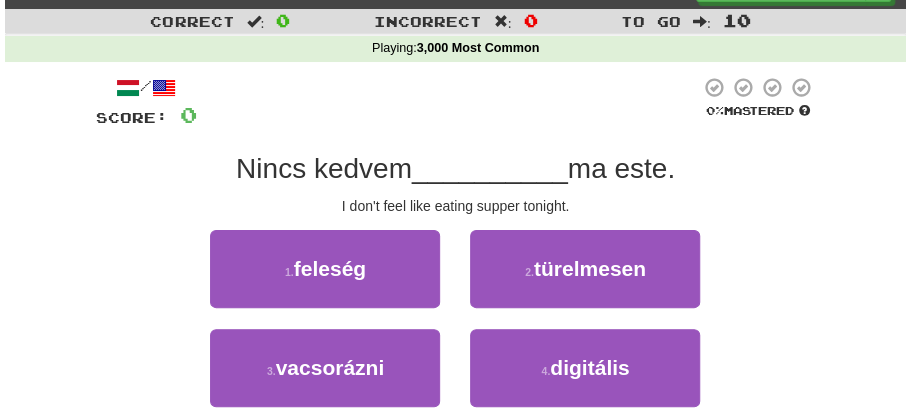 scroll, scrollTop: 109, scrollLeft: 0, axis: vertical 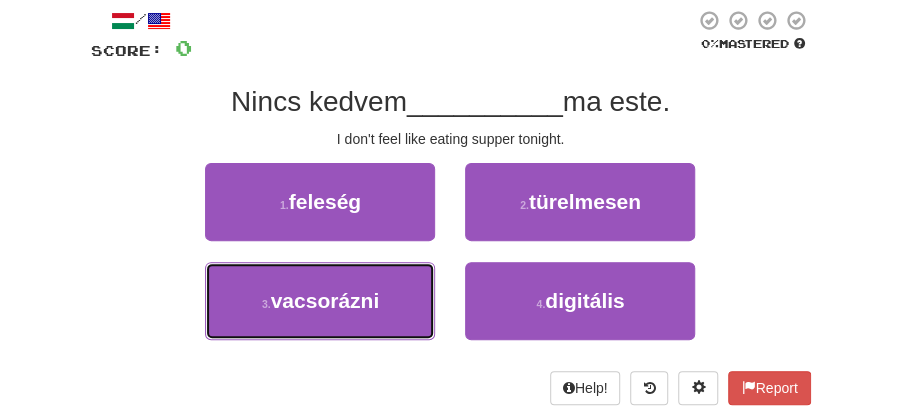 drag, startPoint x: 366, startPoint y: 307, endPoint x: 441, endPoint y: 275, distance: 81.5414 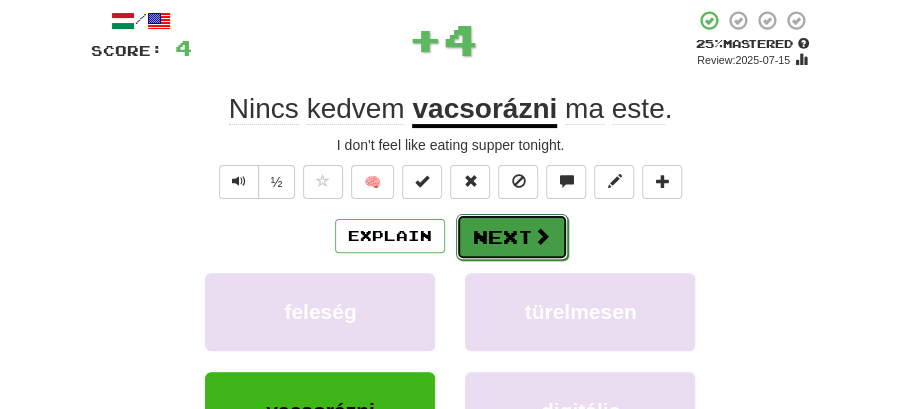 click at bounding box center [542, 236] 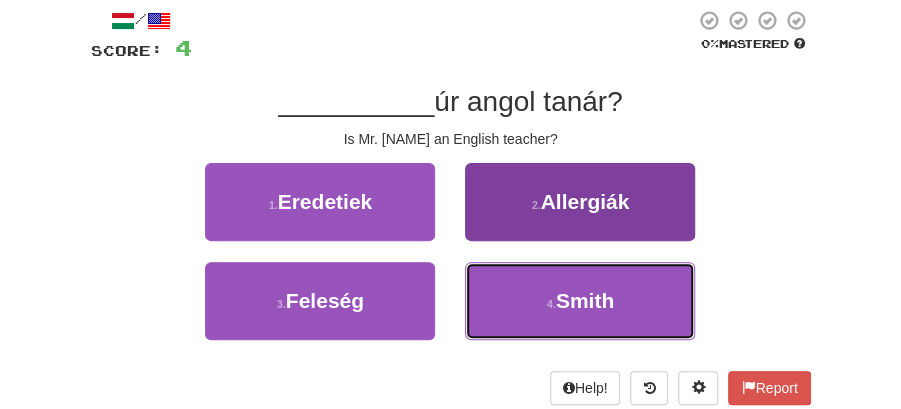 drag, startPoint x: 606, startPoint y: 311, endPoint x: 600, endPoint y: 292, distance: 19.924858 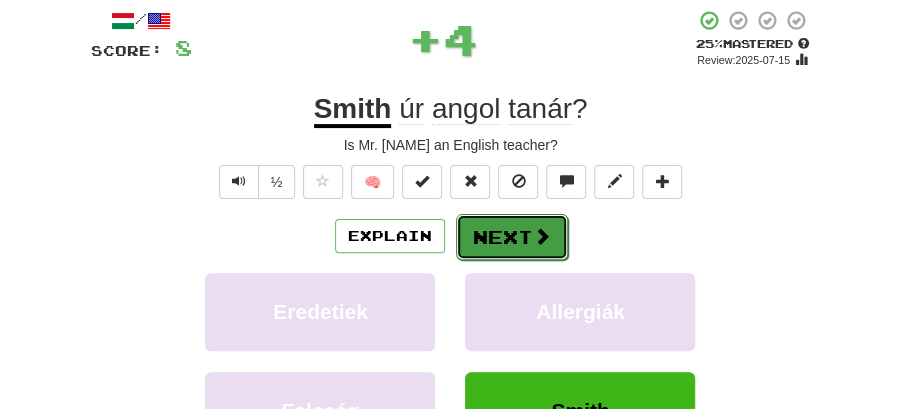 click on "Next" at bounding box center [512, 237] 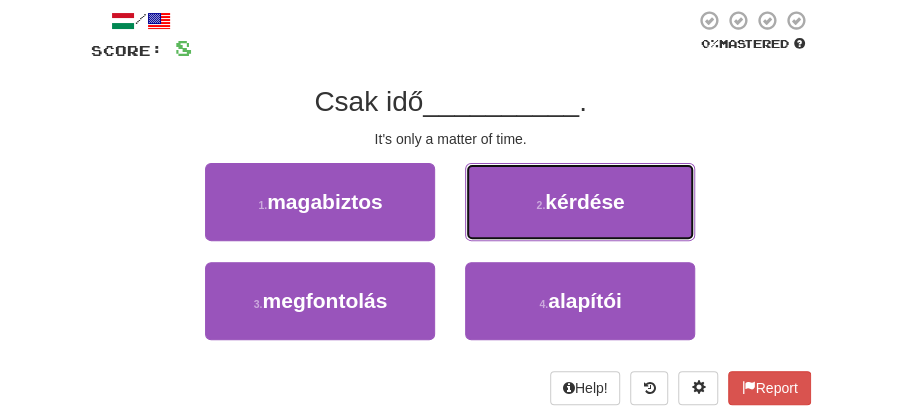 drag, startPoint x: 580, startPoint y: 190, endPoint x: 574, endPoint y: 210, distance: 20.880613 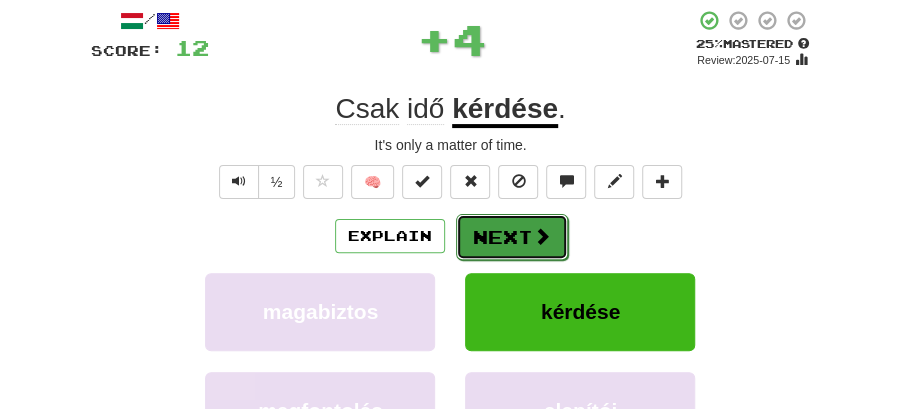 click on "Next" at bounding box center [512, 237] 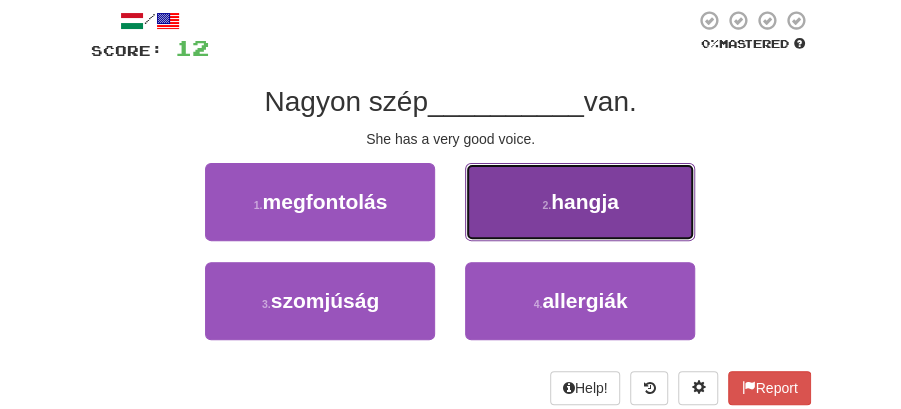 click on "hangja" at bounding box center [585, 201] 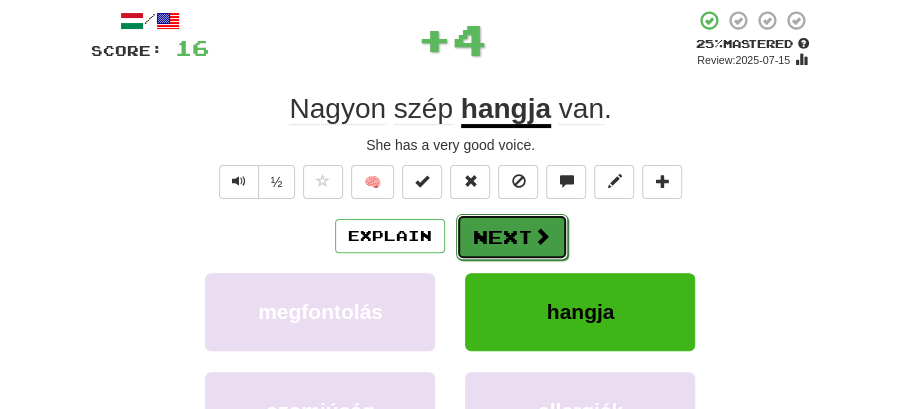 click on "Next" at bounding box center [512, 237] 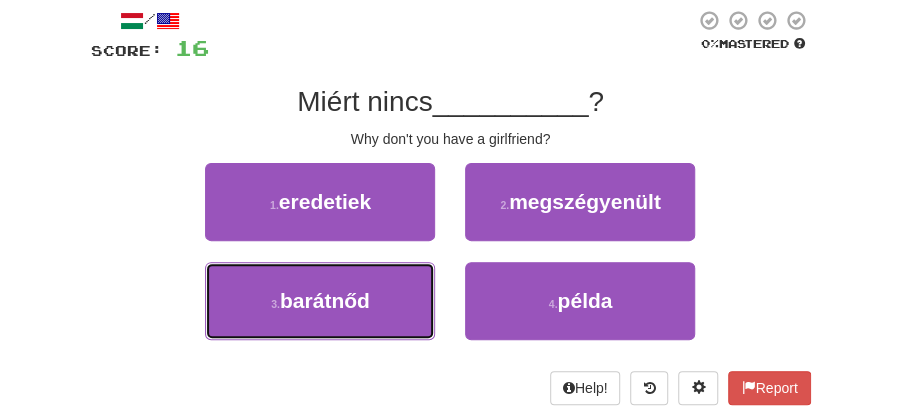 drag, startPoint x: 357, startPoint y: 307, endPoint x: 440, endPoint y: 286, distance: 85.61542 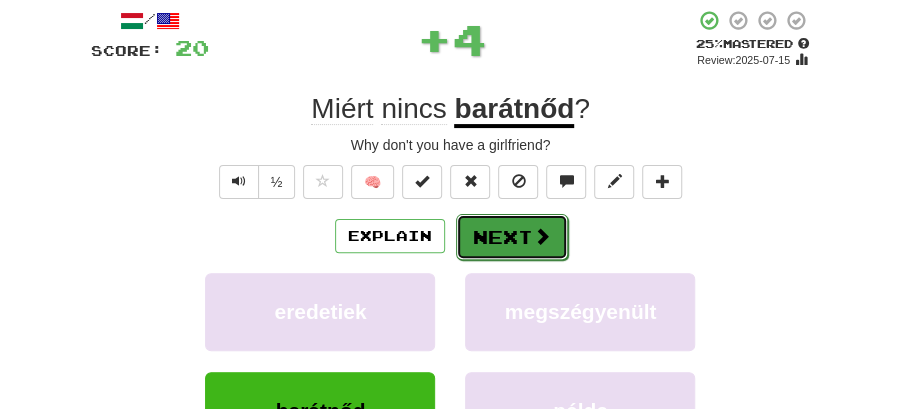 click on "Next" at bounding box center (512, 237) 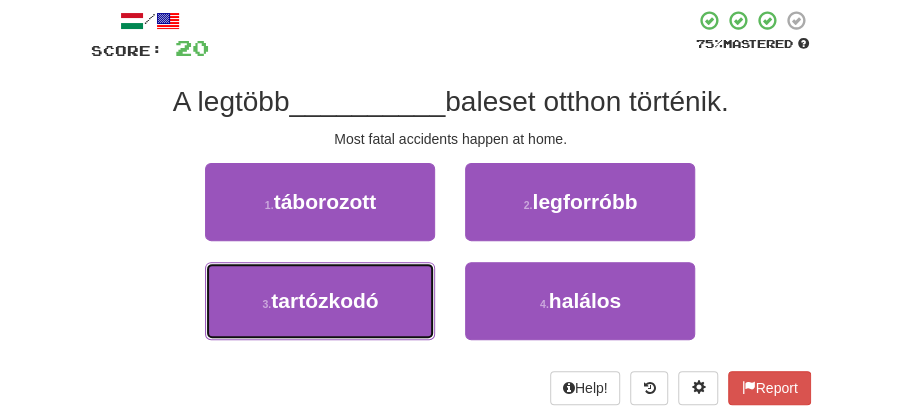 drag, startPoint x: 346, startPoint y: 306, endPoint x: 480, endPoint y: 265, distance: 140.13208 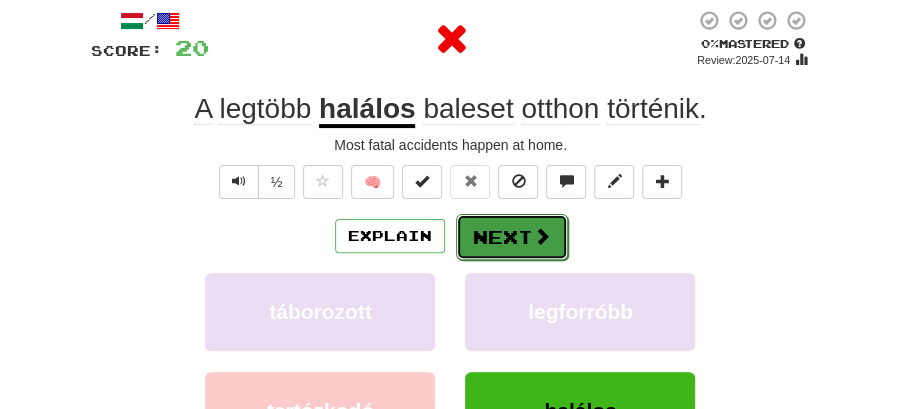 click on "Next" at bounding box center [512, 237] 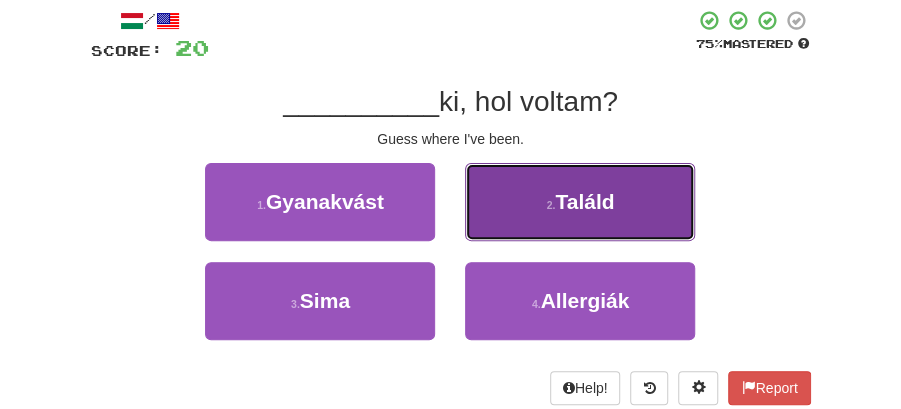 click on "2 .  Találd" at bounding box center (580, 202) 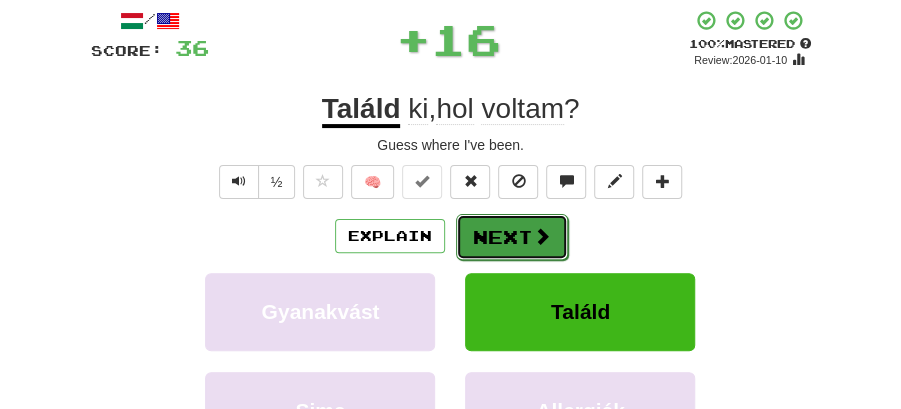 click on "Next" at bounding box center [512, 237] 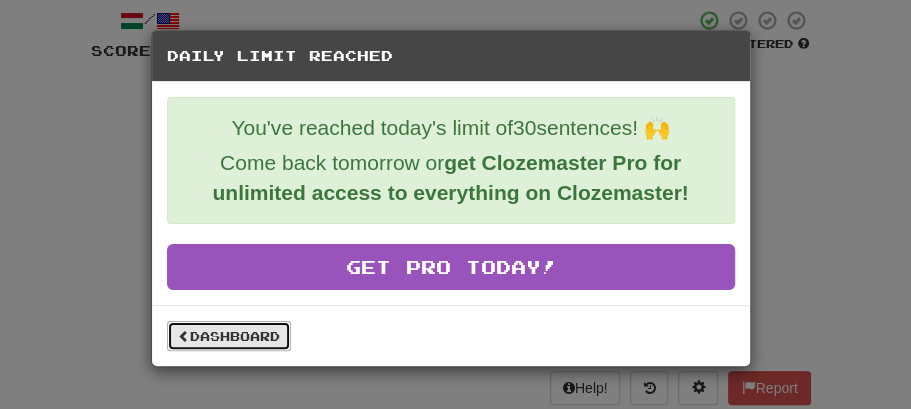 click on "Dashboard" at bounding box center (229, 336) 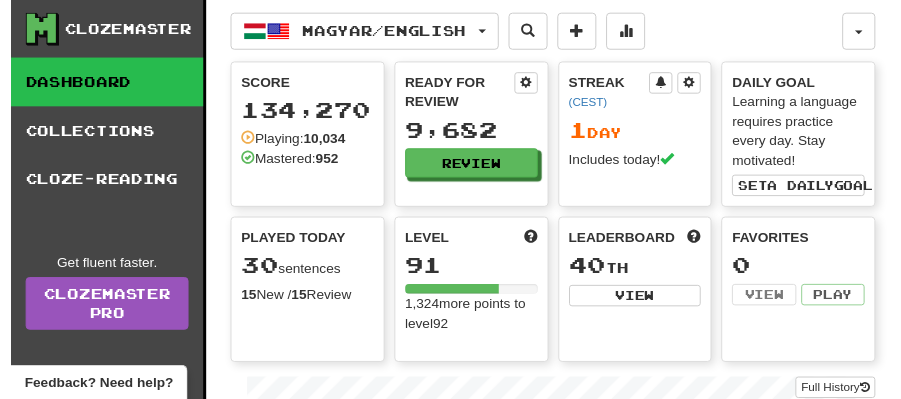 scroll, scrollTop: 0, scrollLeft: 0, axis: both 